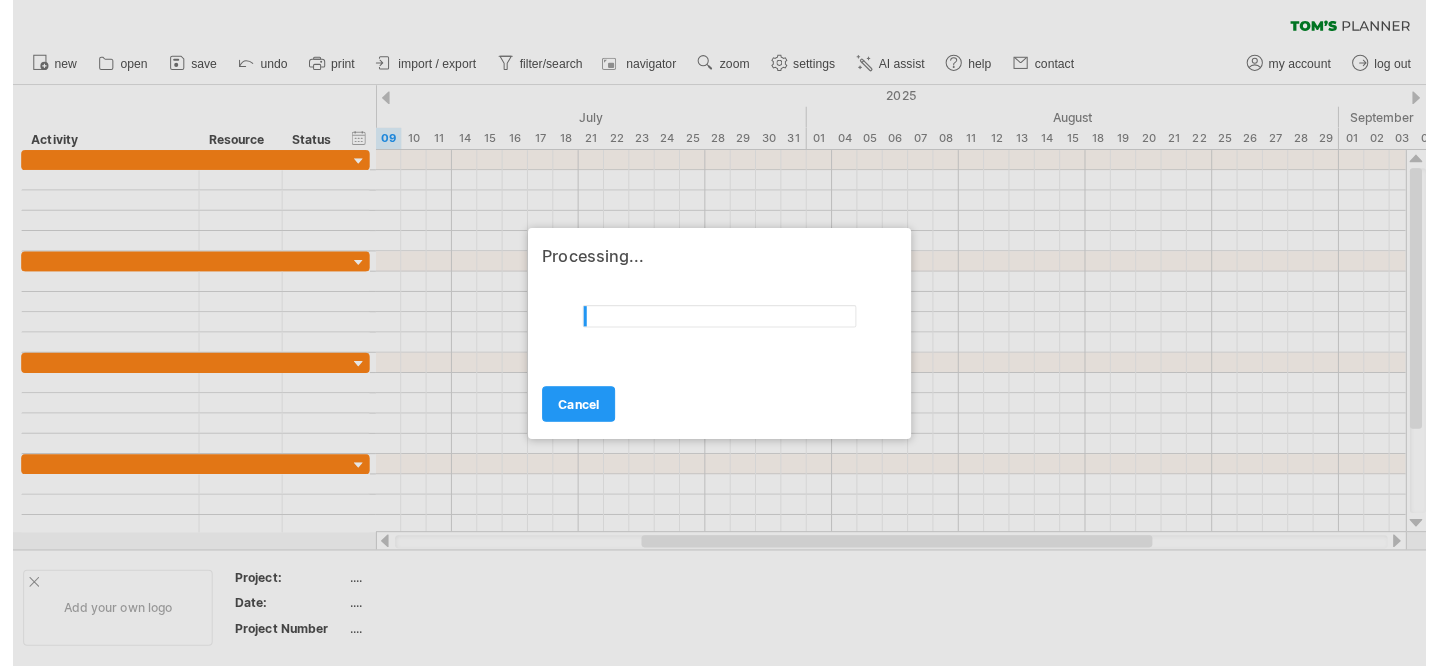 scroll, scrollTop: 0, scrollLeft: 0, axis: both 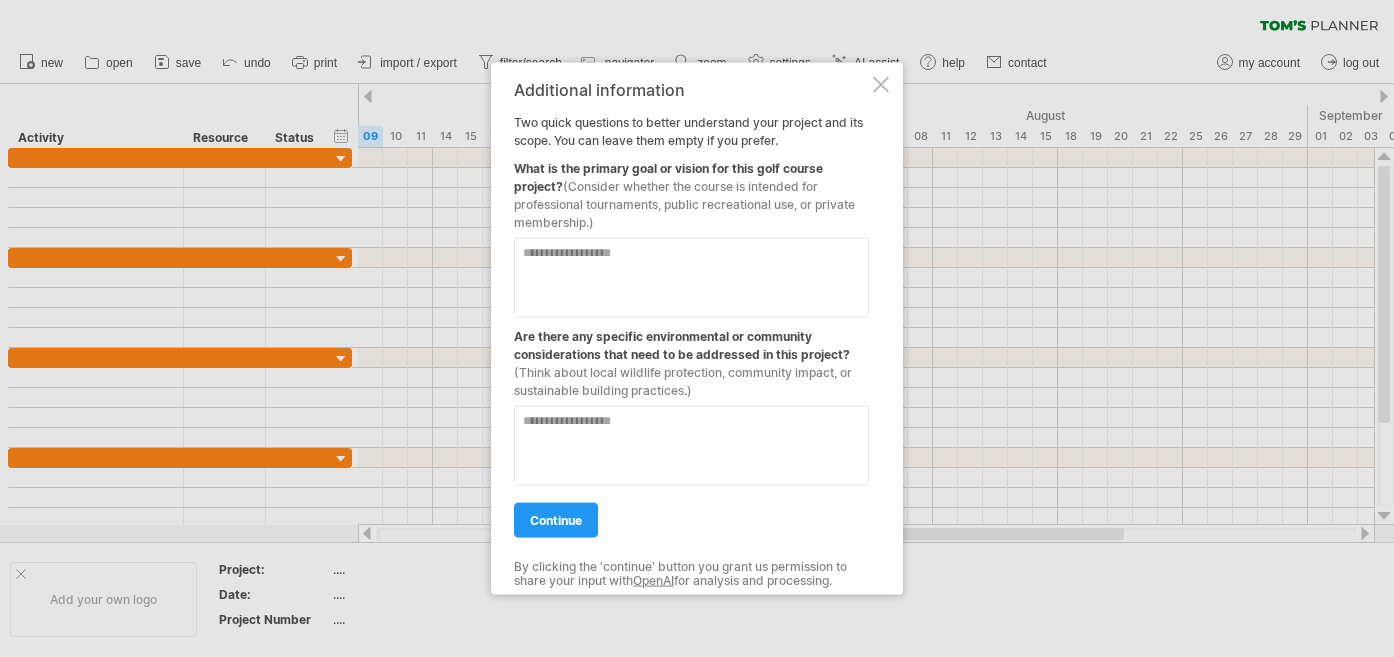 click at bounding box center [691, 277] 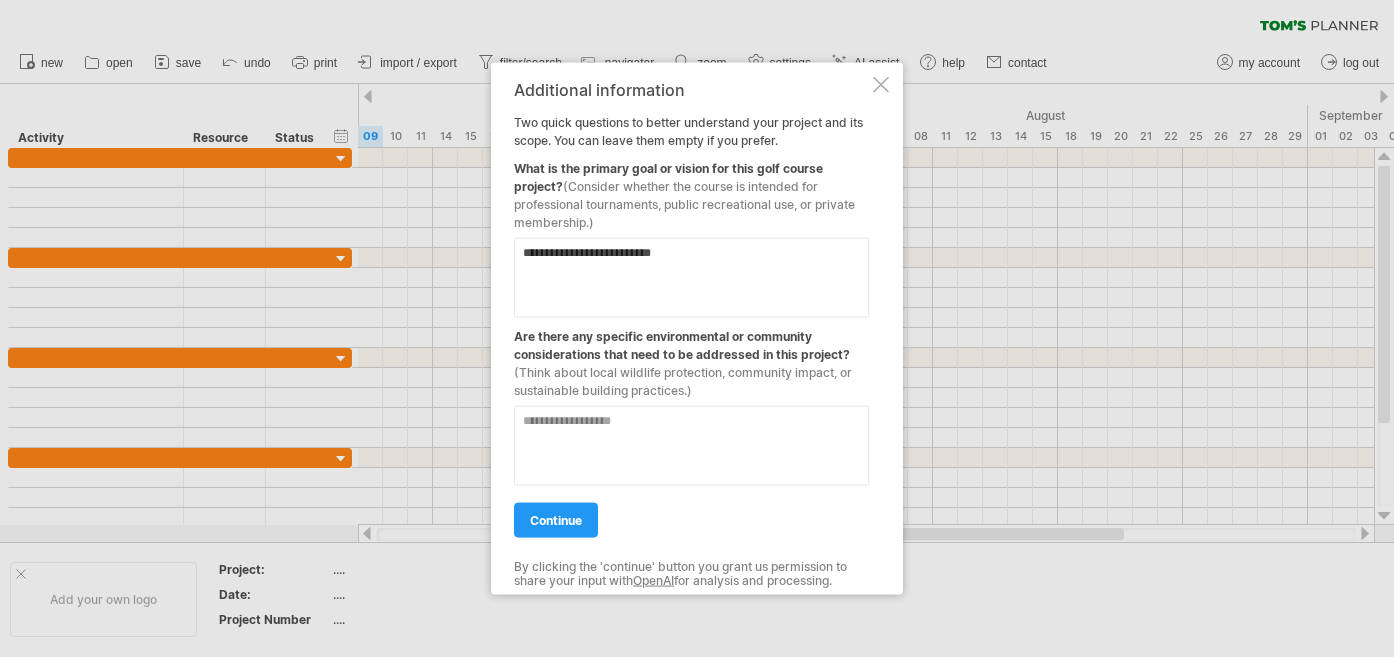 type on "**********" 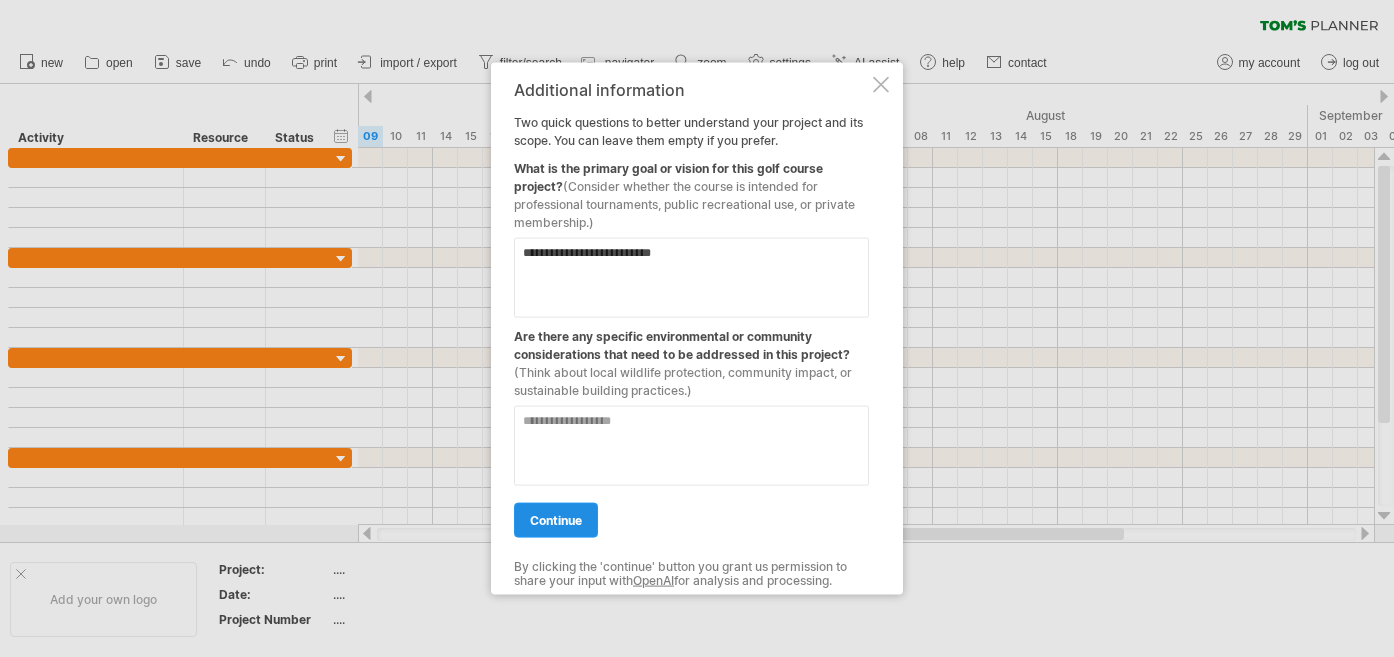 click on "continue" at bounding box center (556, 519) 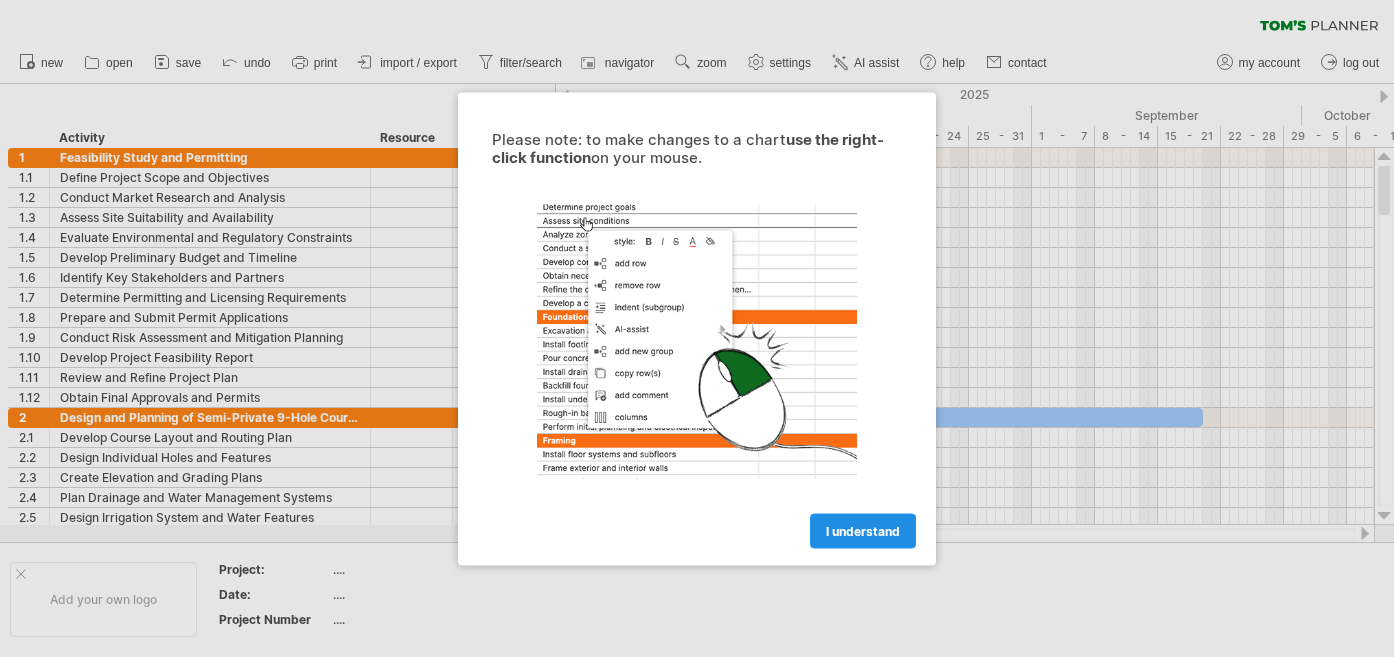 click on "I understand" at bounding box center (863, 530) 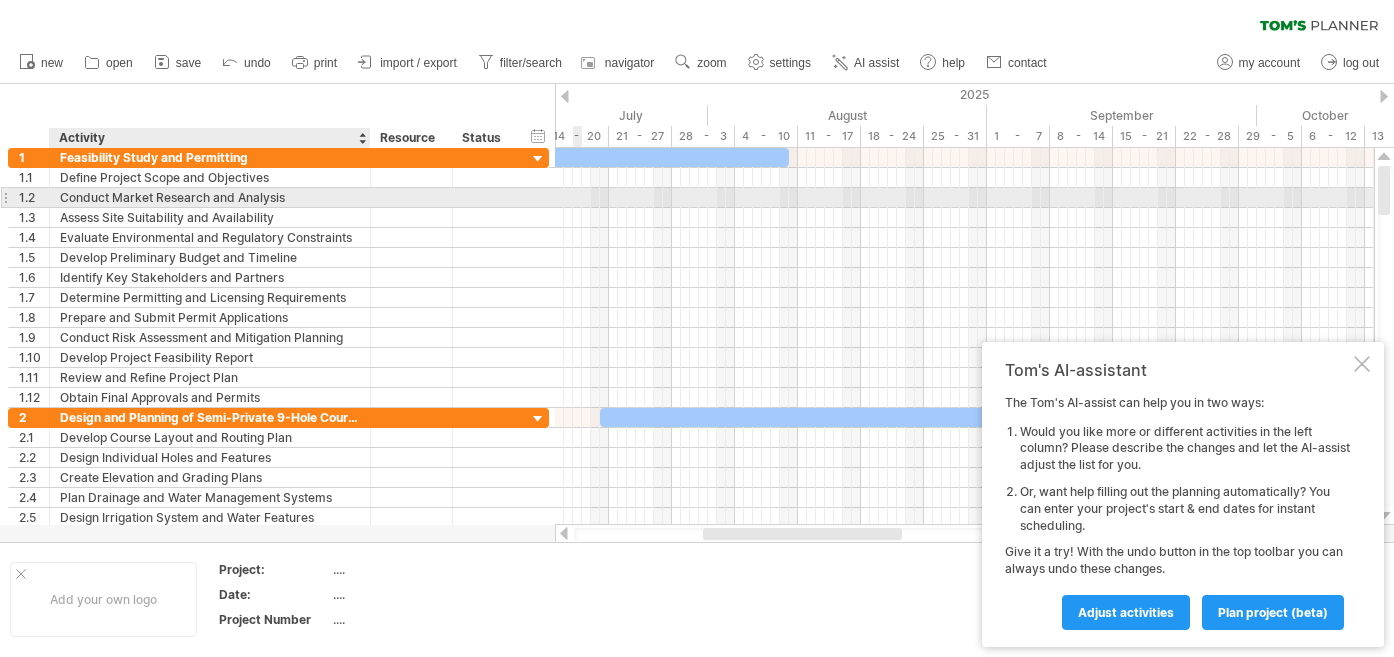 click on "Conduct Market Research and Analysis" at bounding box center (210, 197) 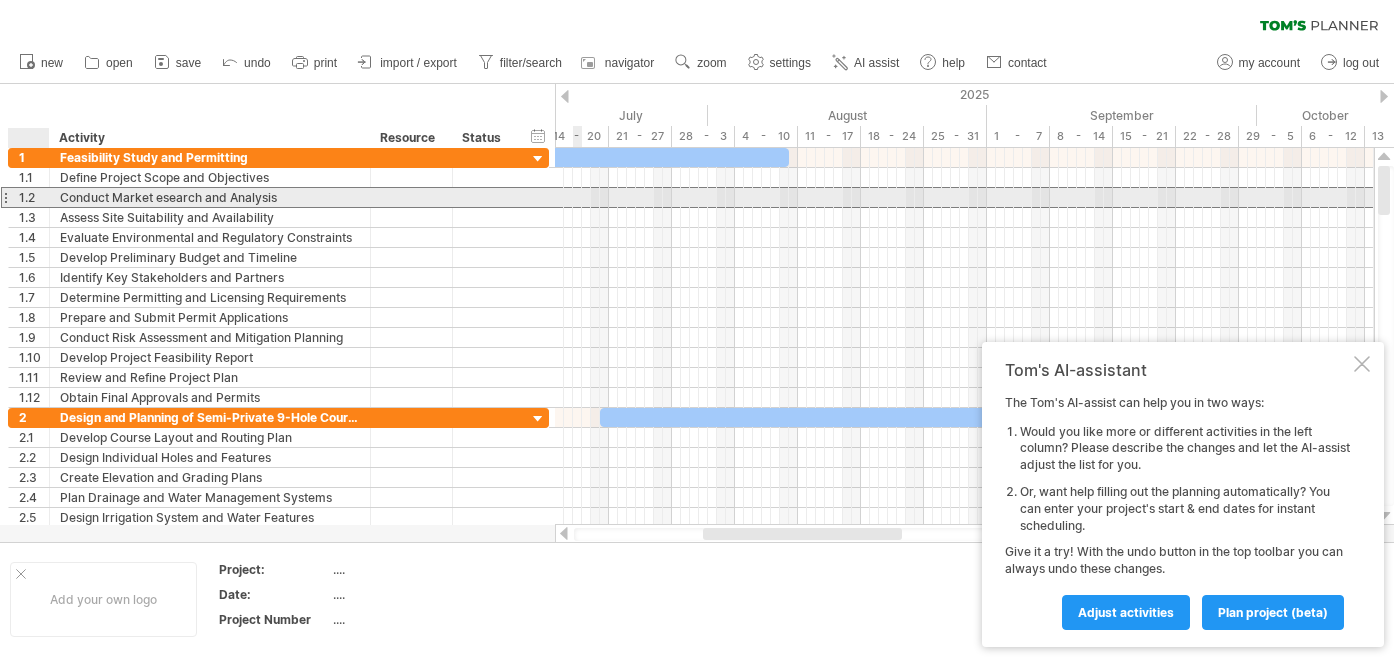 click on "1.2" at bounding box center (34, 197) 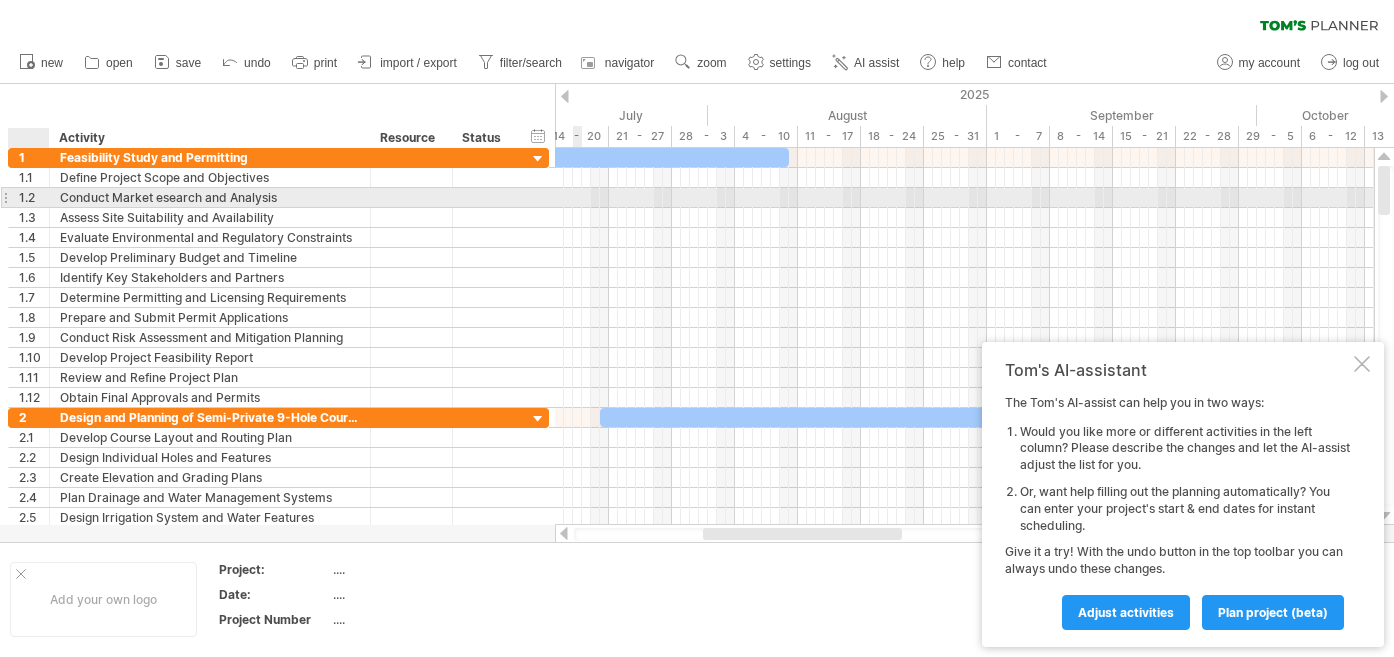 click on "1.2" at bounding box center (34, 197) 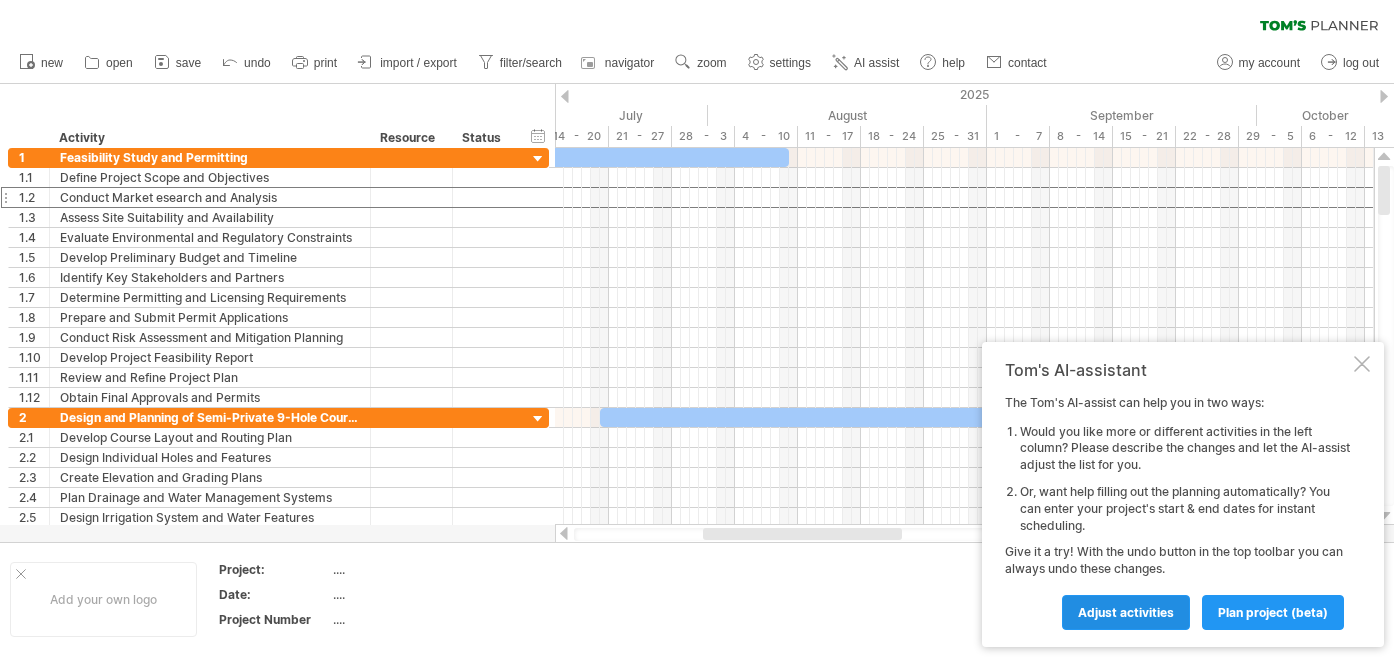 click on "Adjust activities" at bounding box center [1126, 612] 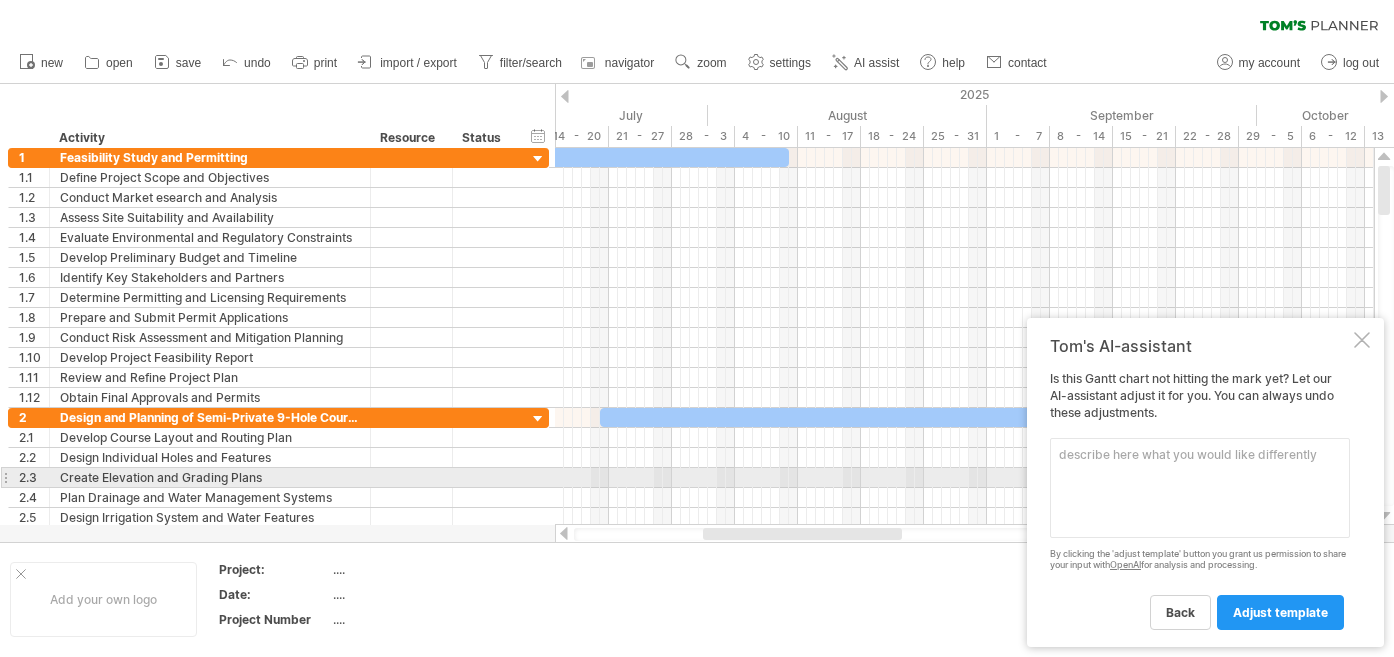 click at bounding box center [1200, 488] 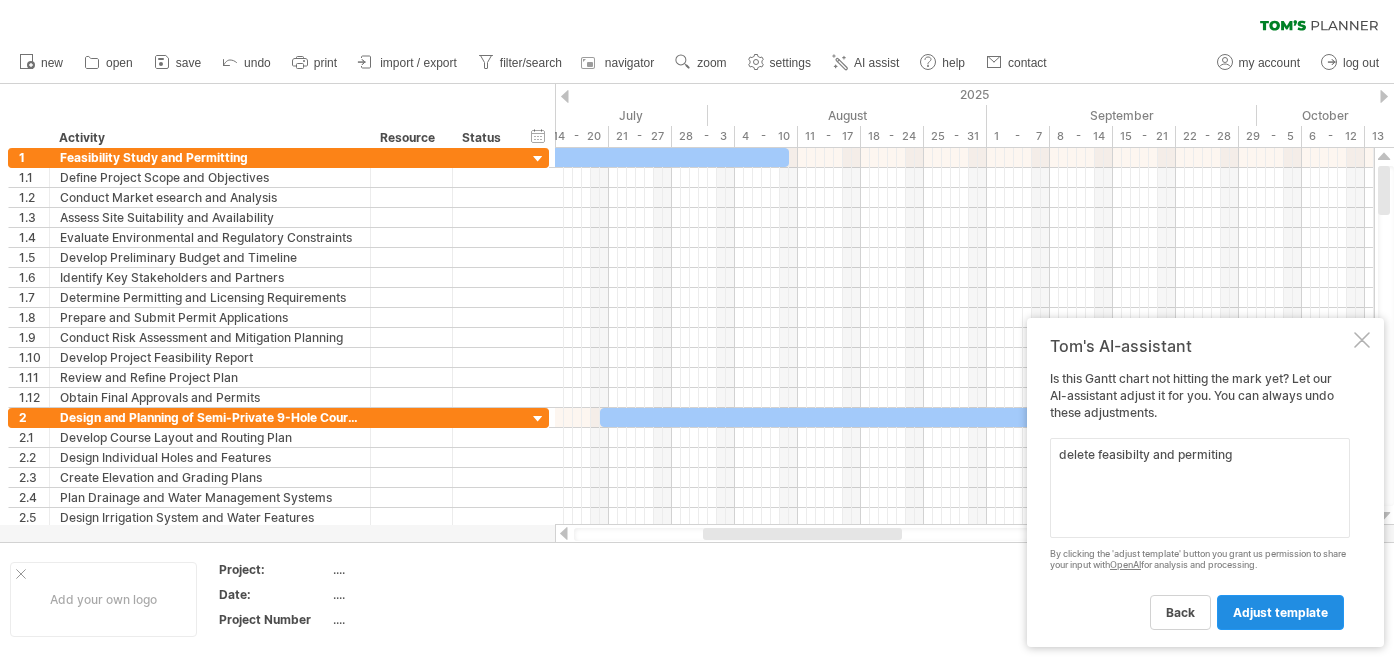 type on "delete feasibilty and permiting" 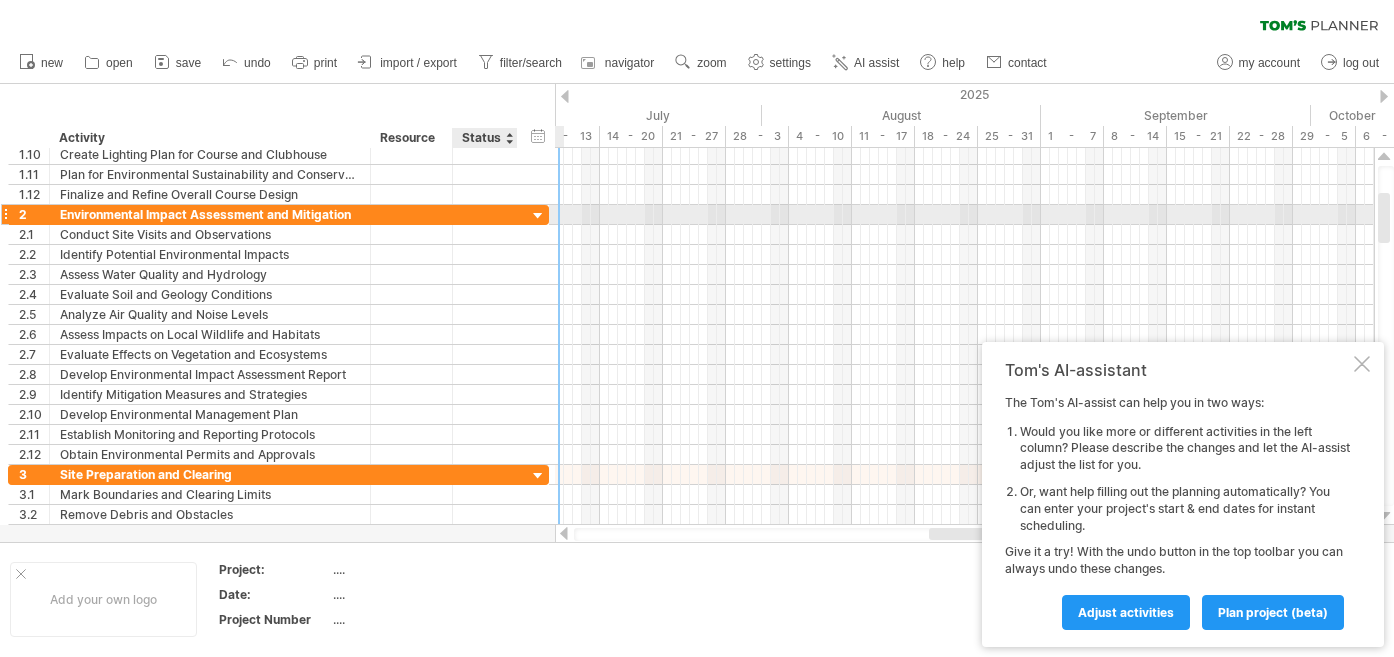 click at bounding box center [538, 216] 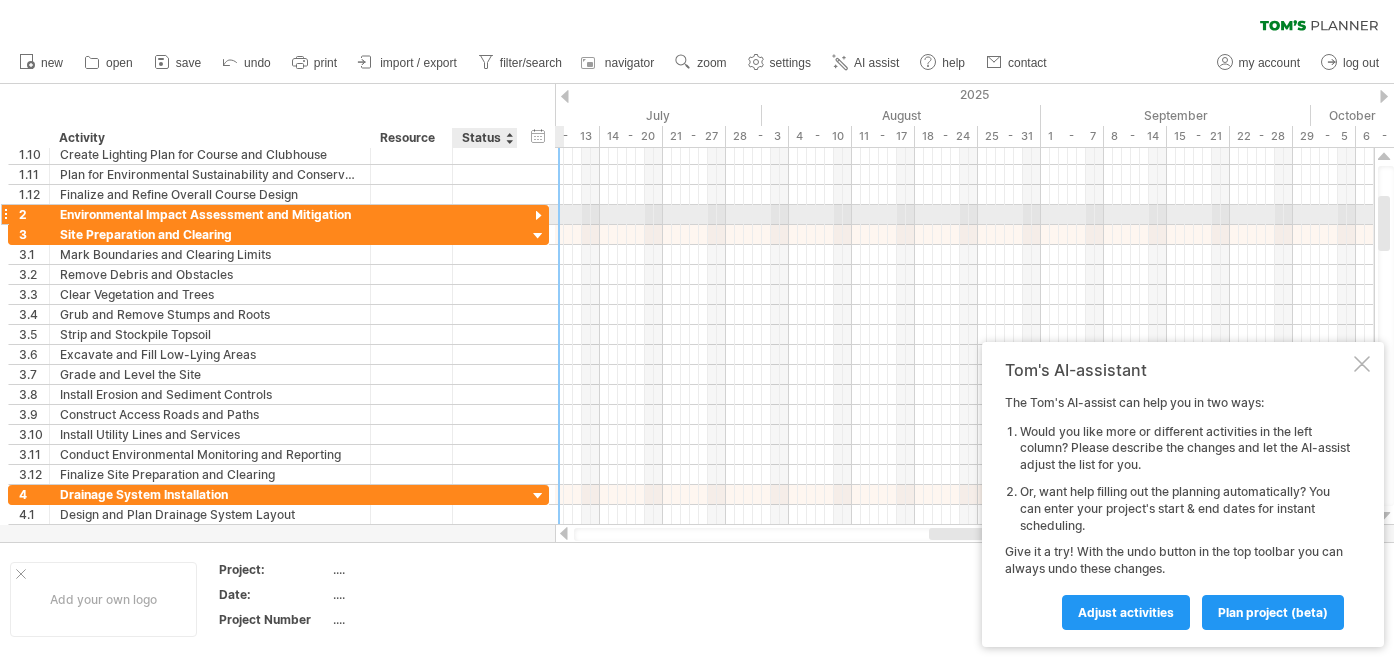 click at bounding box center [538, 216] 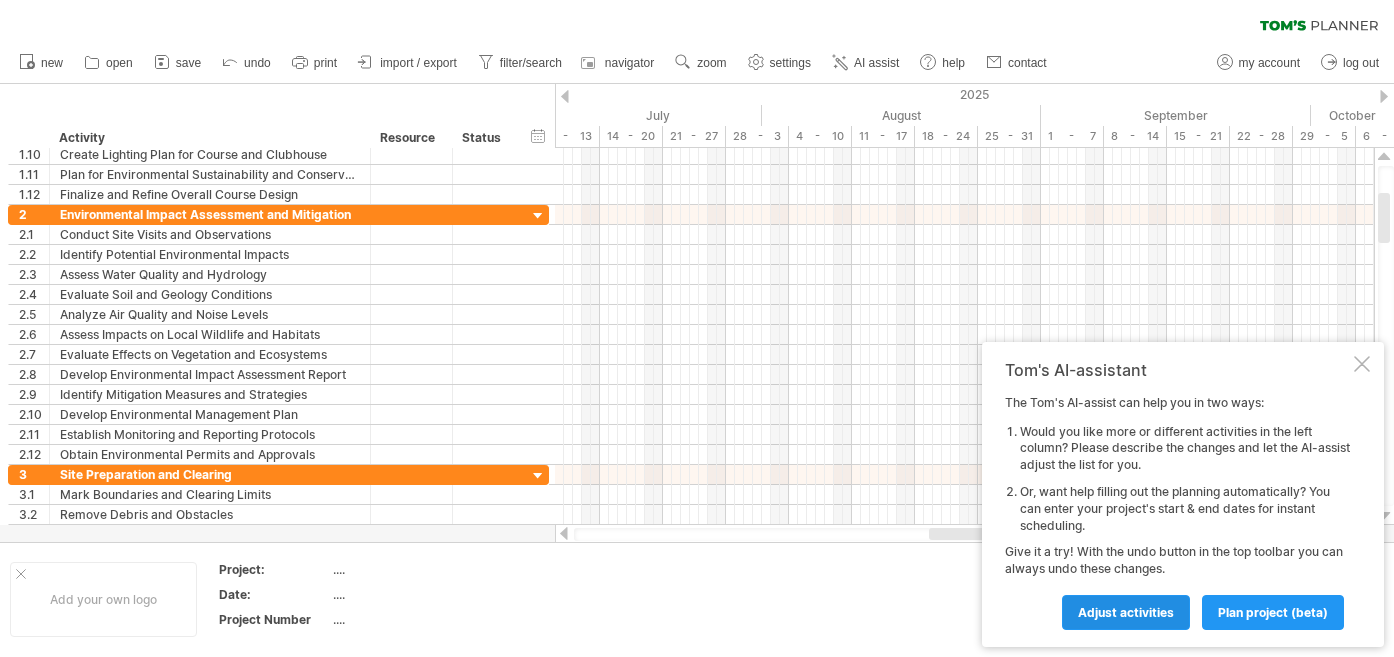 click on "Adjust activities" at bounding box center [1126, 612] 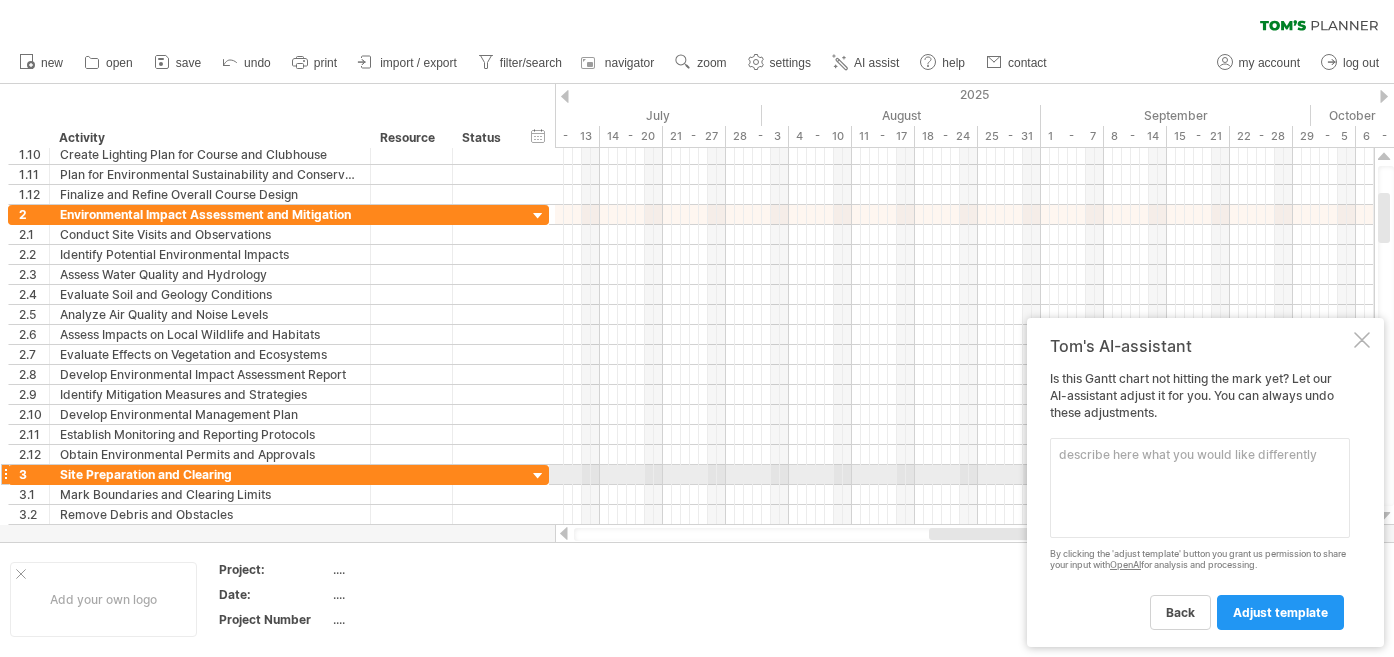 click at bounding box center (1200, 488) 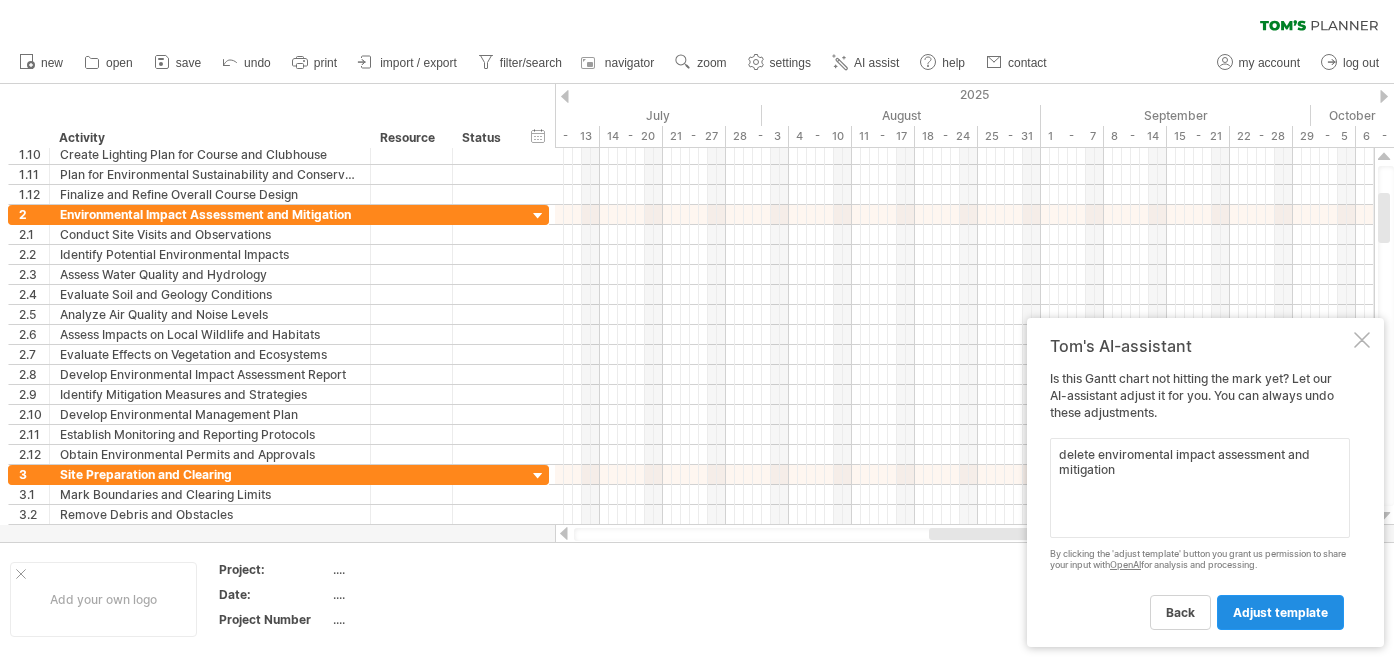 type on "delete enviromental impact assessment and mitigation" 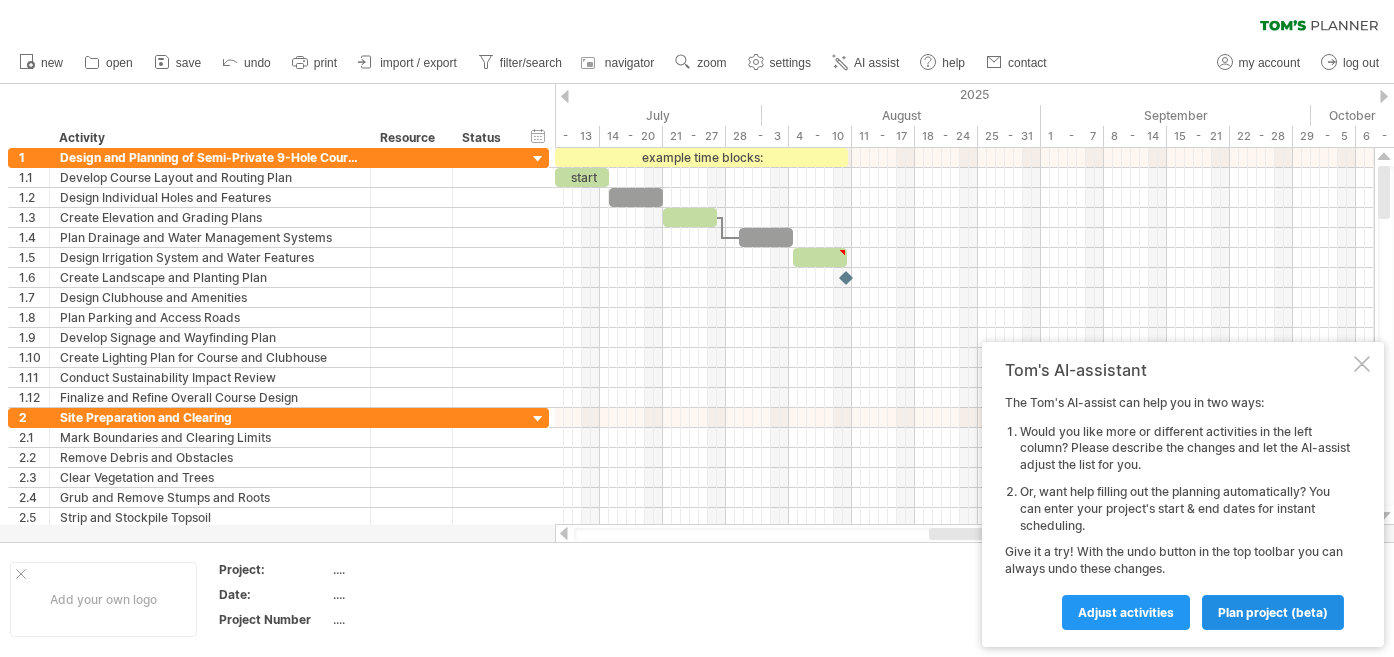 click on "plan project (beta)" at bounding box center (1126, 612) 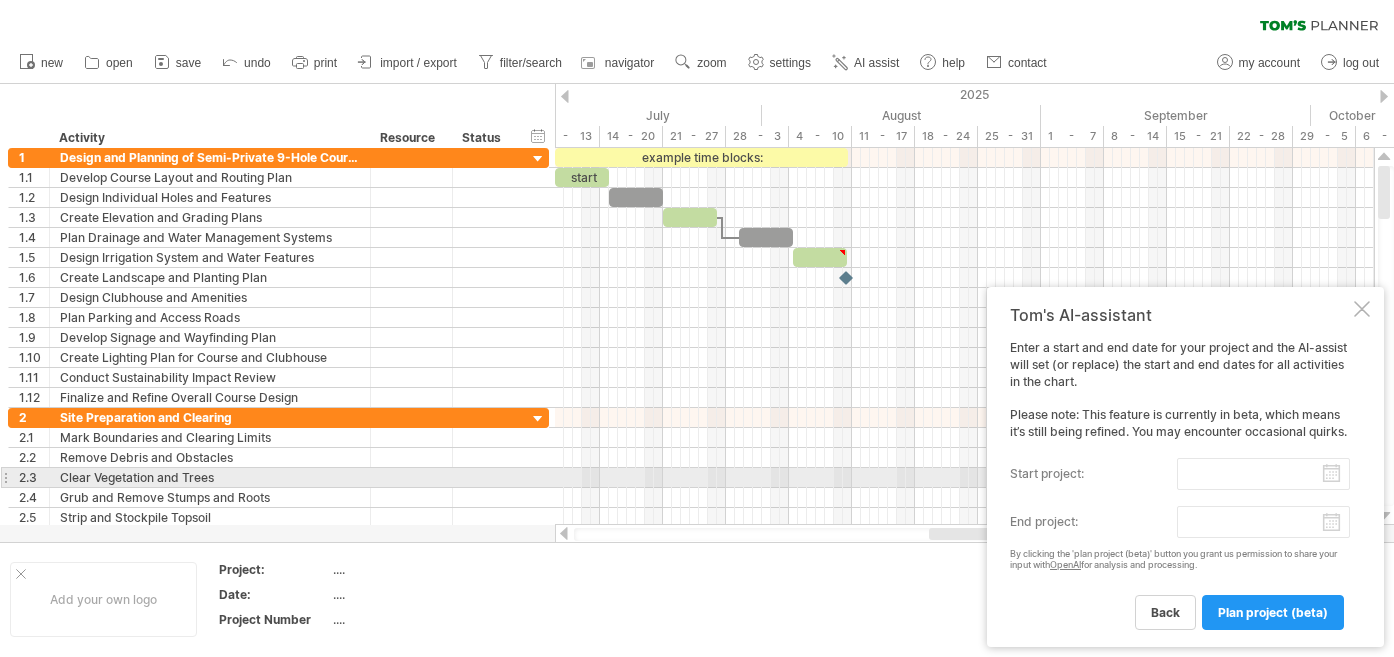 click on "start project:" at bounding box center (1263, 474) 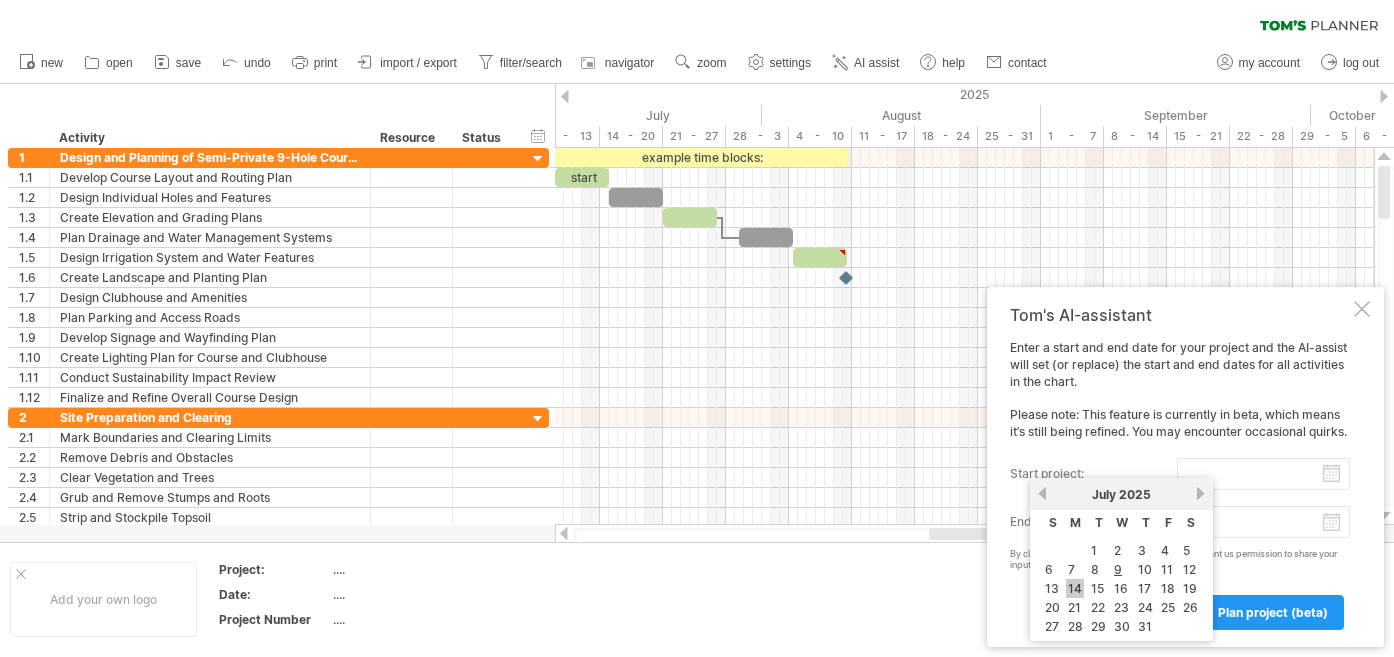 click on "14" at bounding box center (1075, 588) 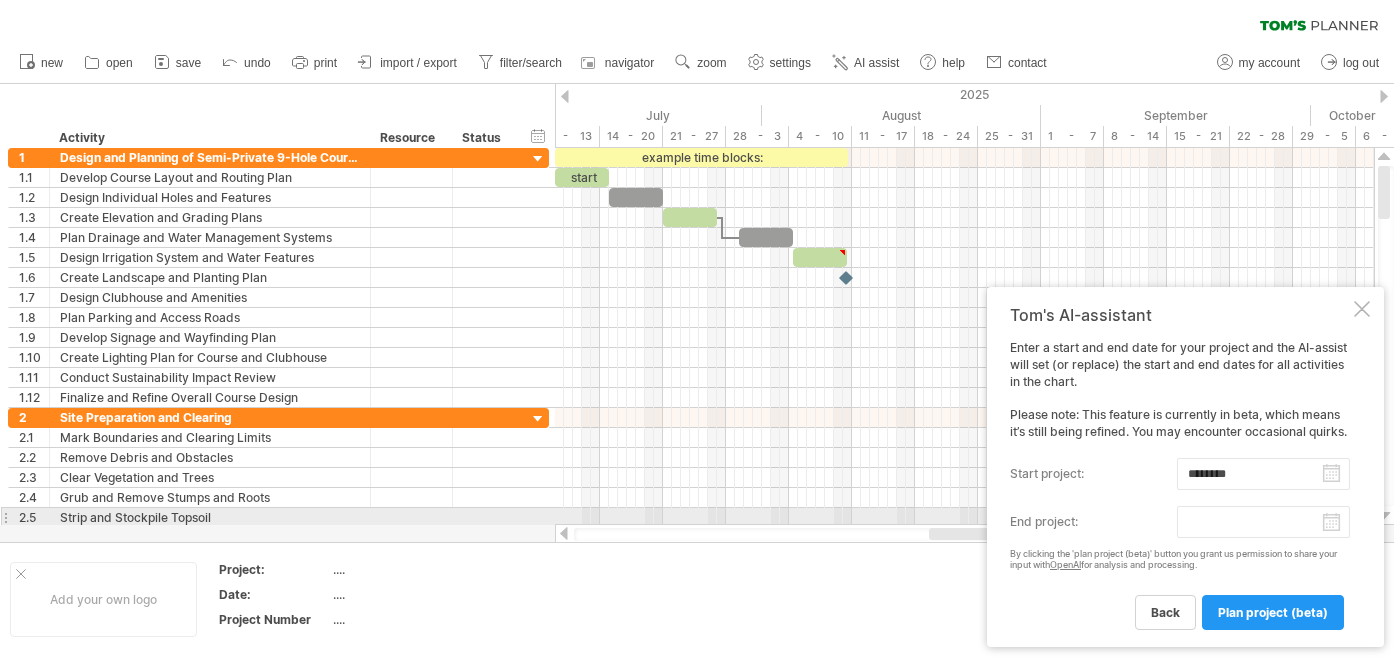 click on "progress(100%)
Trying to reach plan.tomsplanner.com
Connected again...
0%
clear filter
reapply filter" at bounding box center [697, 330] 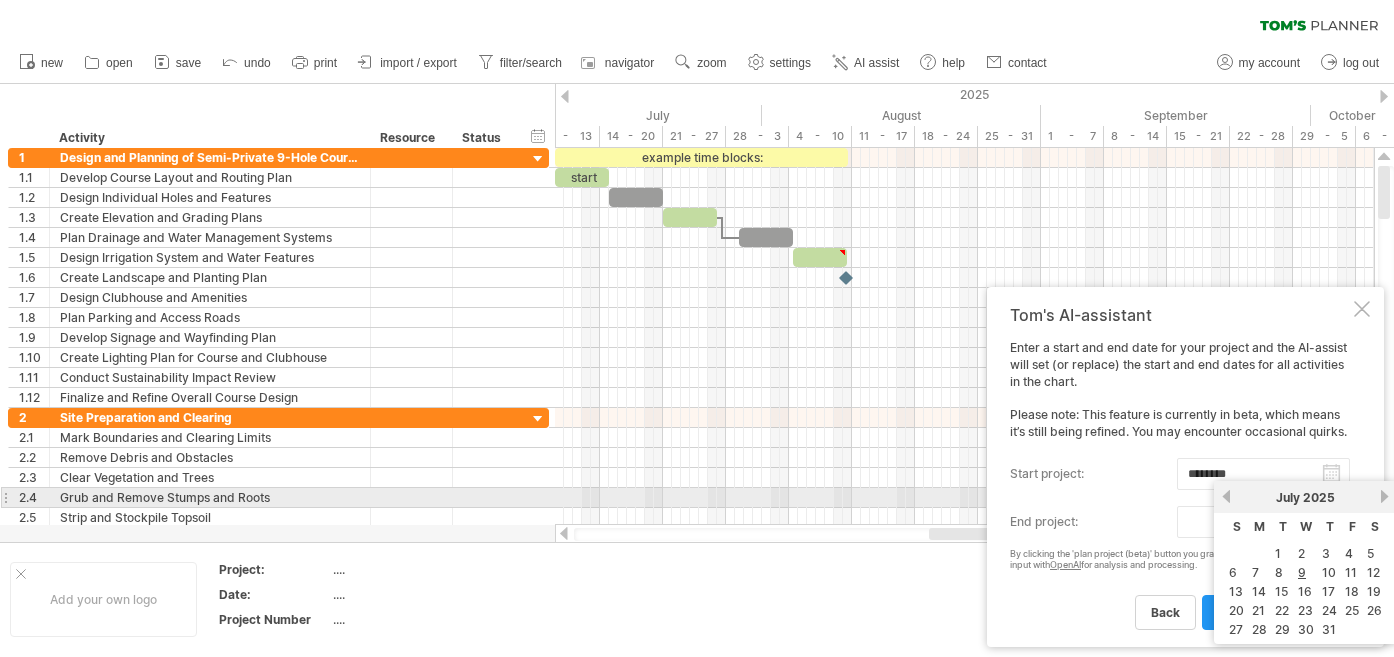 click on "next" at bounding box center (1384, 496) 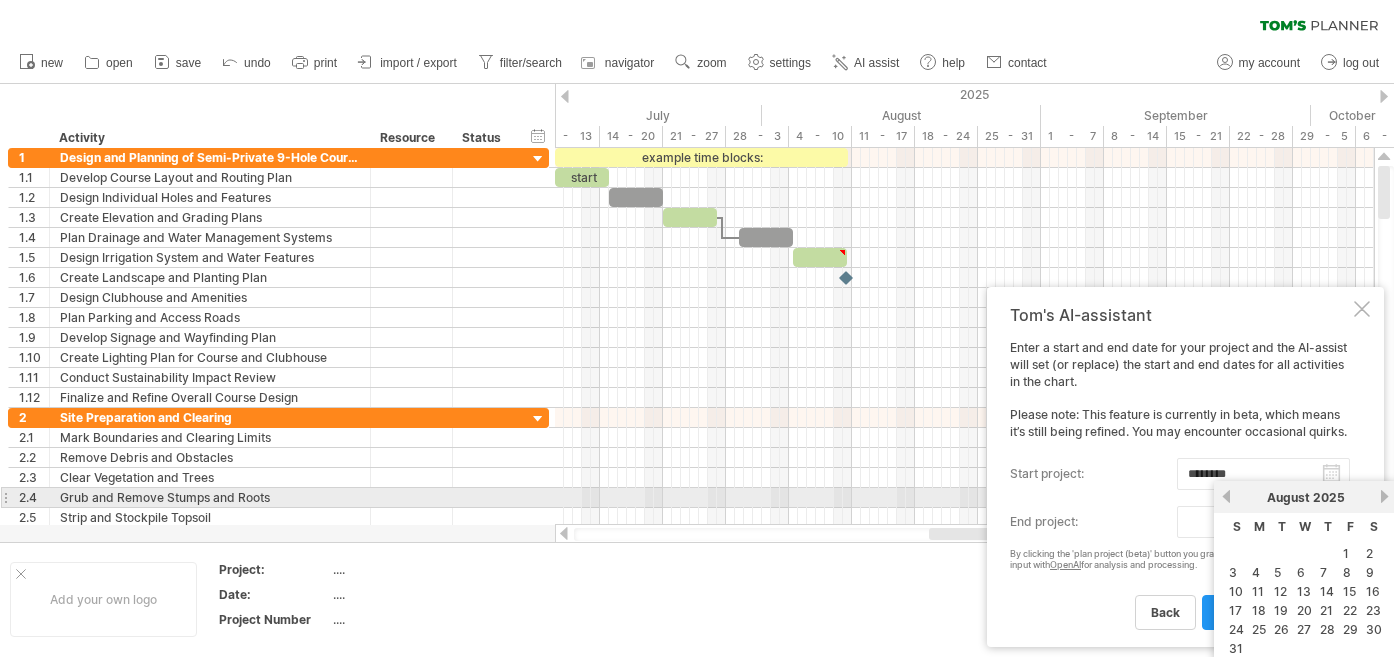 click on "next" at bounding box center [1384, 496] 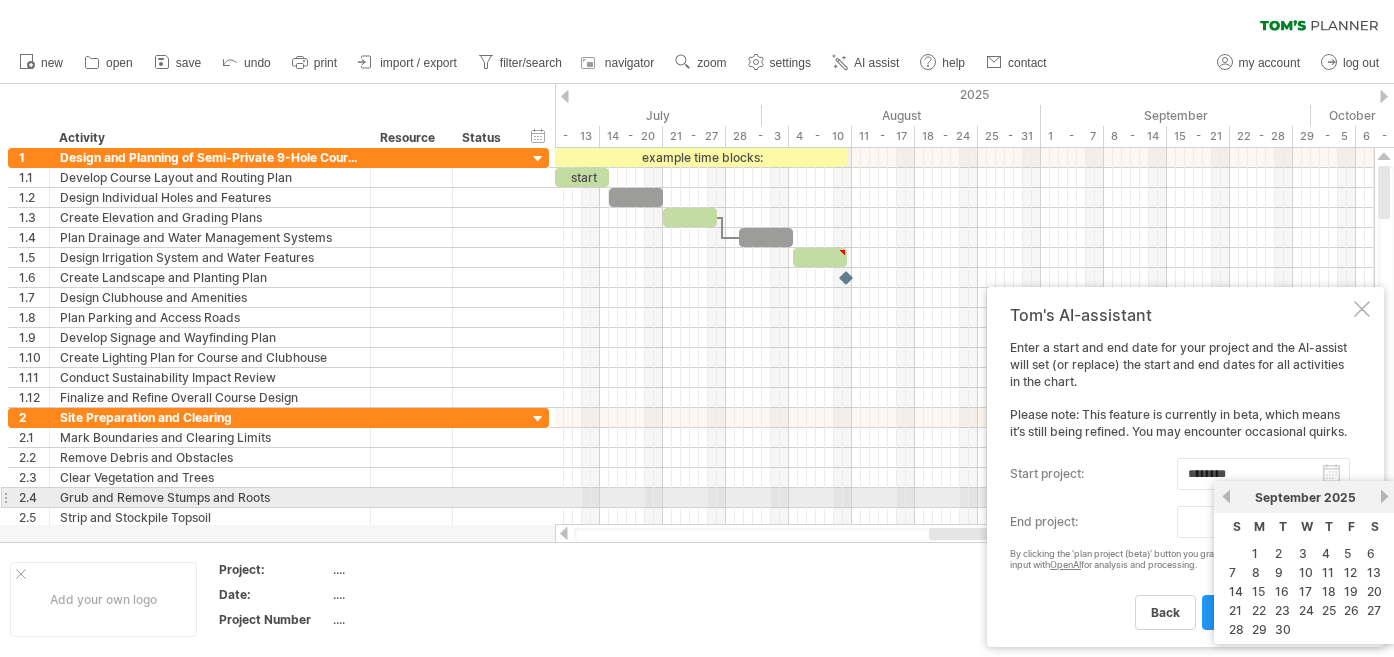 click on "next" at bounding box center [1384, 496] 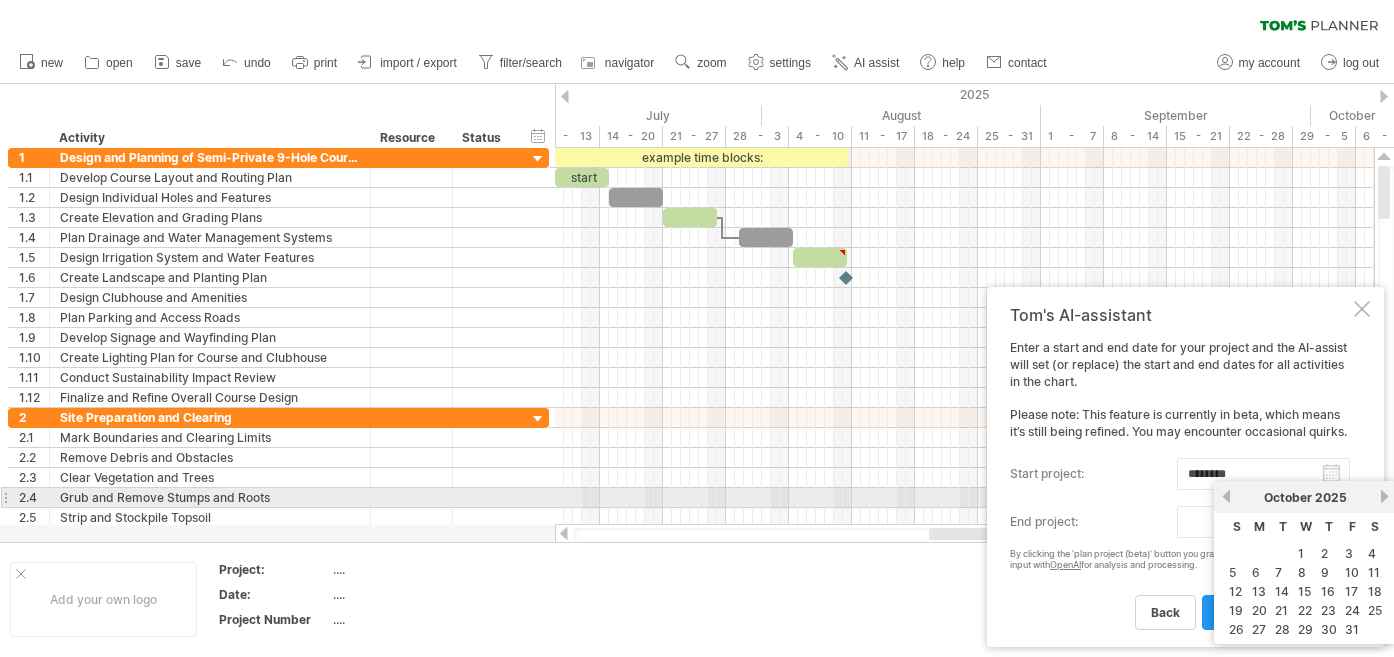 click on "next" at bounding box center [1384, 496] 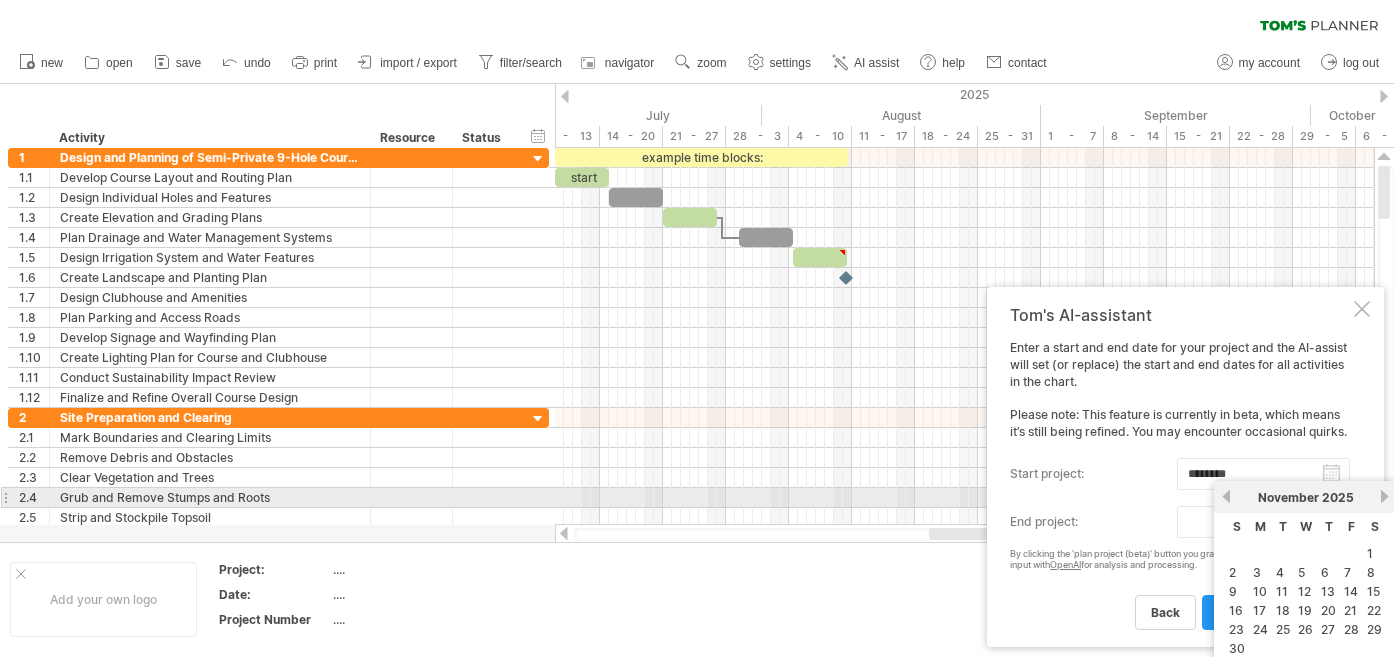 click on "next" at bounding box center [1384, 496] 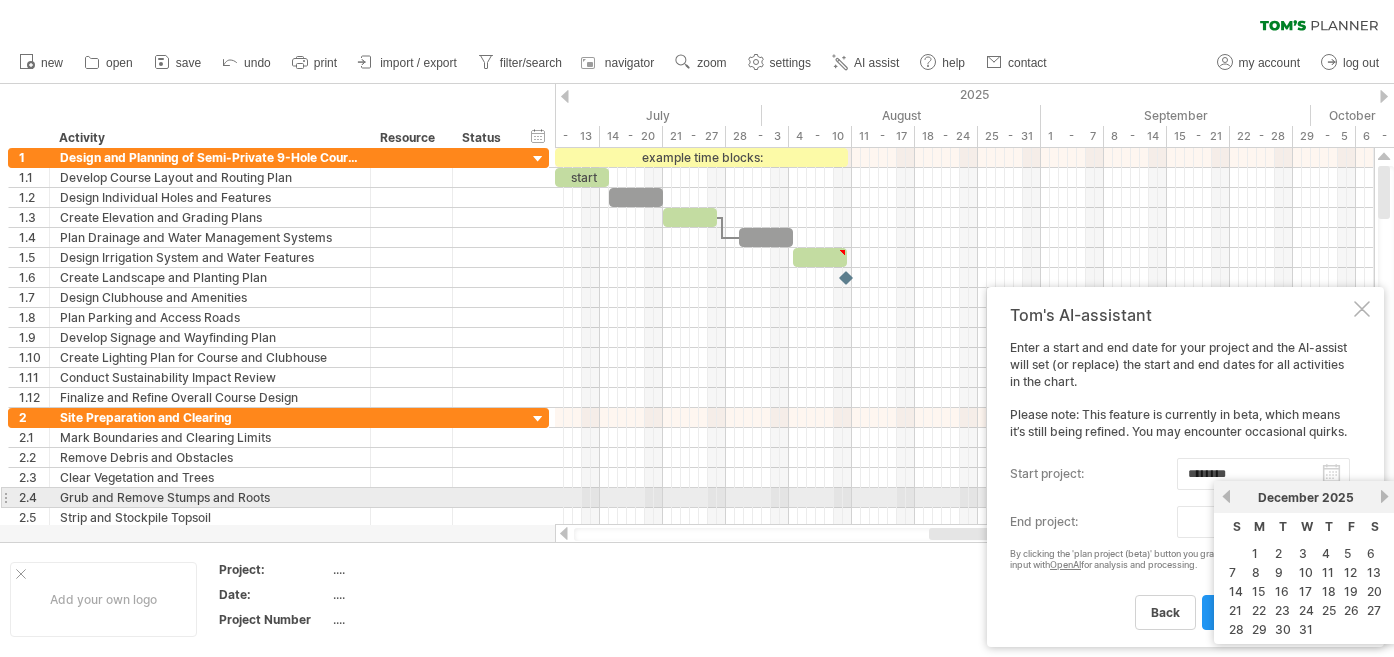 click on "next" at bounding box center [1384, 496] 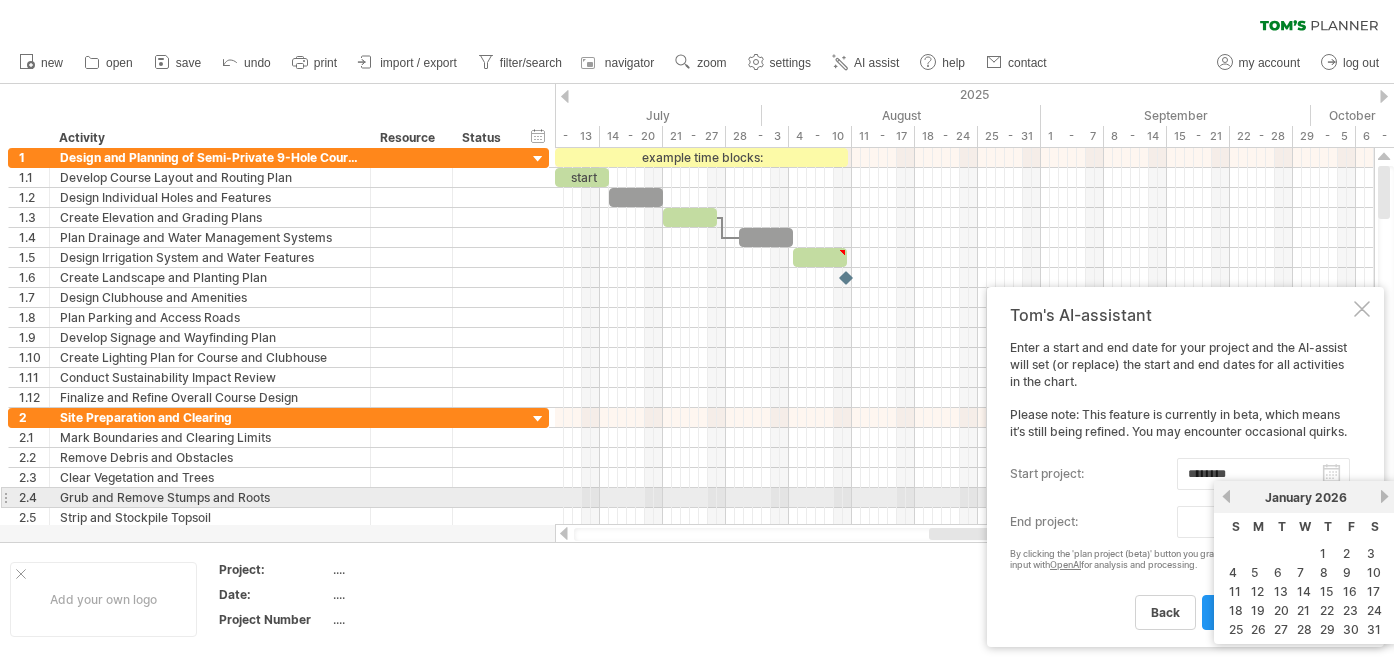 click on "next" at bounding box center [1384, 496] 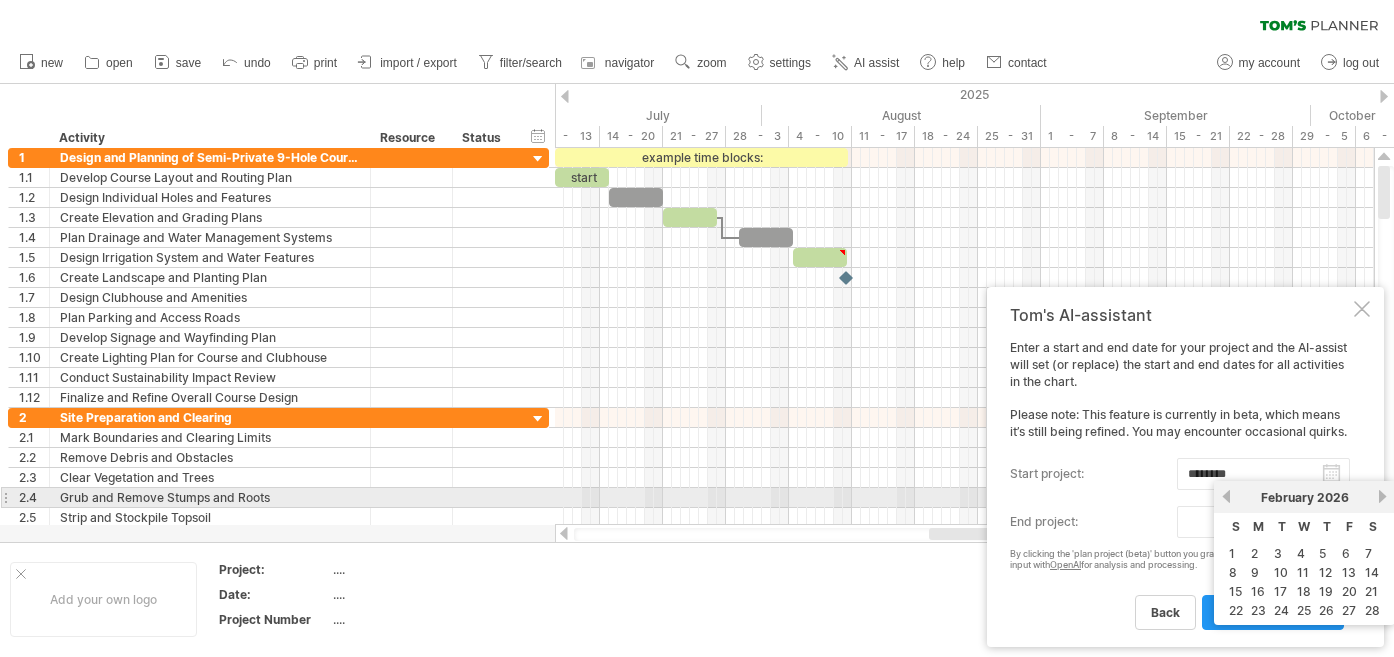 click on "next" at bounding box center [1382, 496] 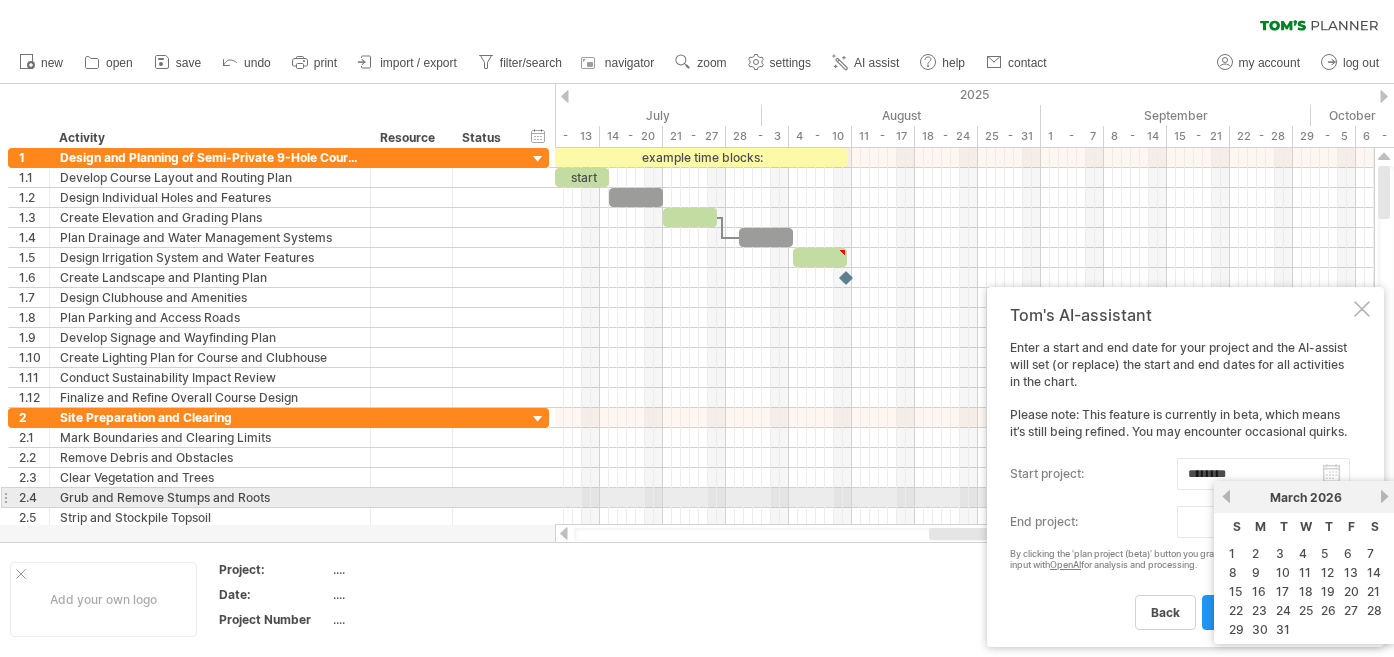 click on "next" at bounding box center (1384, 496) 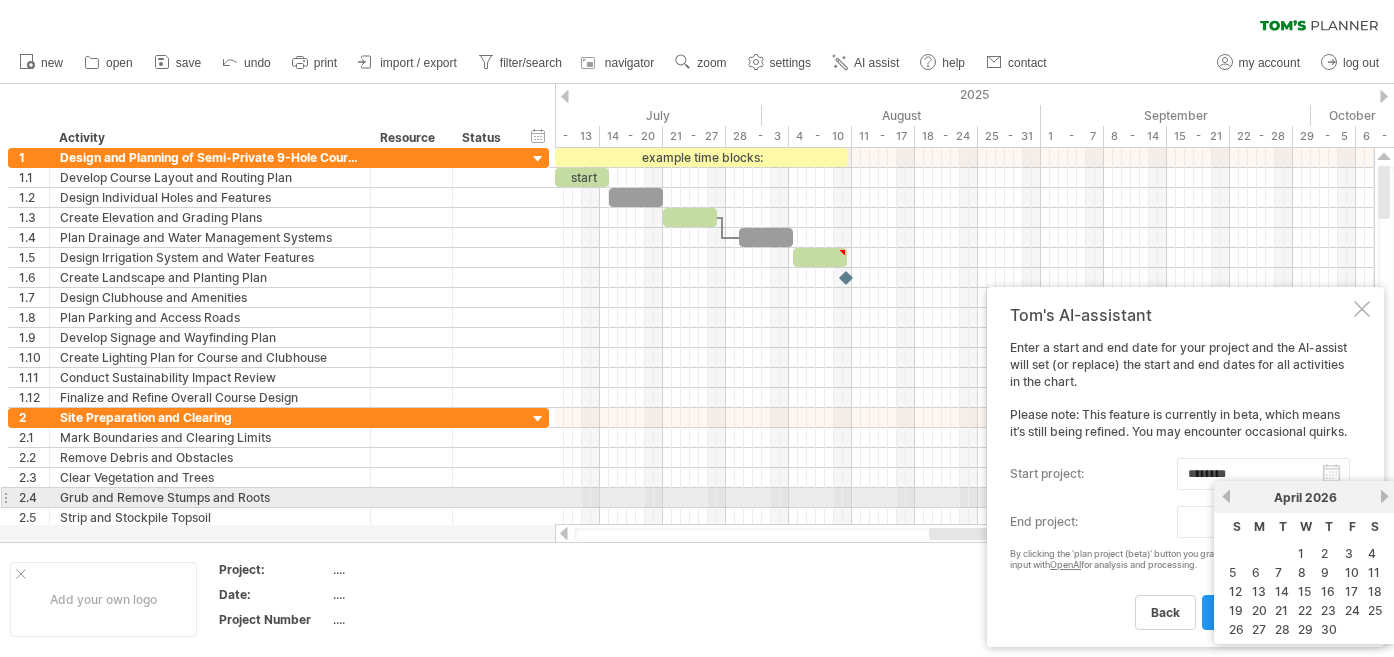 click on "next" at bounding box center (1384, 496) 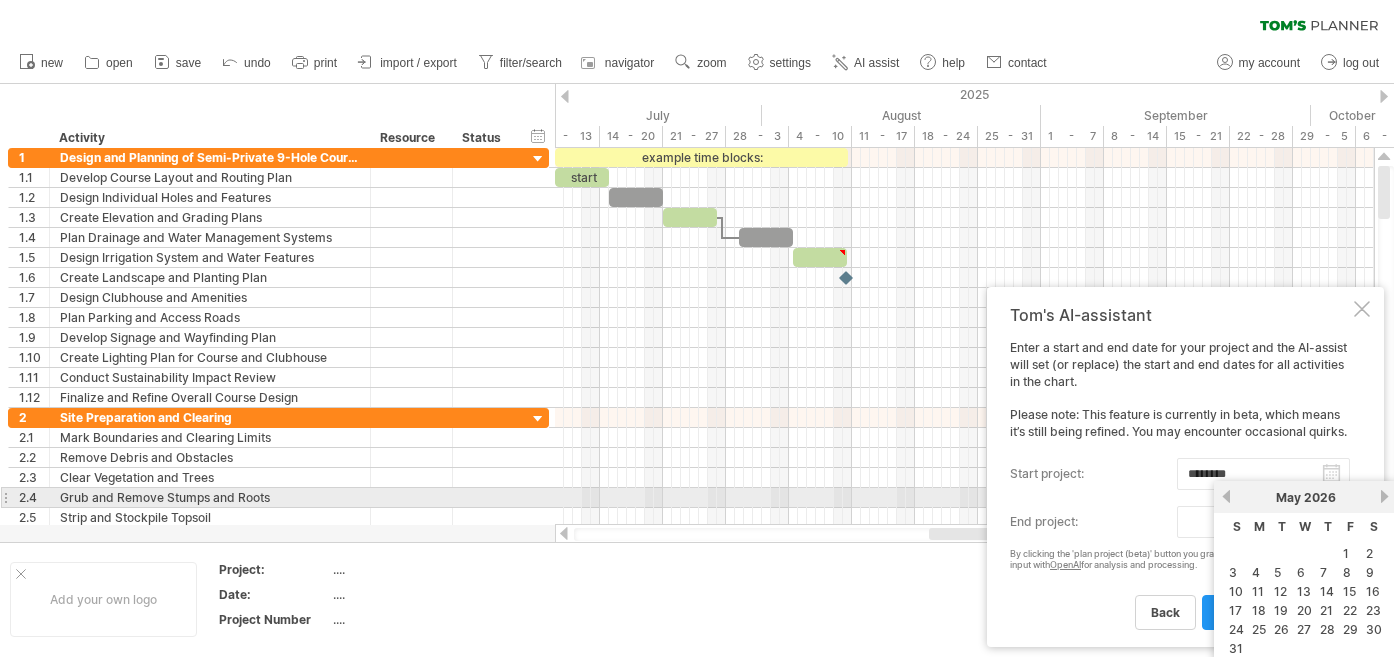 click on "next" at bounding box center [1384, 496] 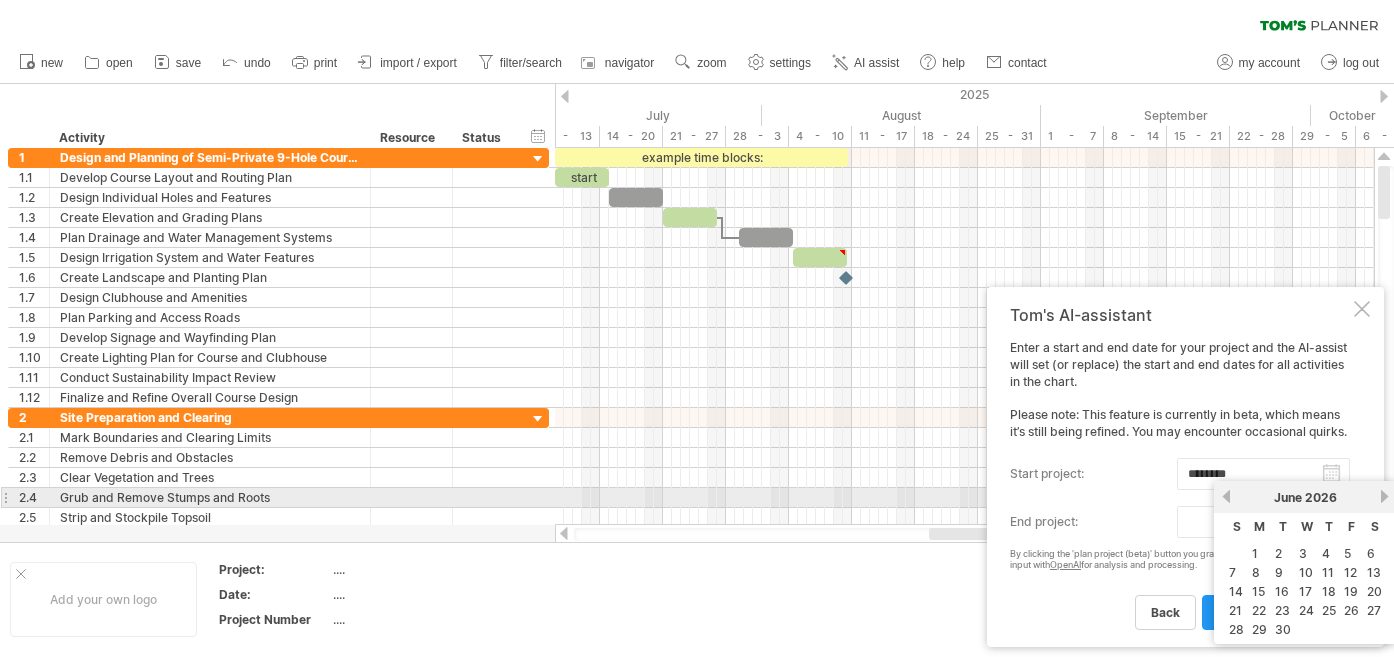 click on "next" at bounding box center (1384, 496) 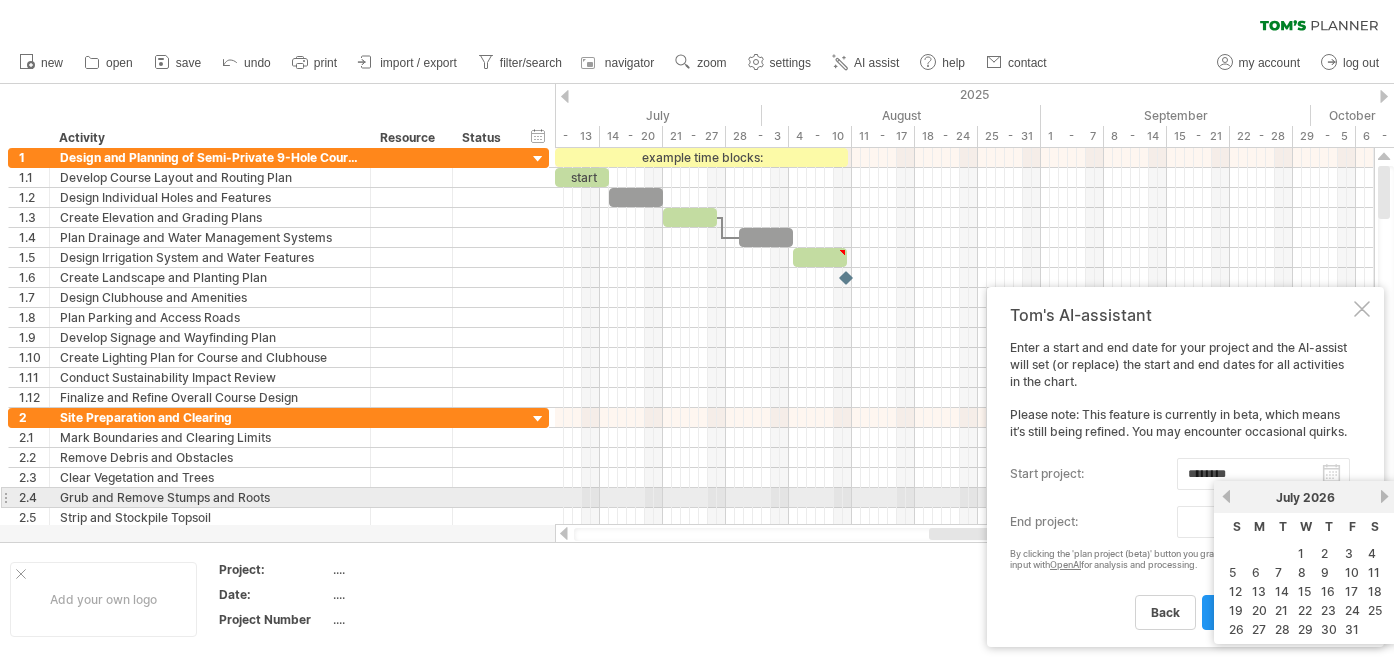 click on "next" at bounding box center (1384, 496) 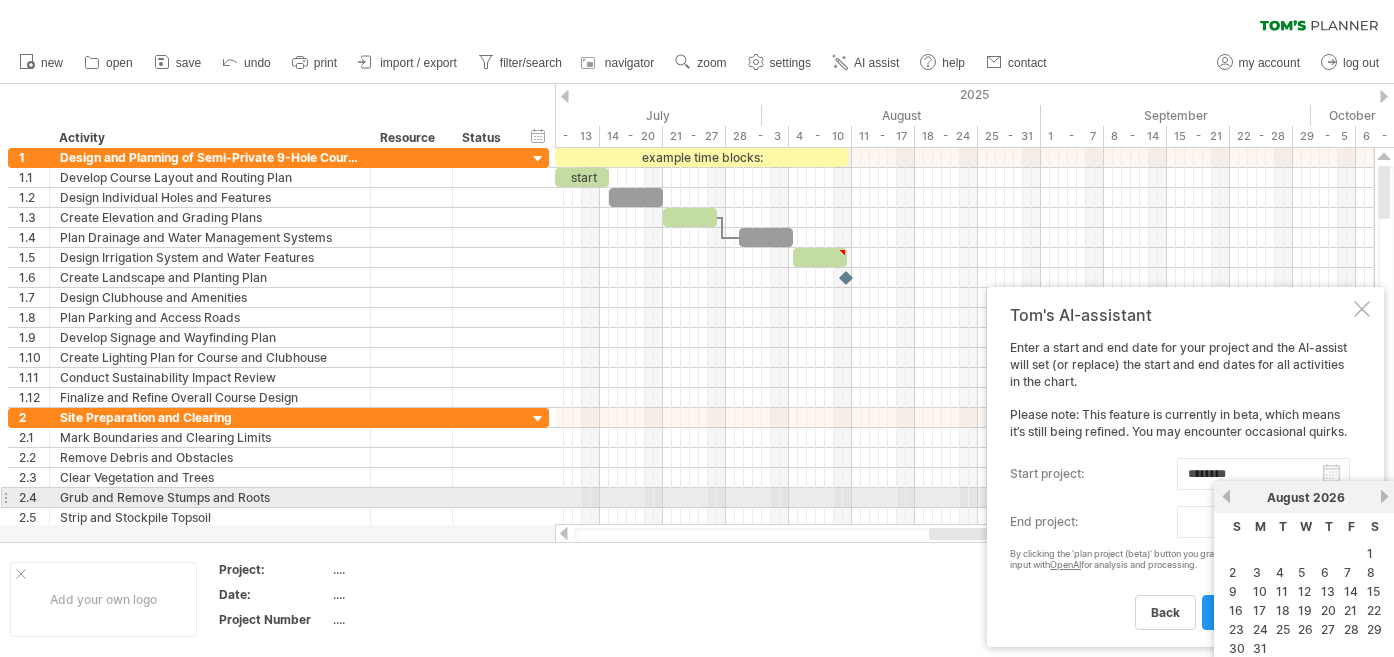 click on "next" at bounding box center [1384, 496] 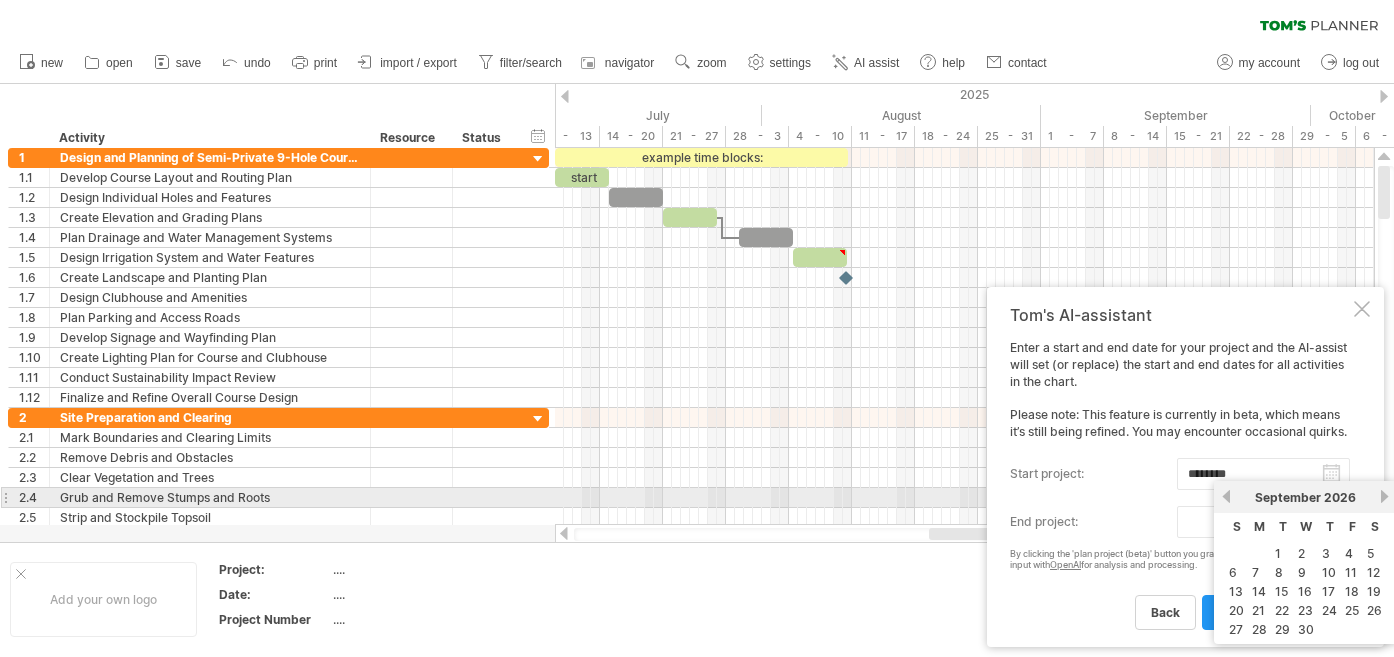 click on "next" at bounding box center [1384, 496] 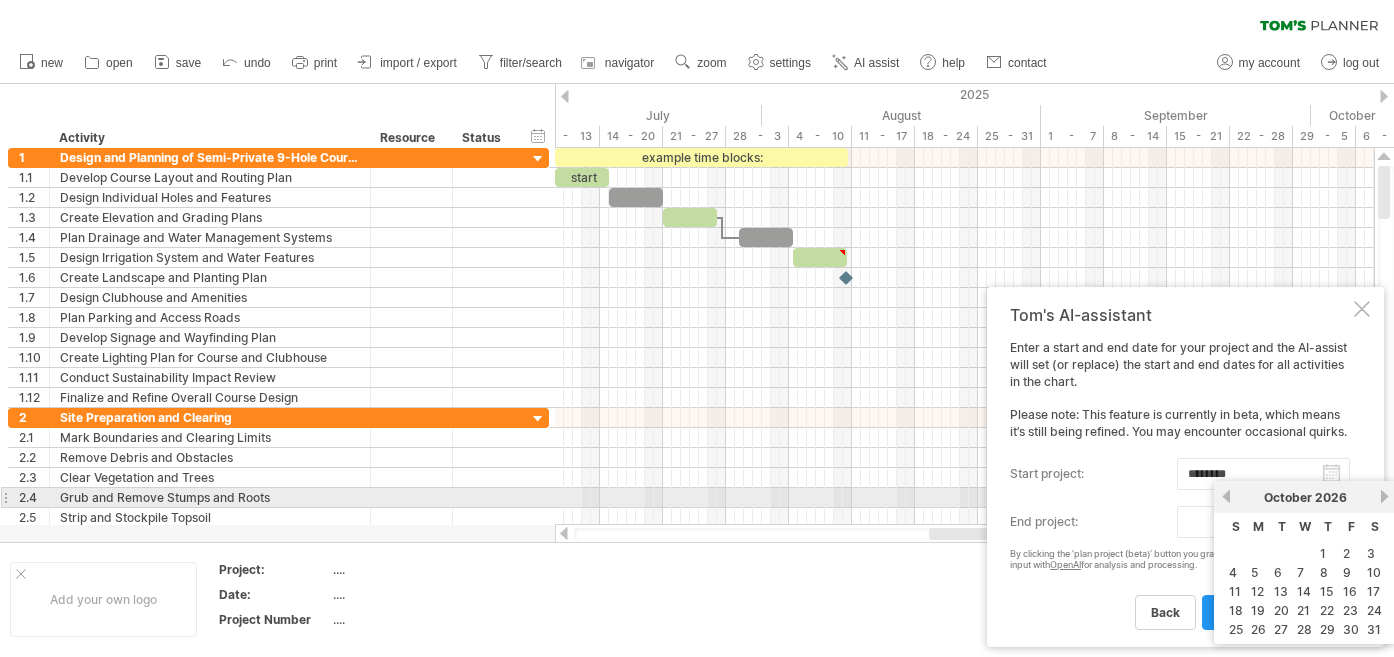 click on "next" at bounding box center (1384, 496) 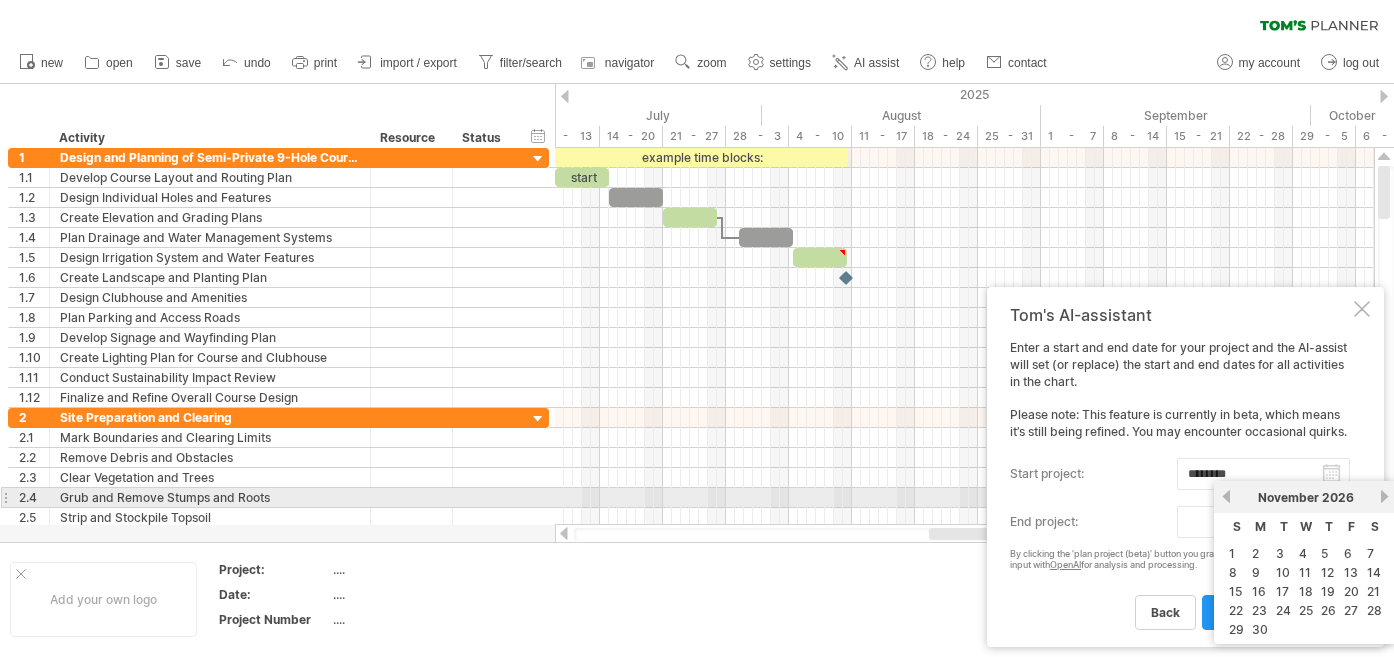 click on "next" at bounding box center (1384, 496) 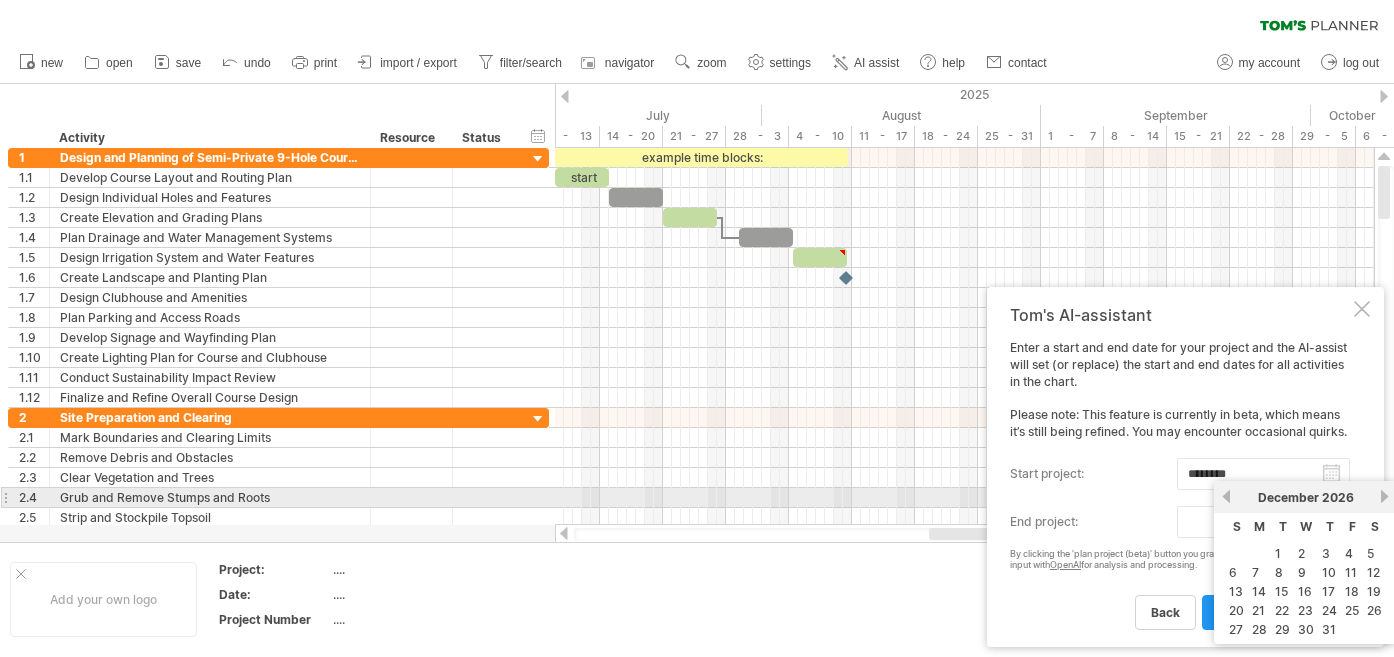 click on "next" at bounding box center (1384, 496) 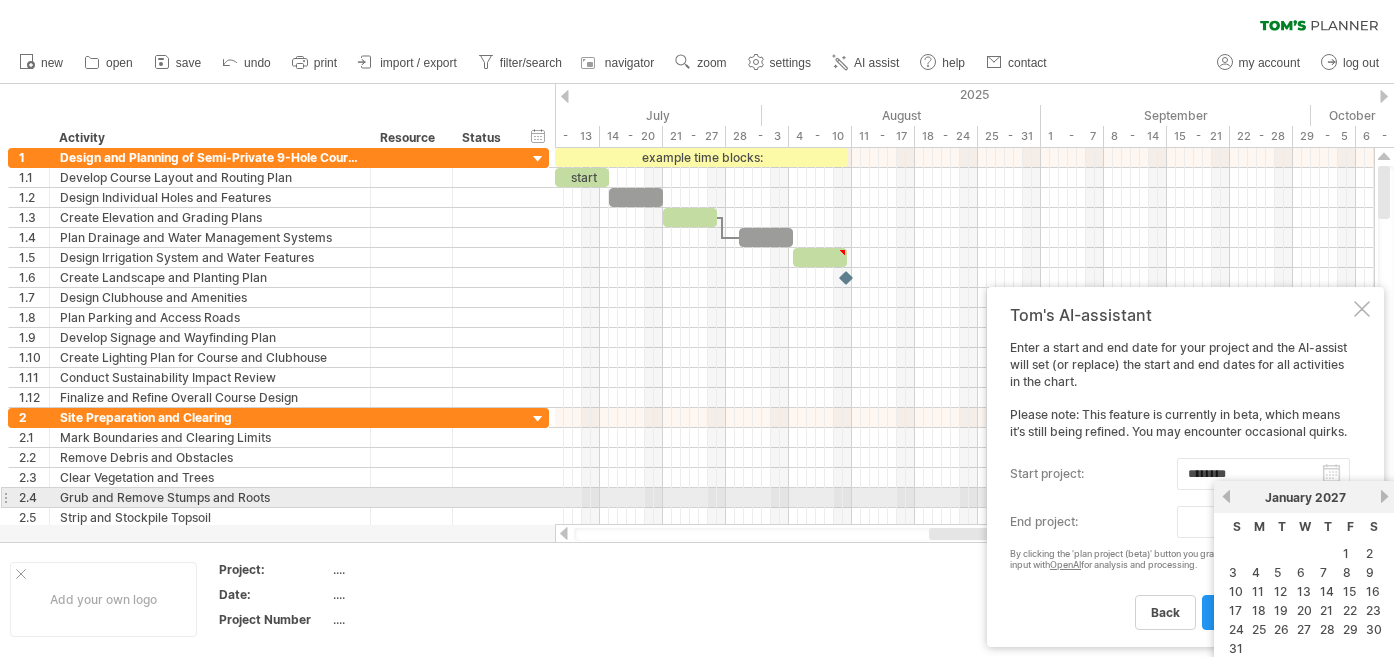 click on "next" at bounding box center [1384, 496] 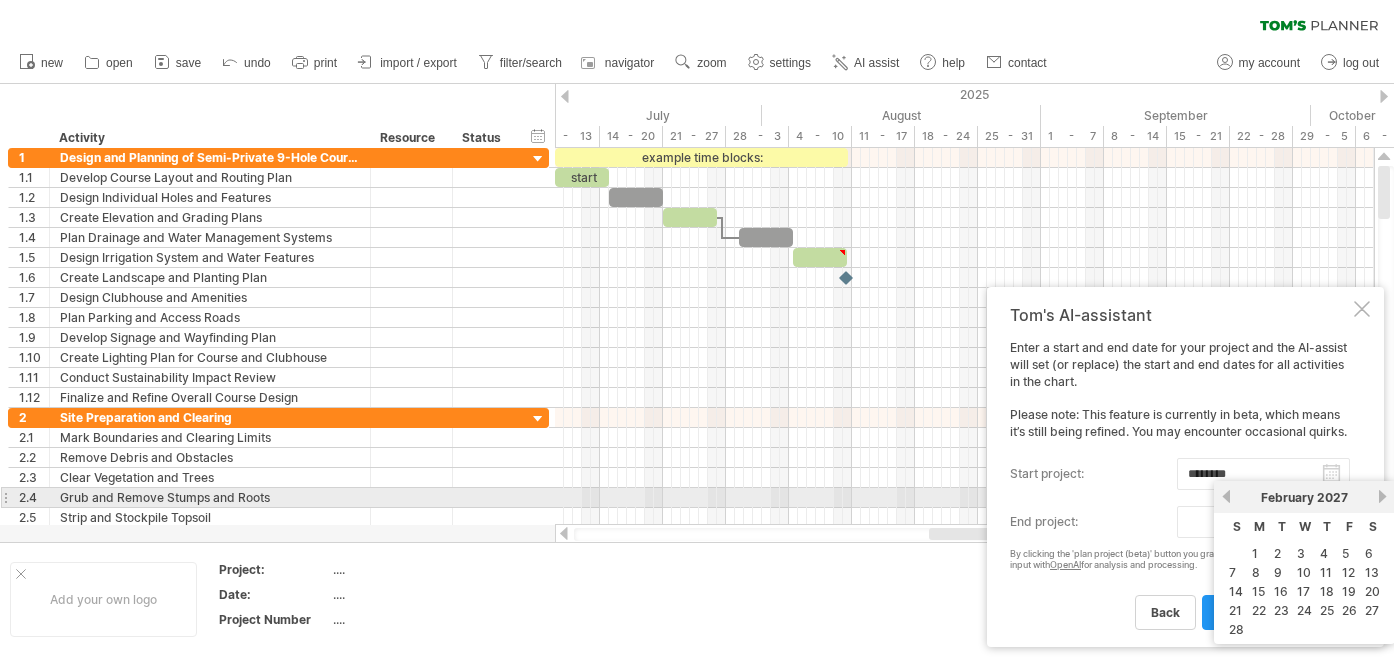 click on "next" at bounding box center (1382, 496) 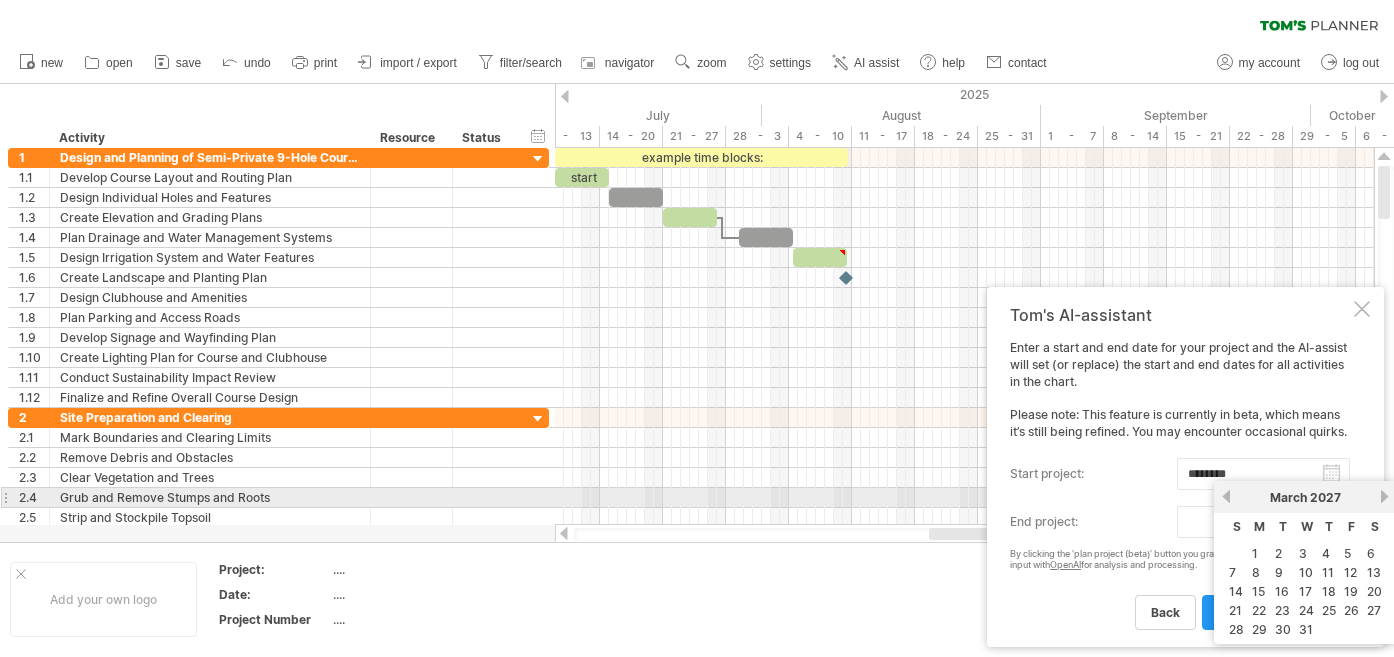 click on "next" at bounding box center [1384, 496] 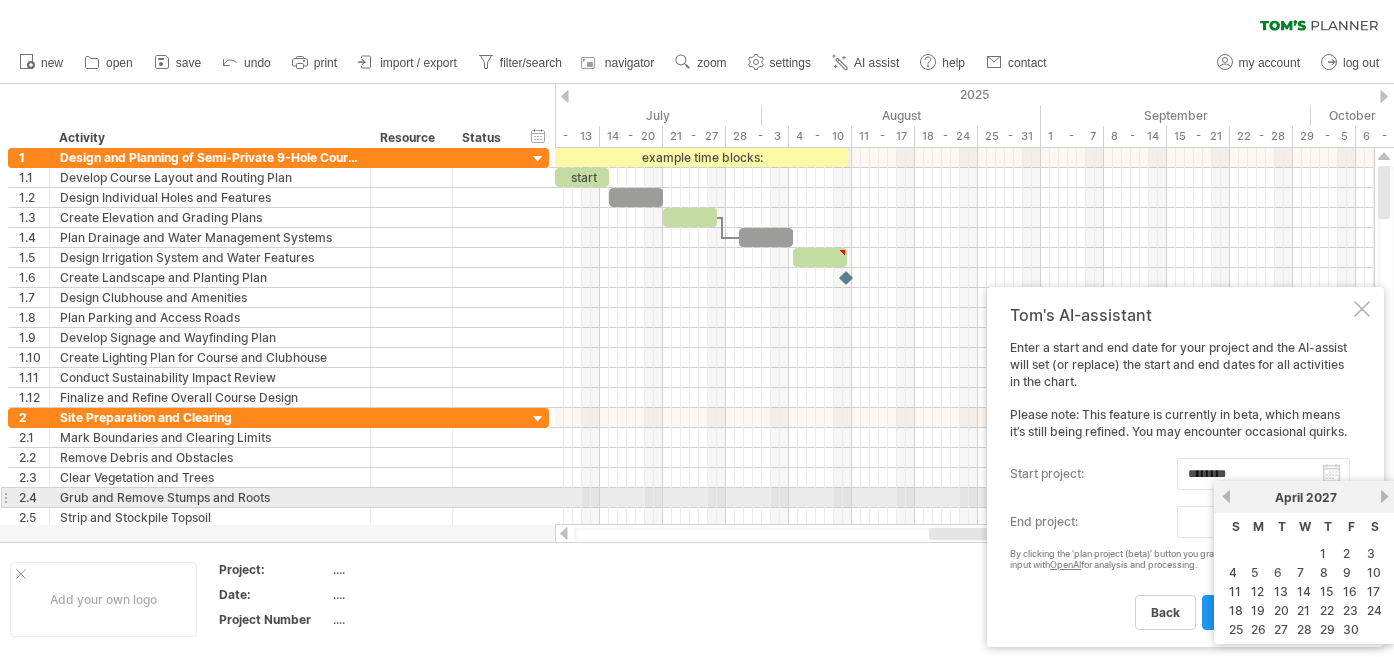 click on "next" at bounding box center [1384, 496] 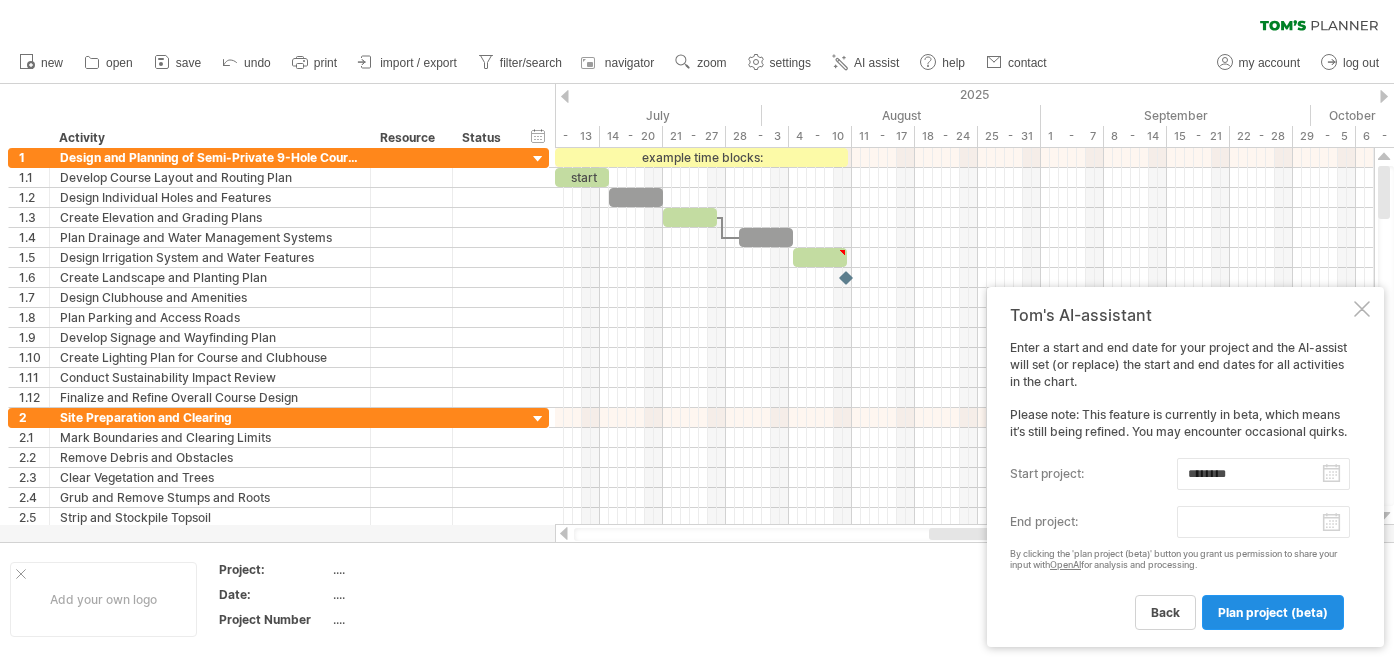 click on "plan project (beta)" at bounding box center [1273, 612] 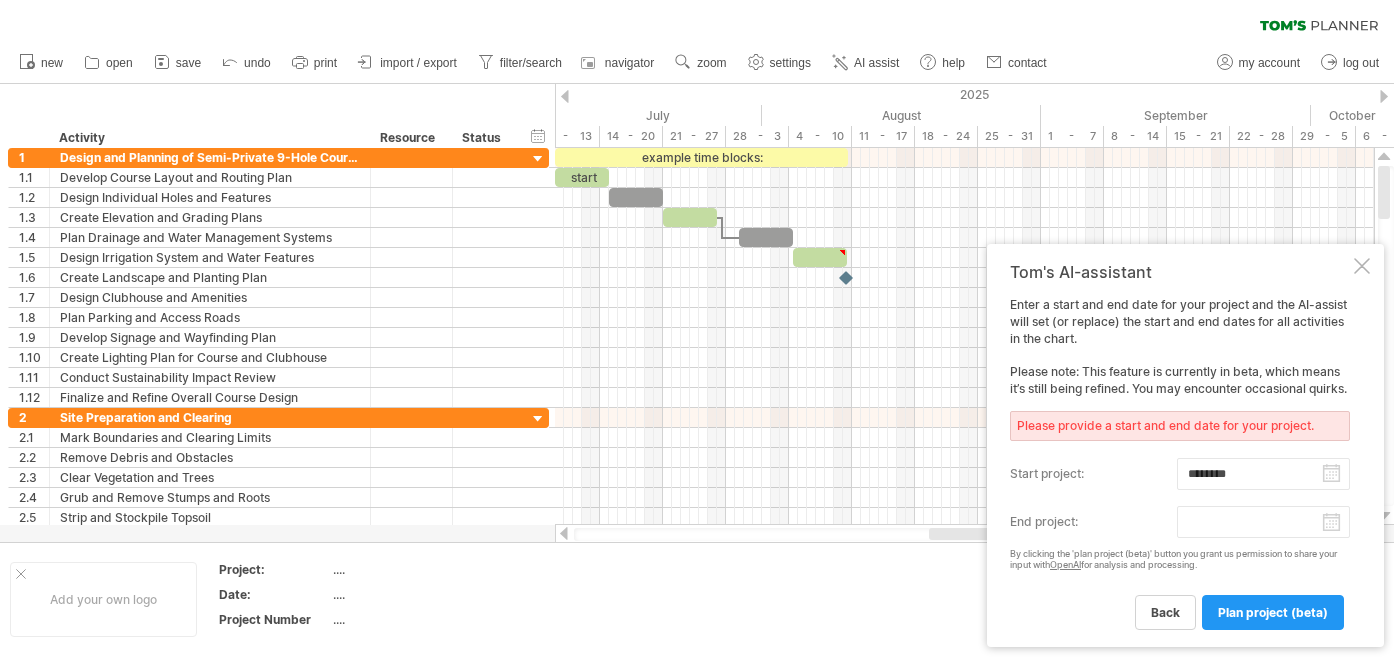 click on "progress(100%)
Trying to reach plan.tomsplanner.com
Connected again...
0%
clear filter
reapply filter" at bounding box center [697, 330] 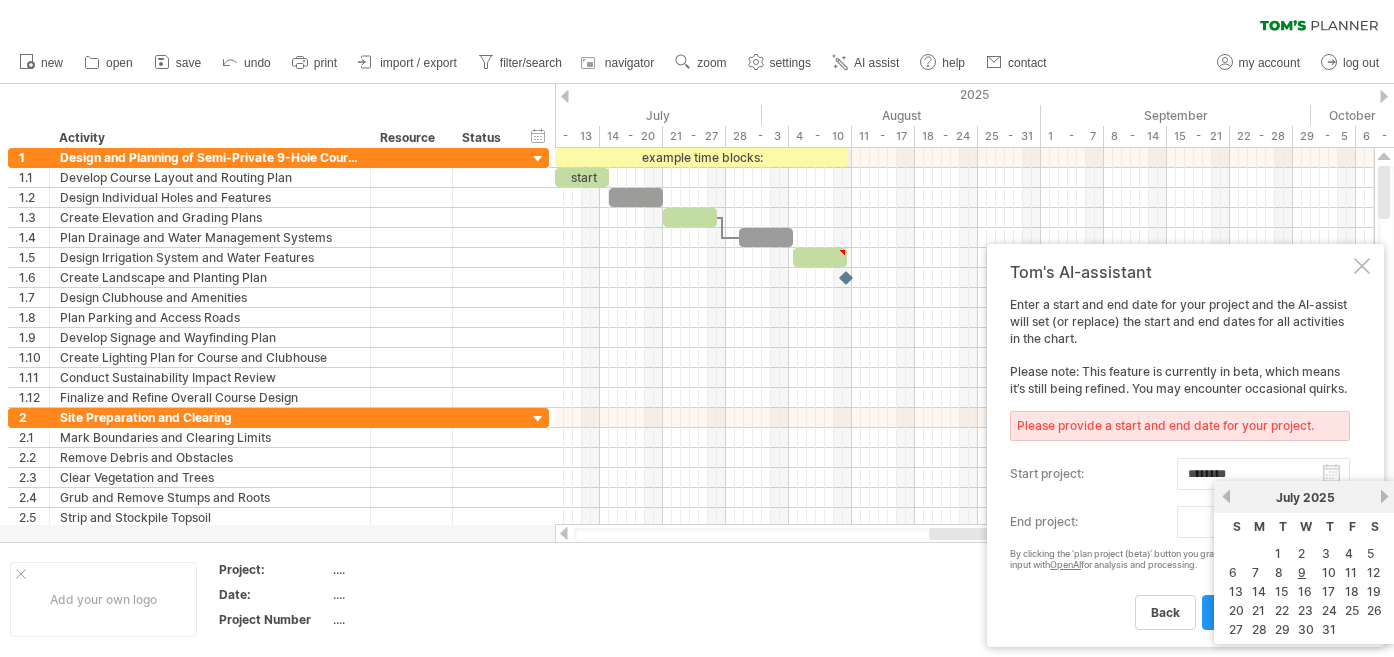 click on "Add your own logo Project: .... Date: .... Project Number ...." at bounding box center (50000, 599) 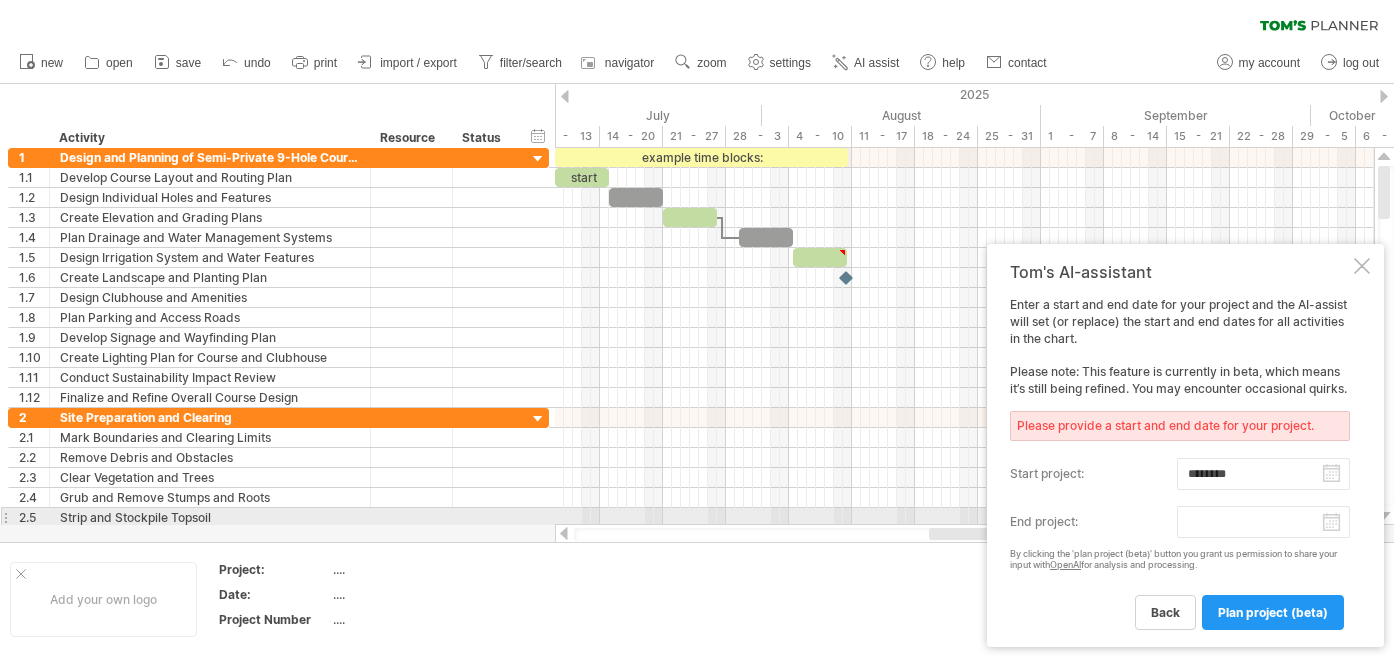 click on "end project:" at bounding box center [1263, 522] 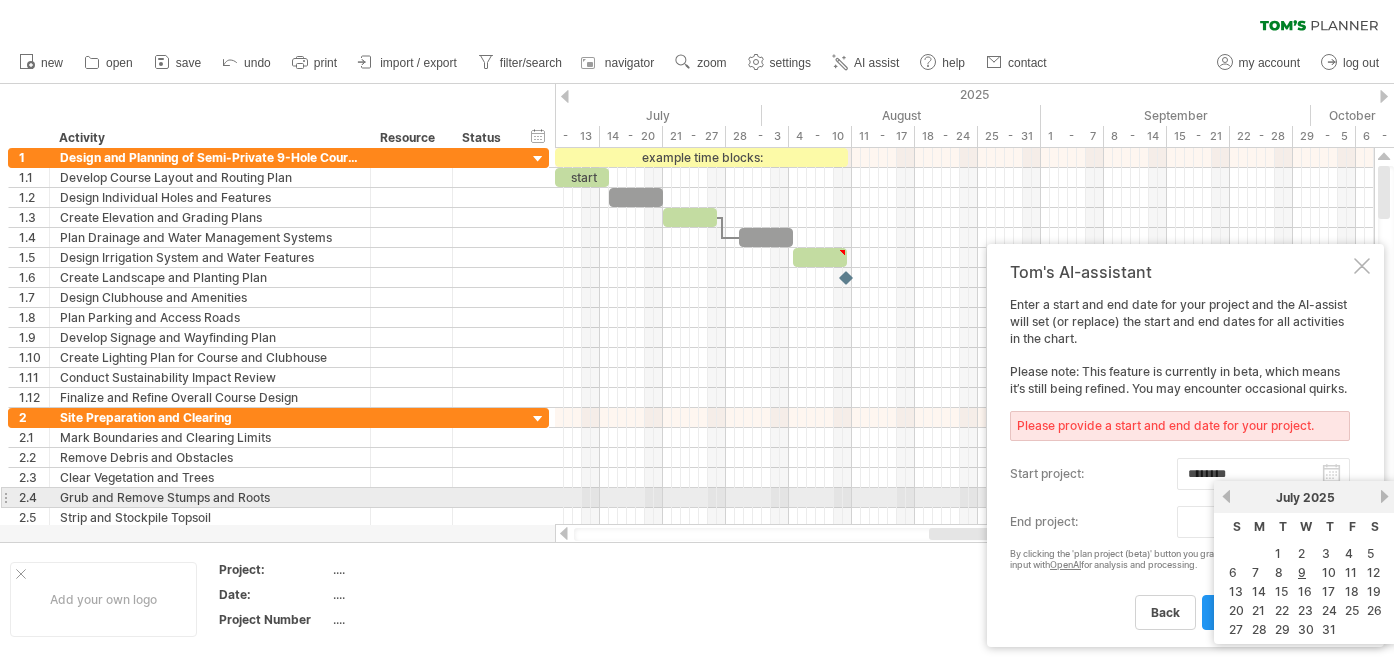 click on "next" at bounding box center [1384, 496] 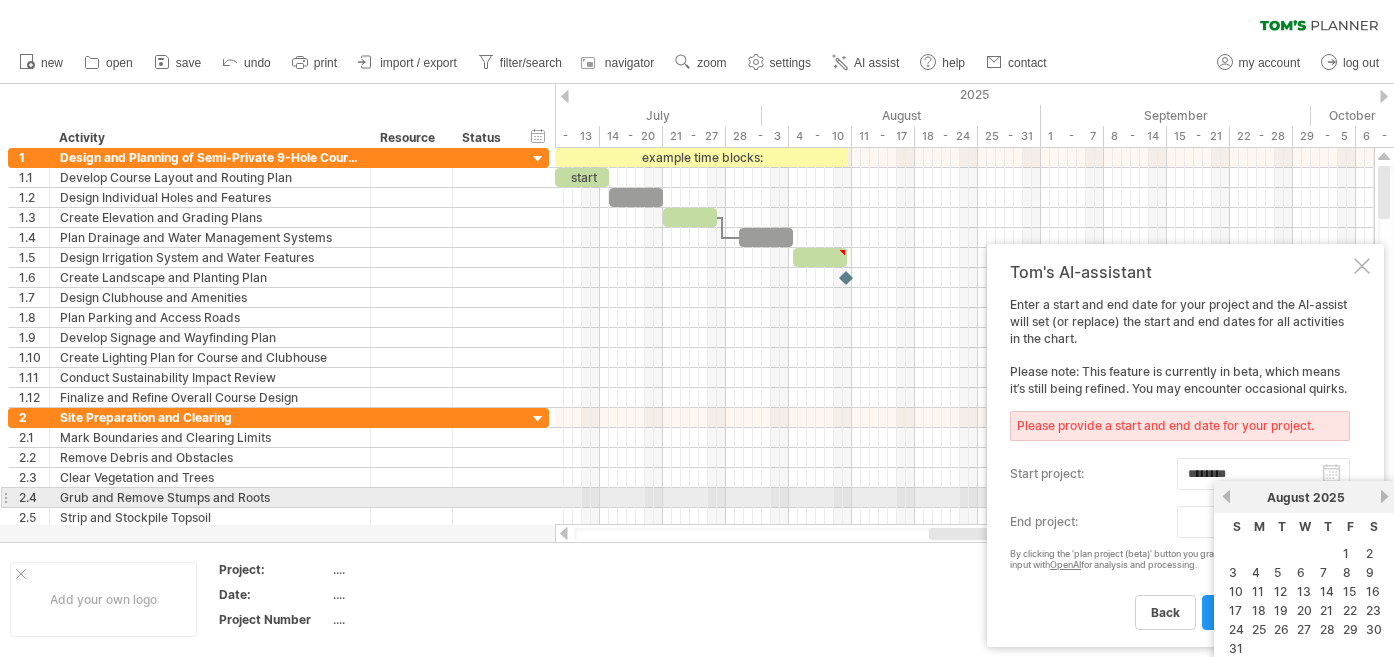 click on "next" at bounding box center (1384, 496) 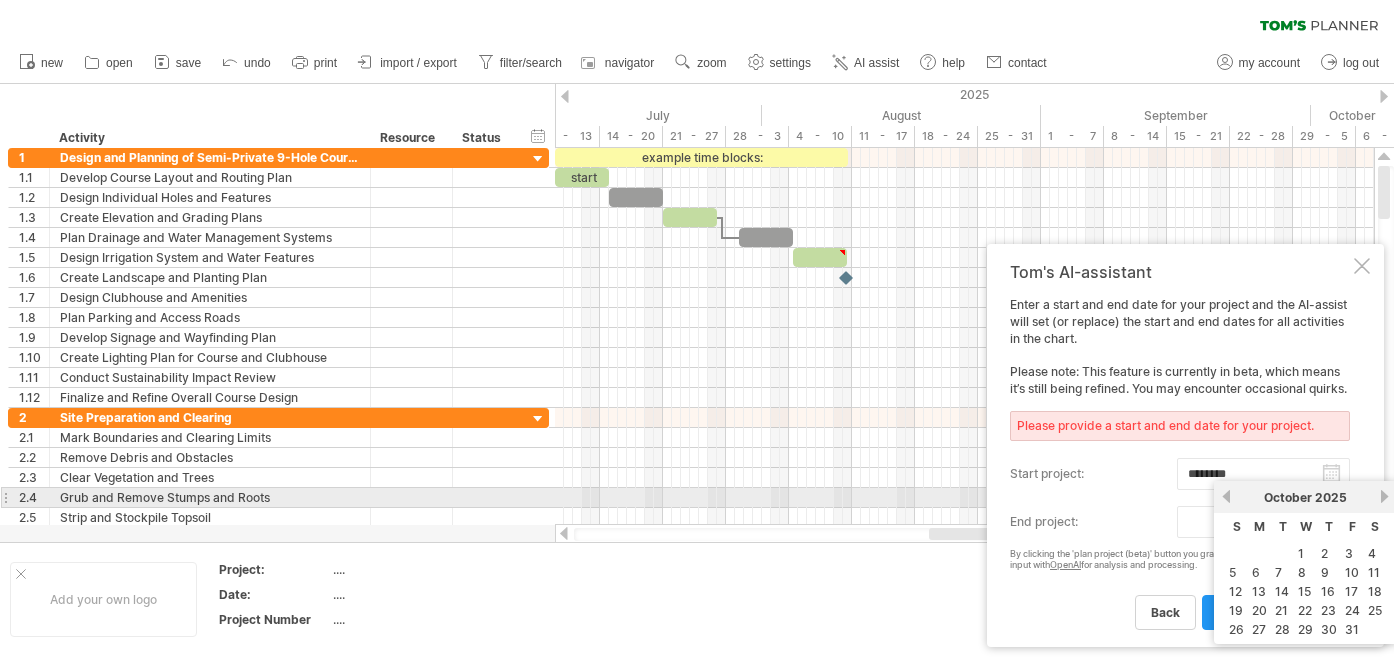 click on "next" at bounding box center (1384, 496) 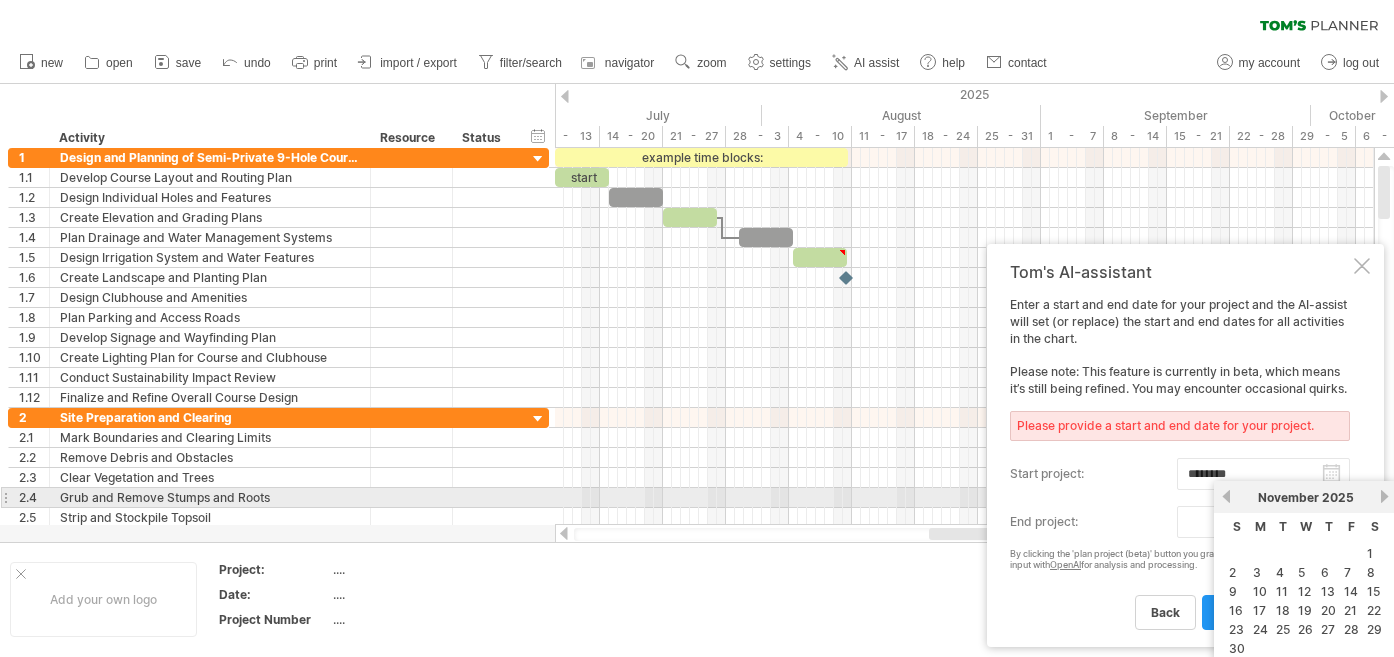 click on "next" at bounding box center (1384, 496) 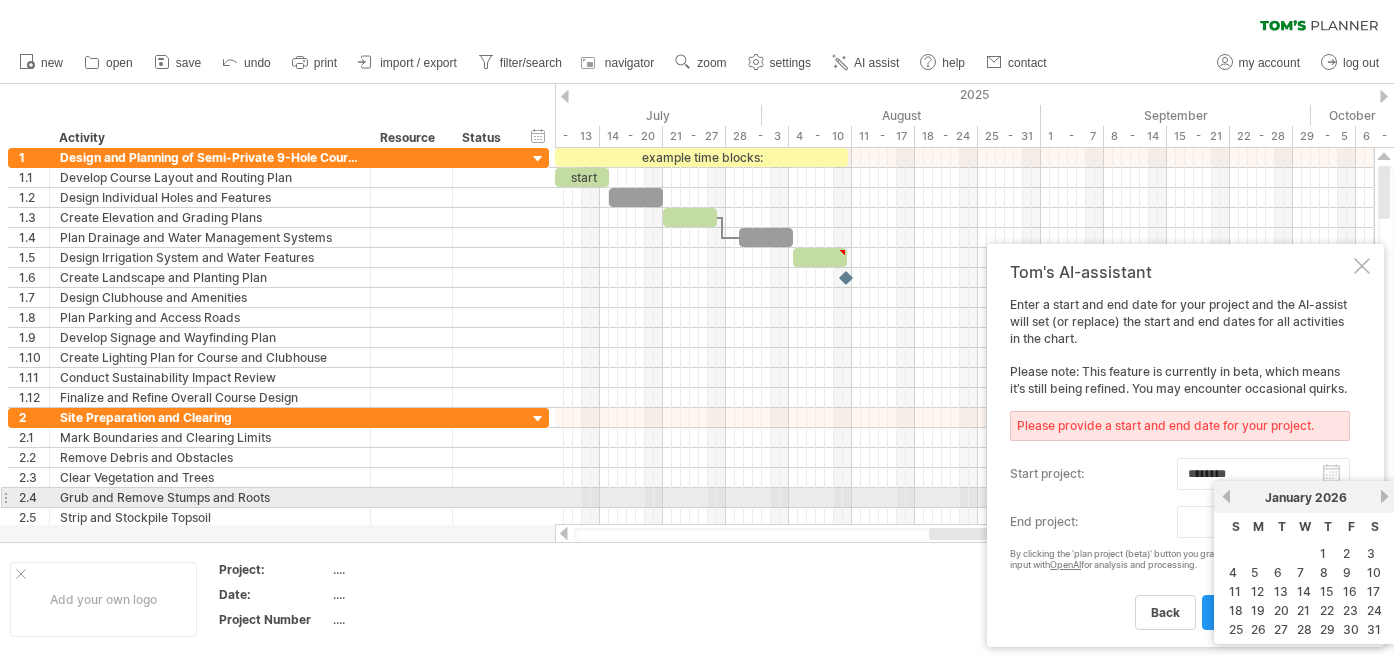 click on "next" at bounding box center (1384, 496) 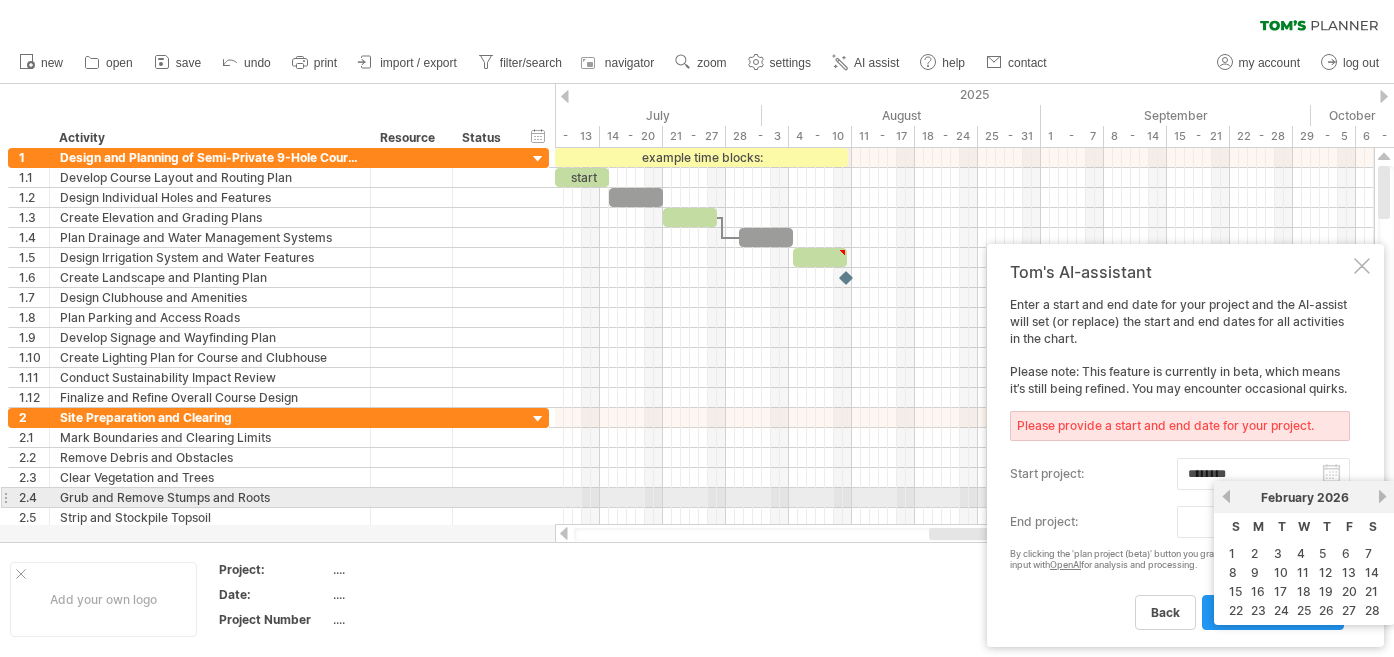 click on "next" at bounding box center (1382, 496) 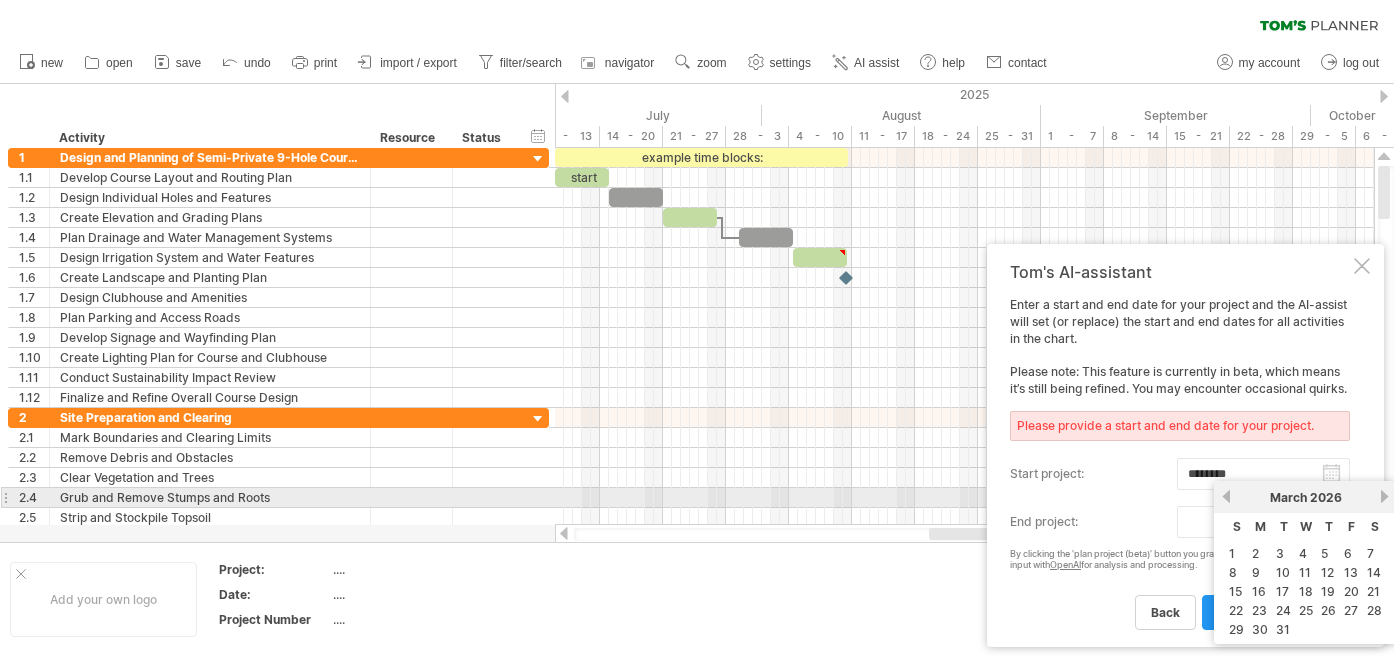 click on "next" at bounding box center (1384, 496) 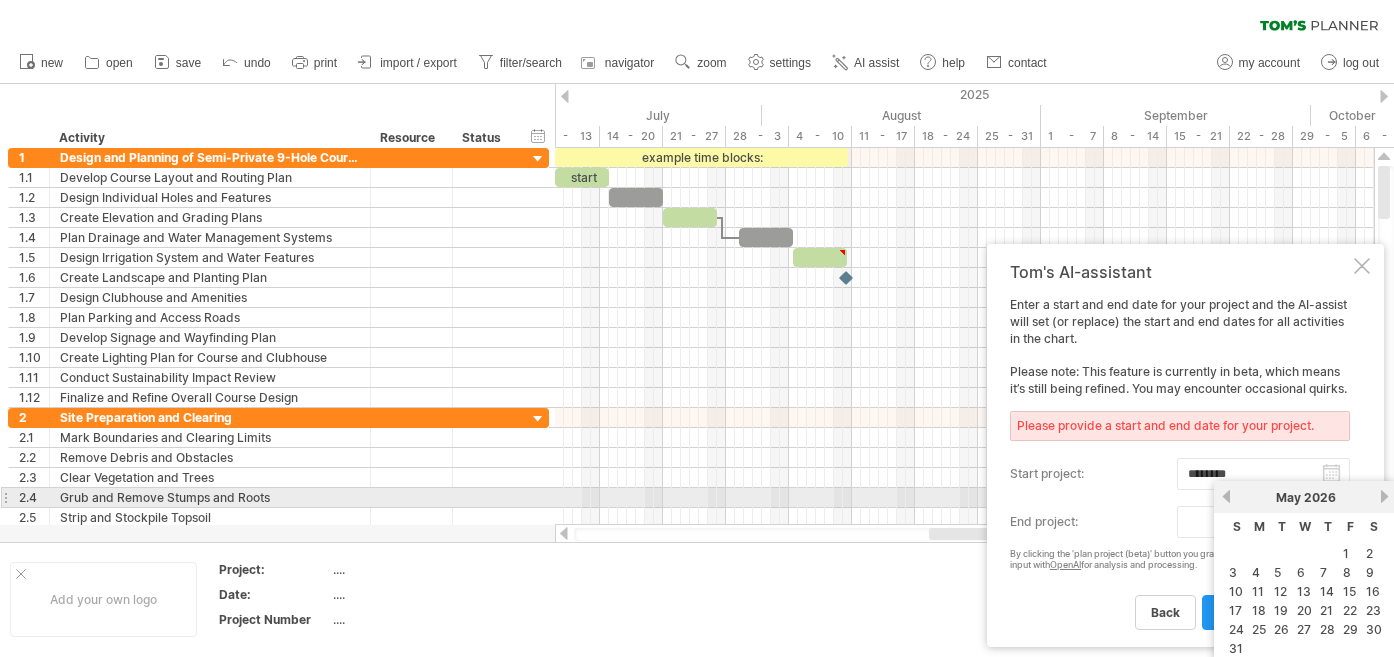 click on "next" at bounding box center (1384, 496) 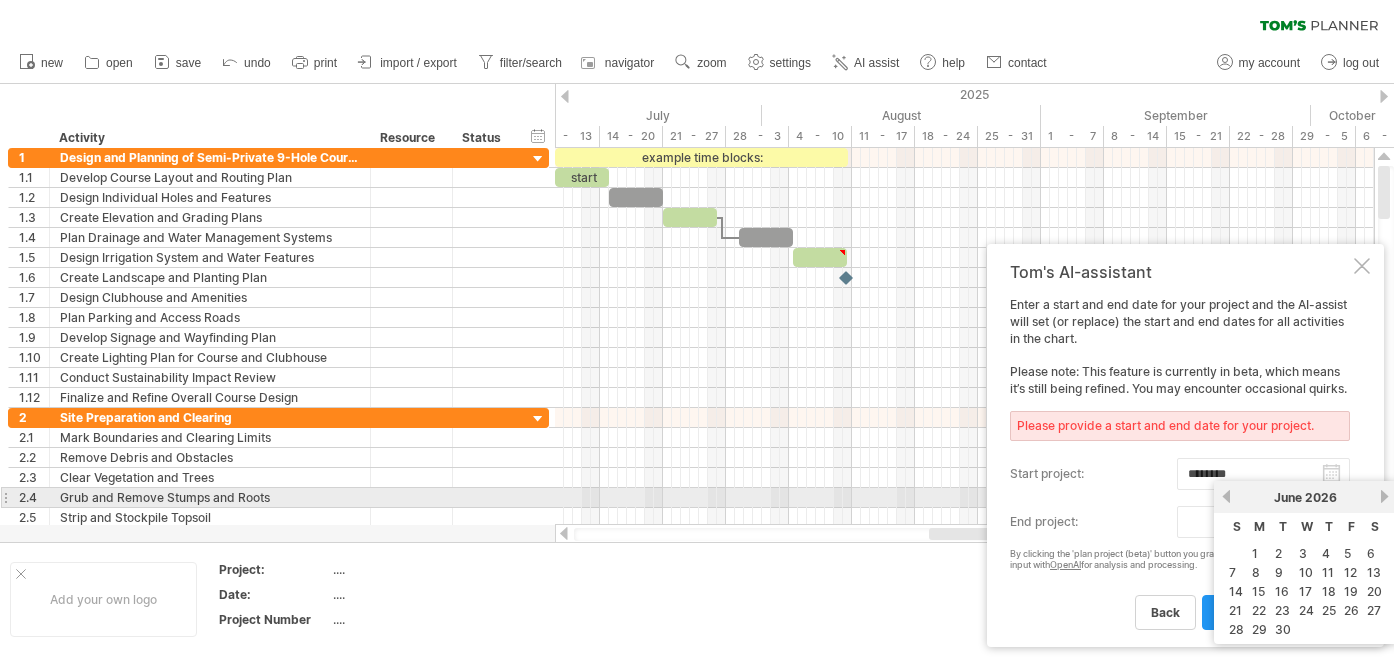 click on "next" at bounding box center (1384, 496) 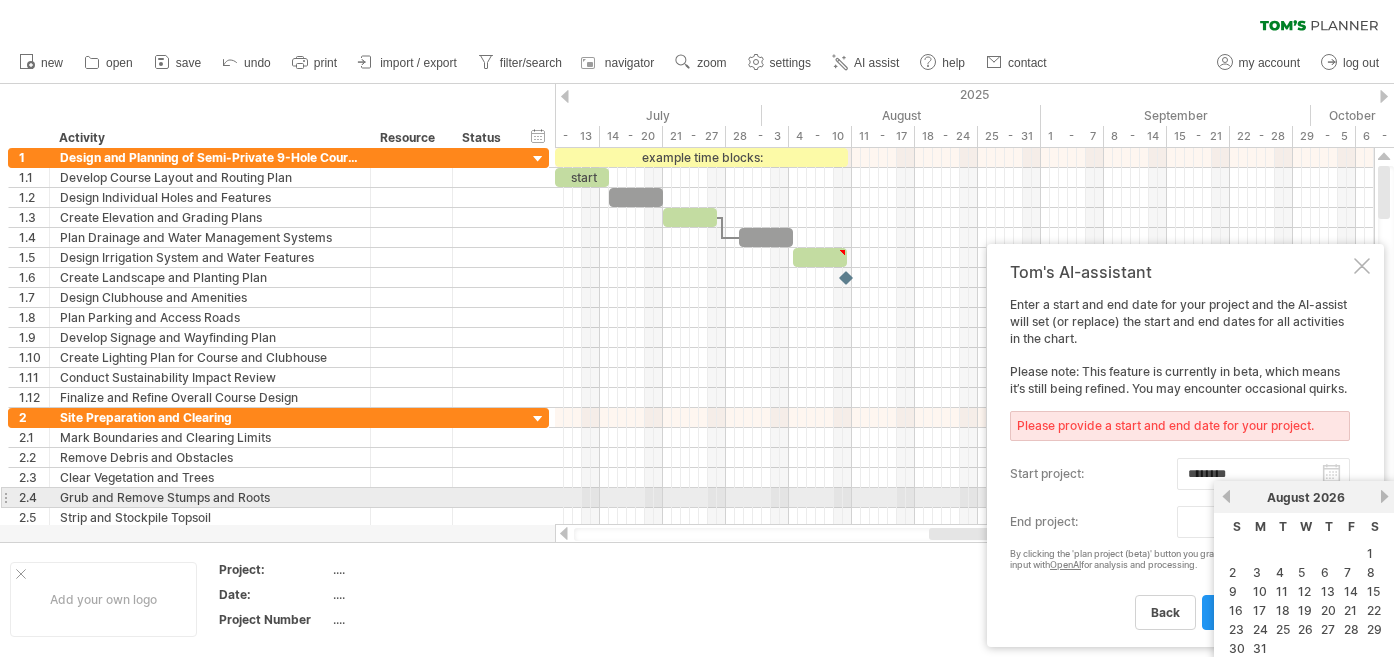 click on "next" at bounding box center (1384, 496) 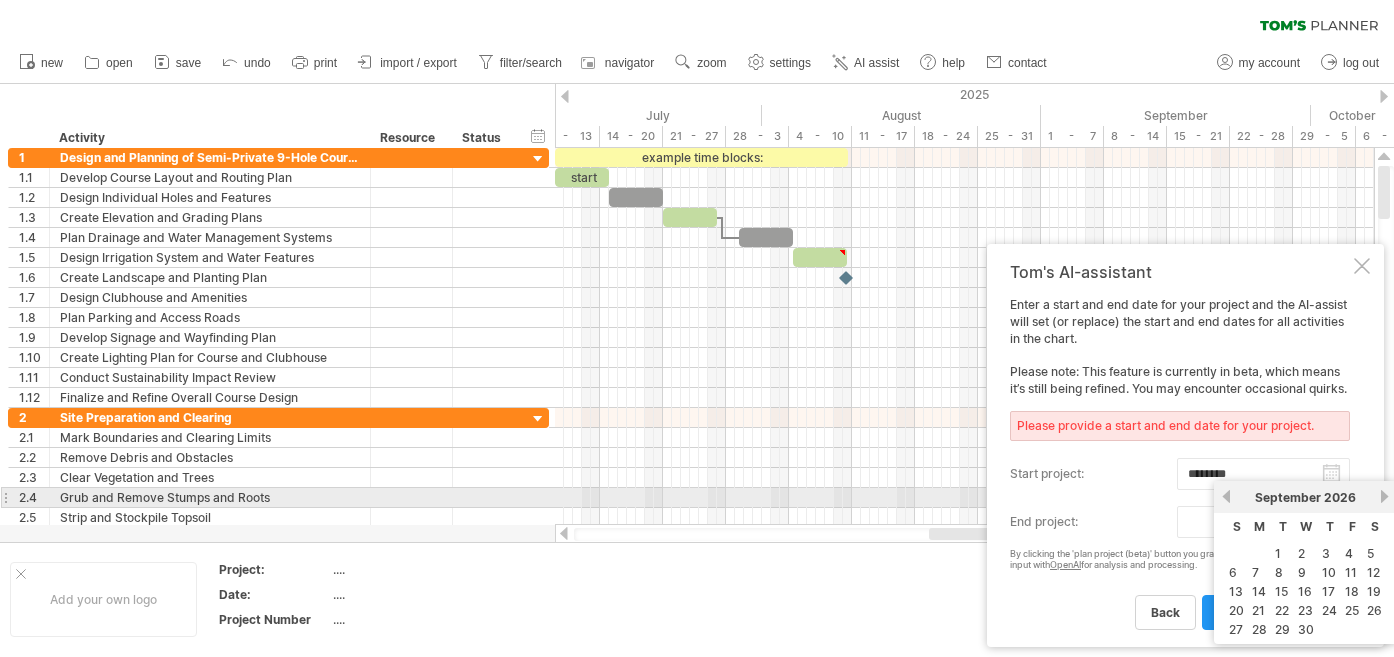 click on "next" at bounding box center (1384, 496) 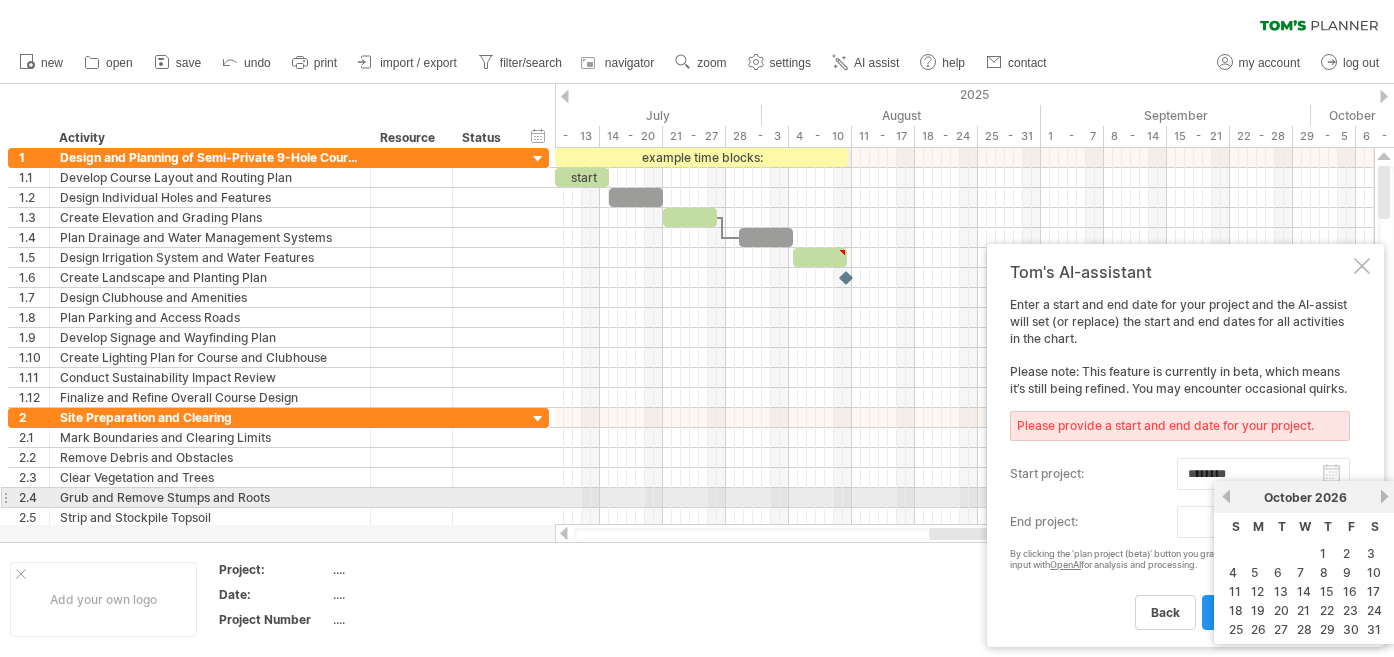 click on "next" at bounding box center [1384, 496] 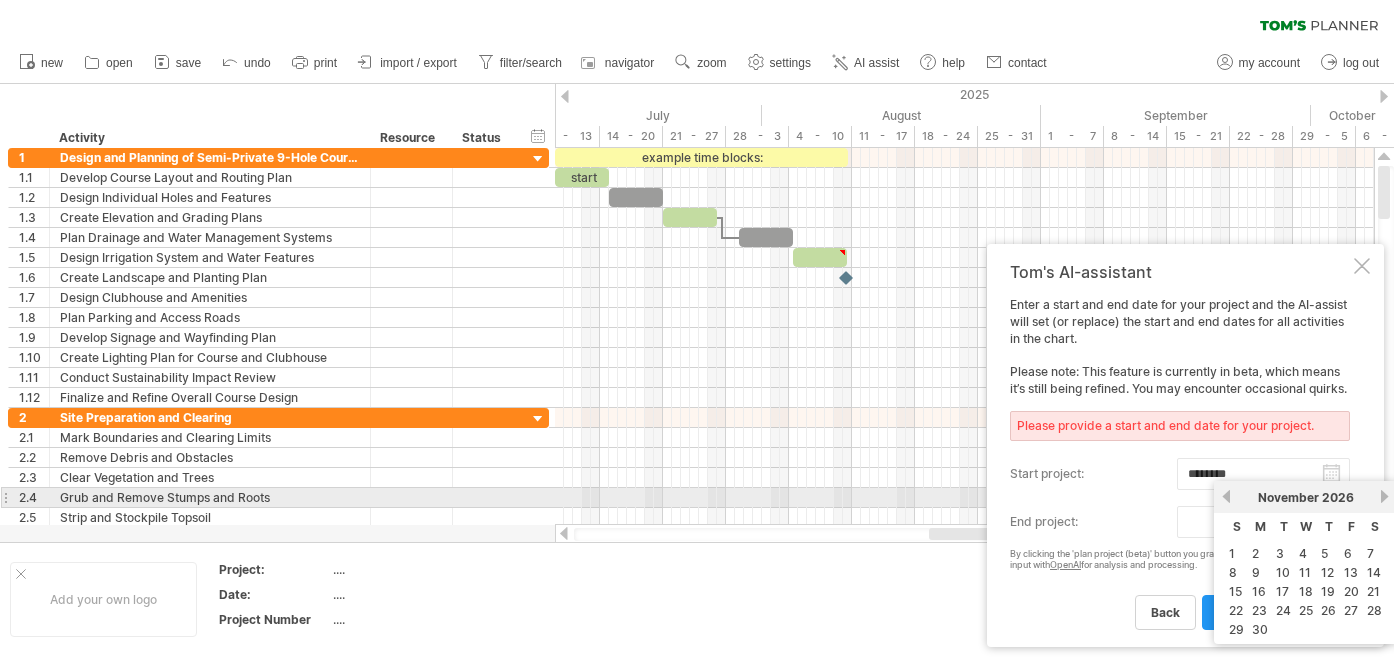 click on "next" at bounding box center (1384, 496) 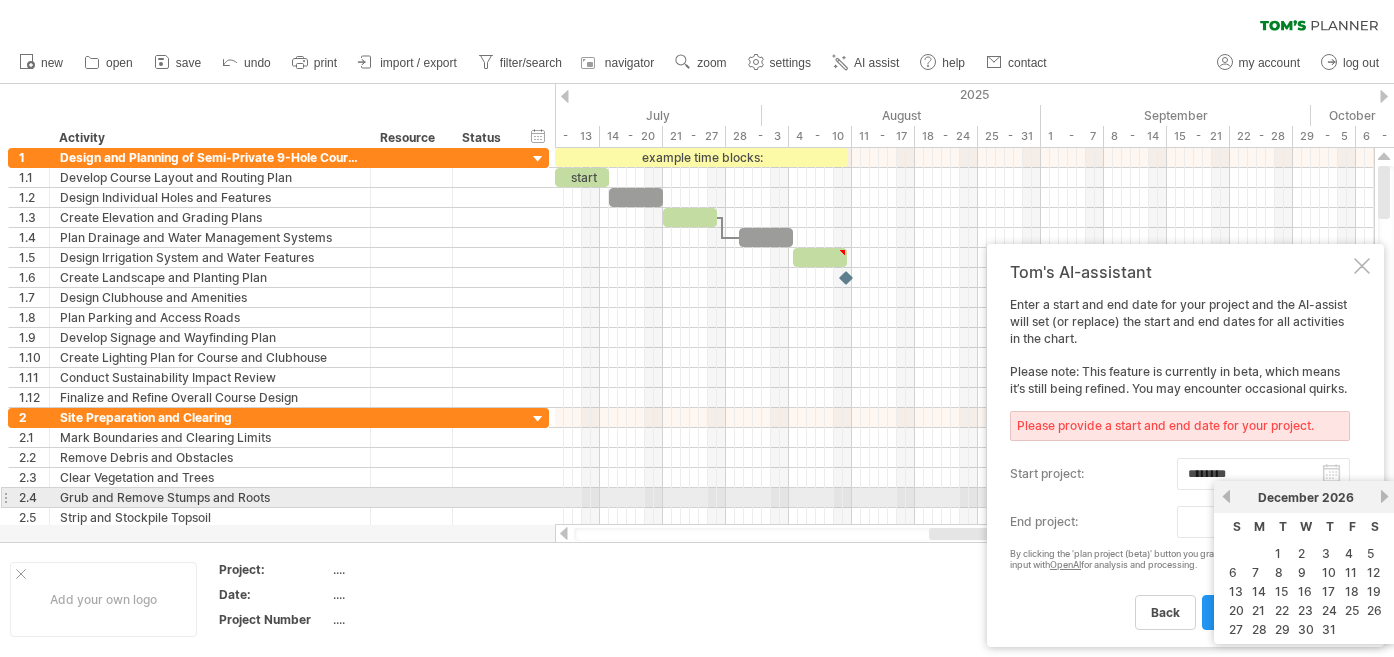 click on "next" at bounding box center [1384, 496] 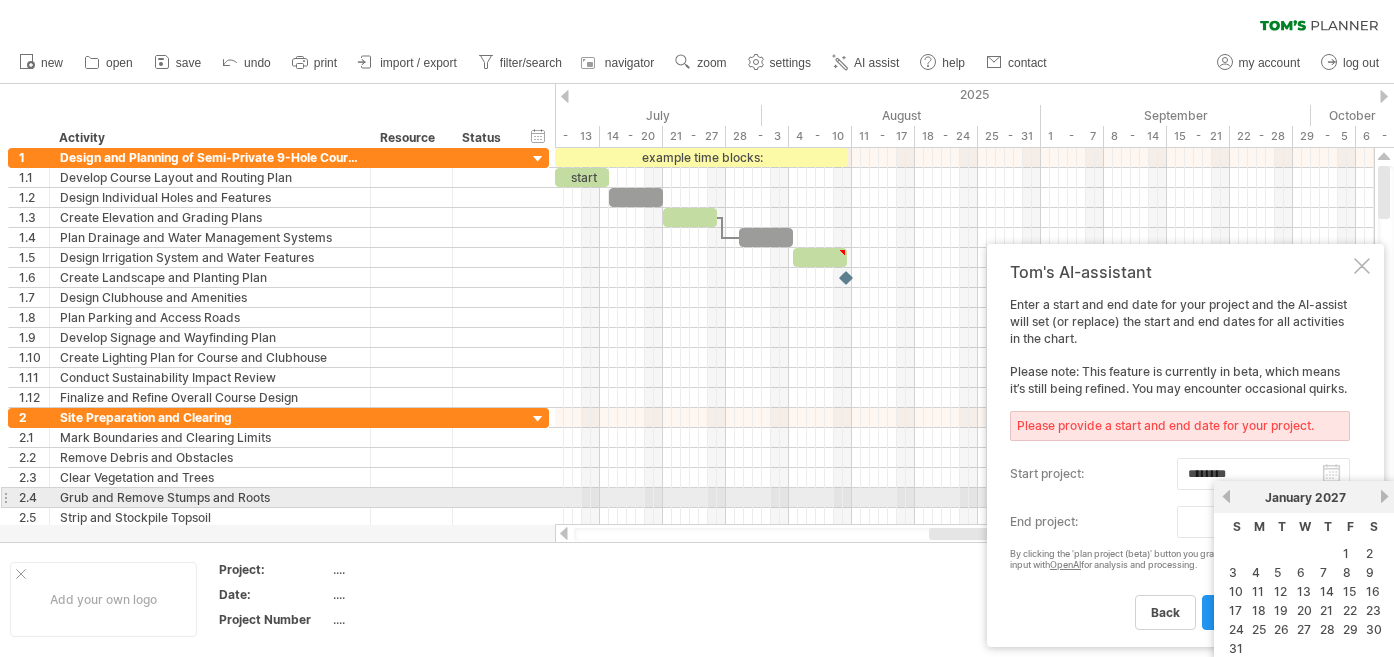 click on "next" at bounding box center [1384, 496] 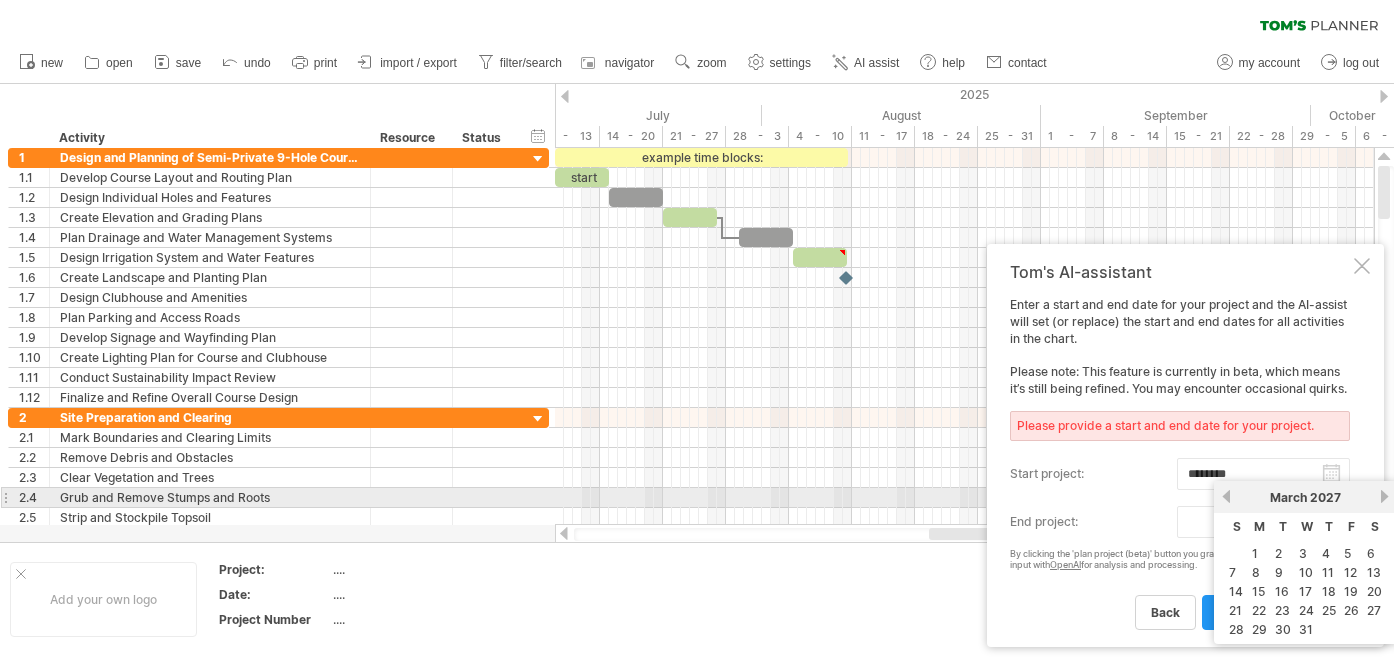 click on "next" at bounding box center [1384, 496] 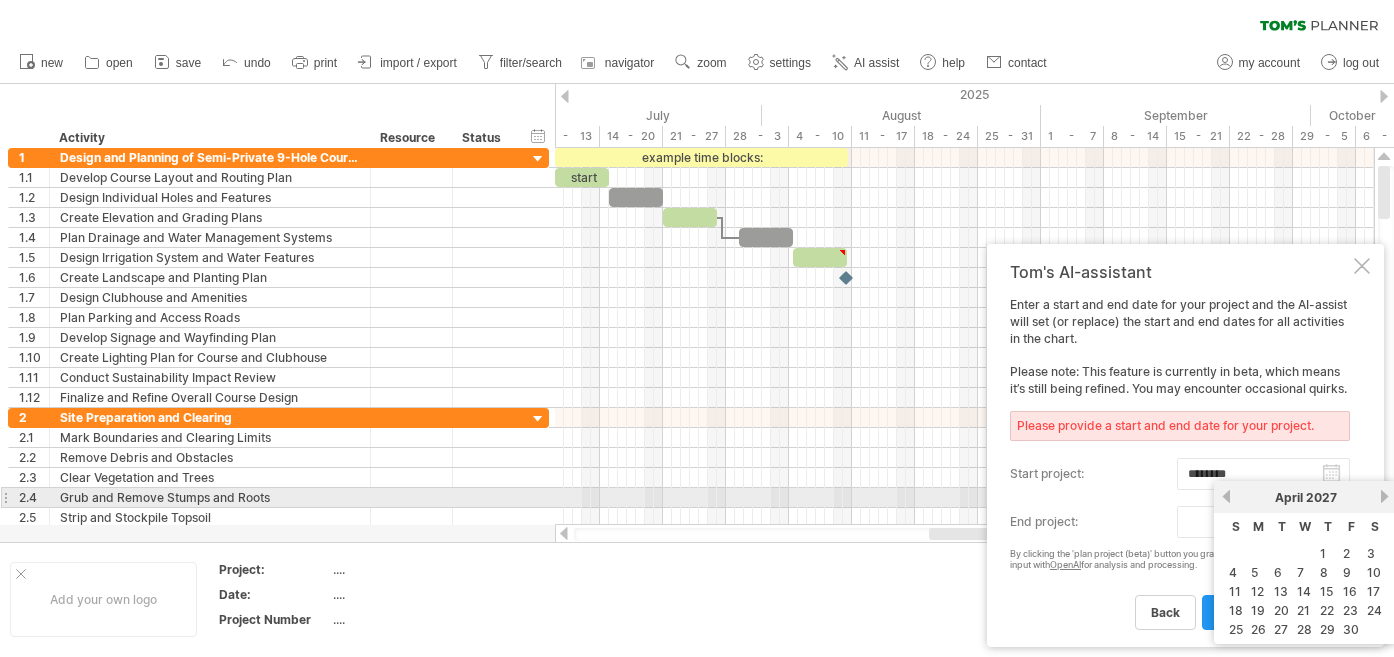 click on "next" at bounding box center [1384, 496] 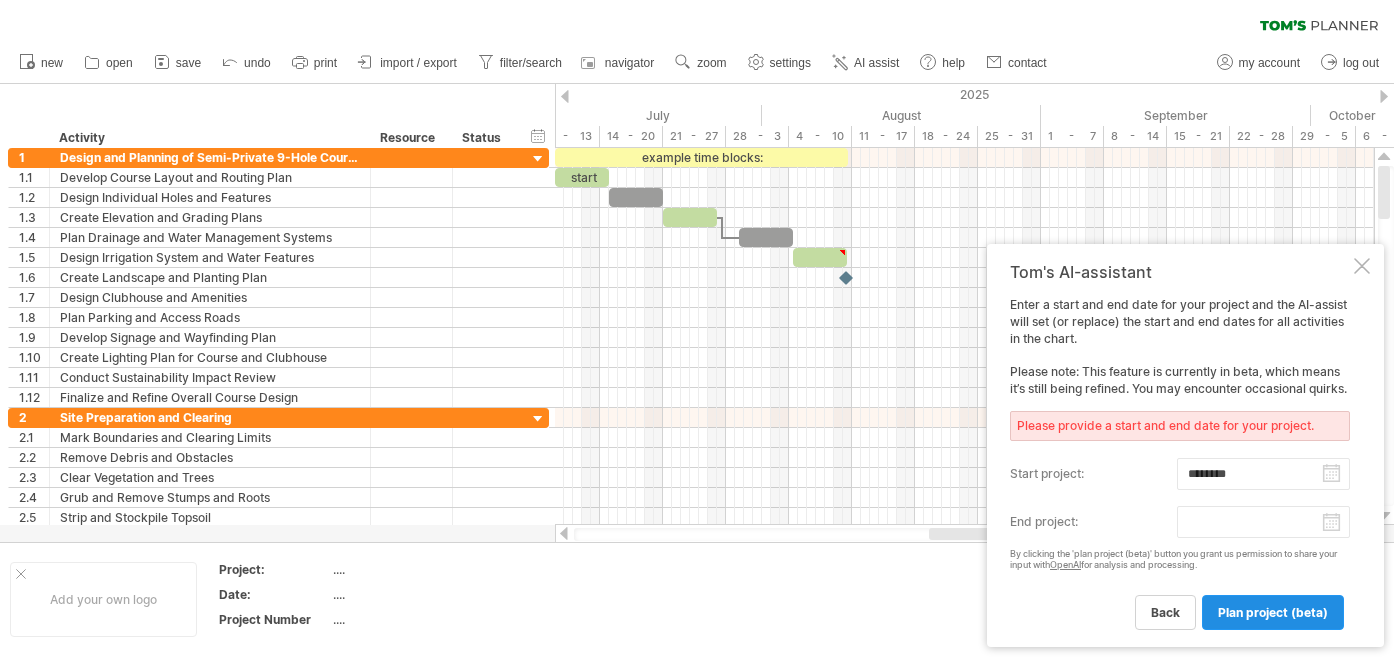 click on "plan project (beta)" at bounding box center [1273, 612] 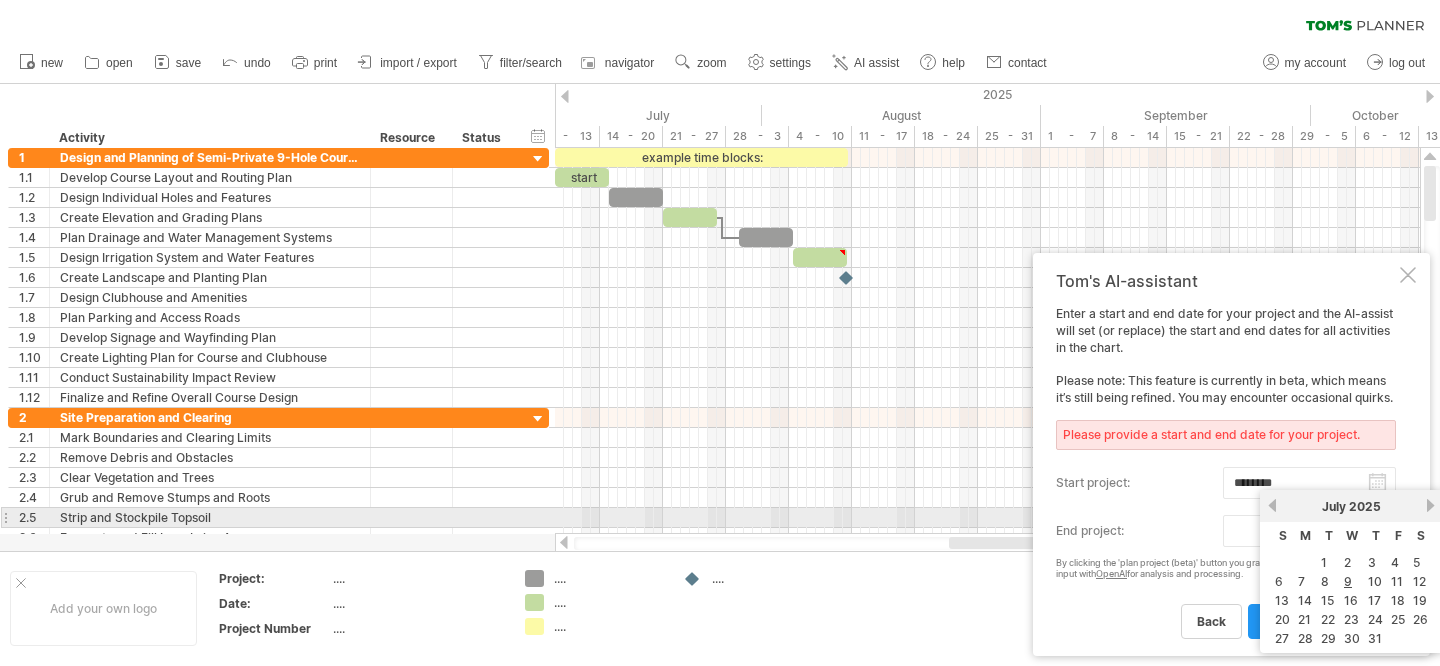 click on "progress(100%)
Trying to reach plan.tomsplanner.com
Connected again...
0%
clear filter
reapply filter" at bounding box center (720, 335) 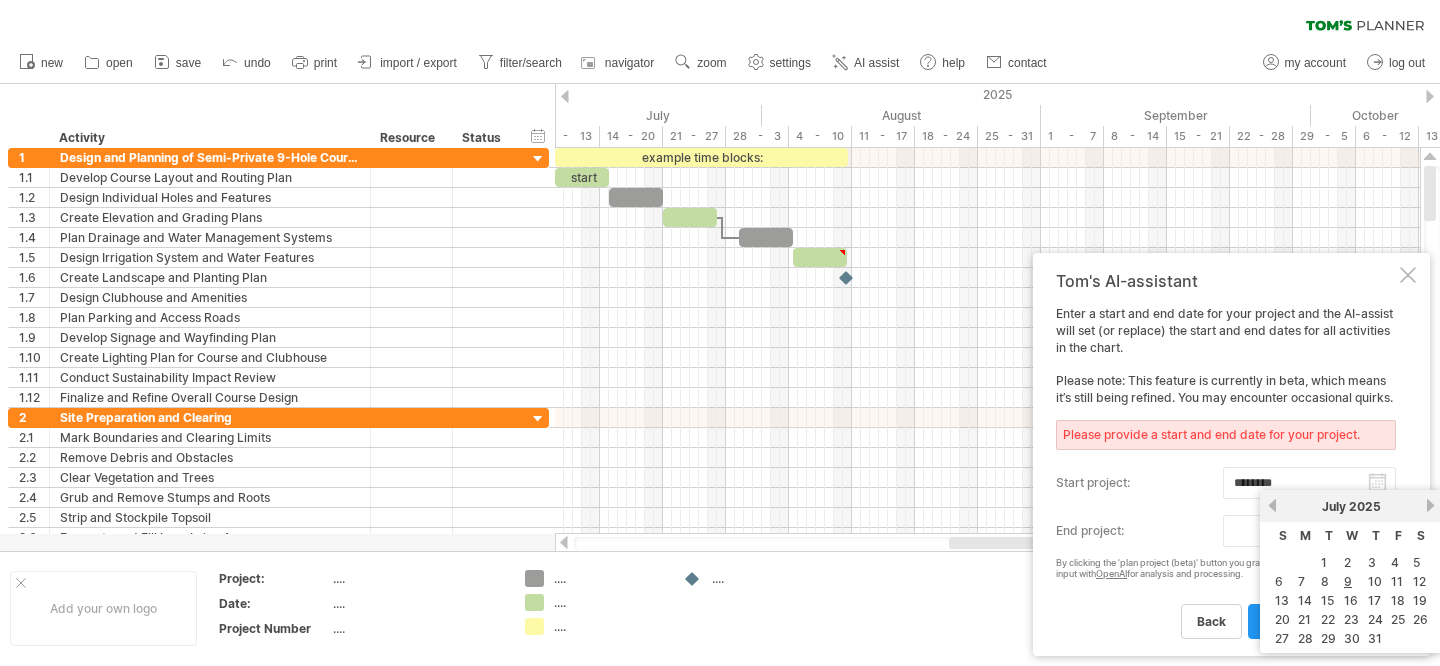 drag, startPoint x: 1258, startPoint y: 546, endPoint x: 1272, endPoint y: 543, distance: 14.3178215 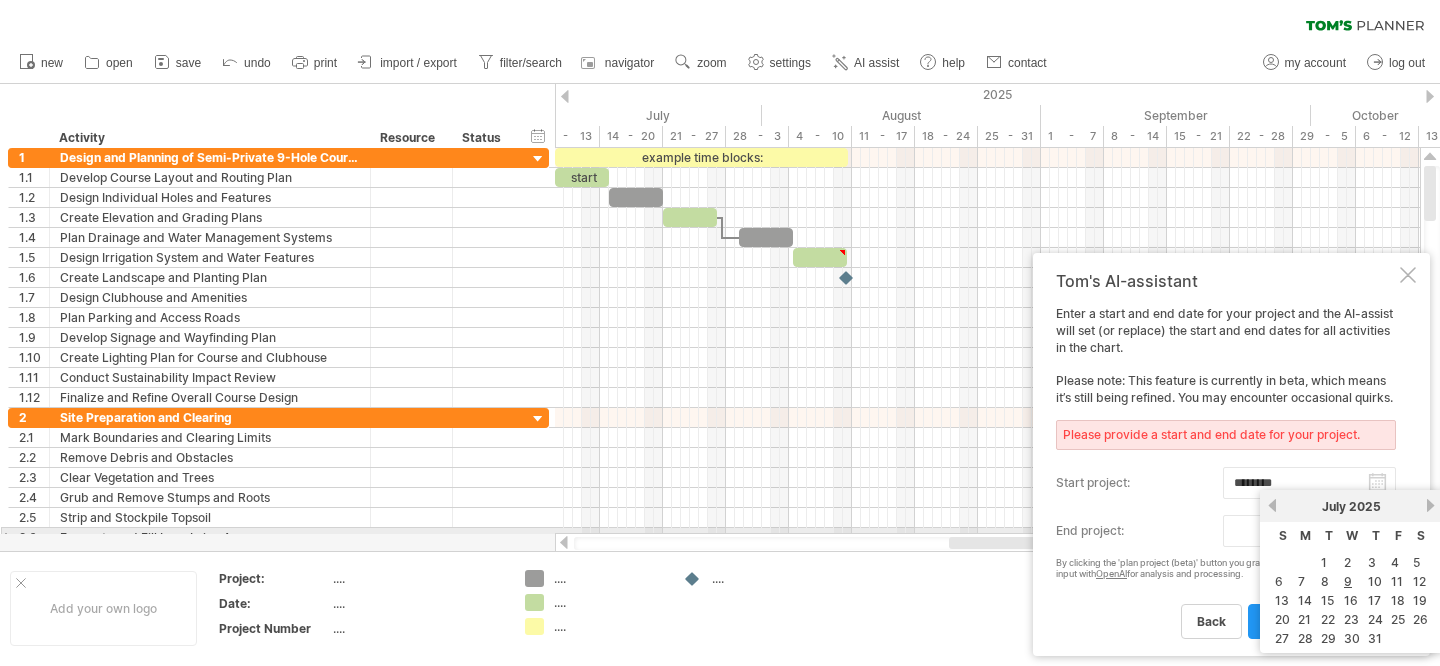 click on "end project:" at bounding box center (1309, 531) 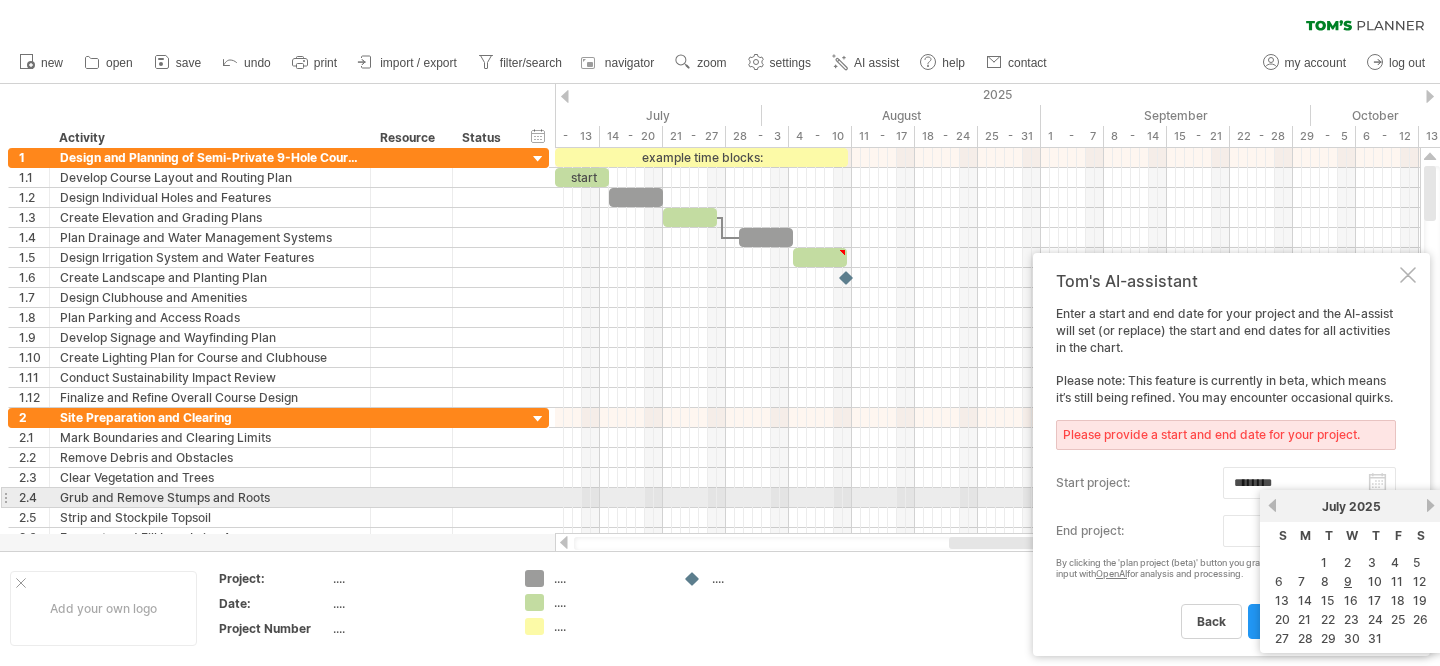 click on "next" at bounding box center [1430, 505] 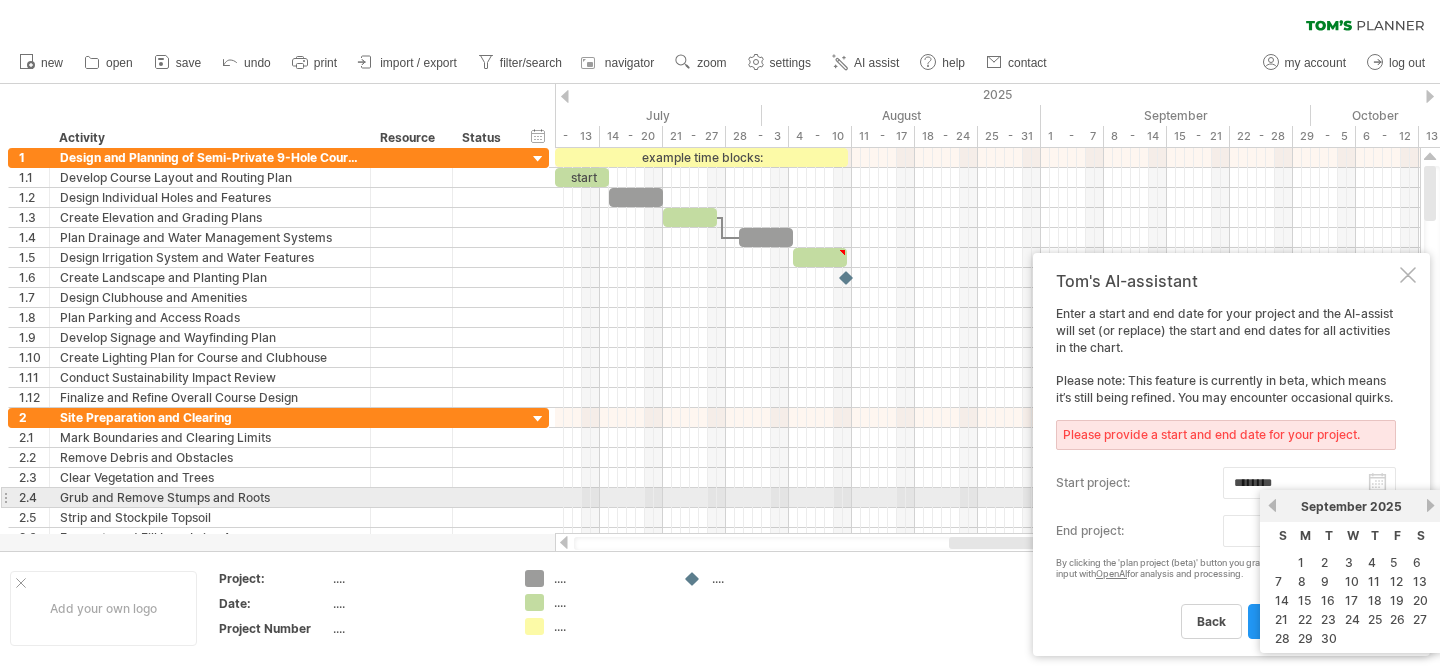 click on "next" at bounding box center (1430, 505) 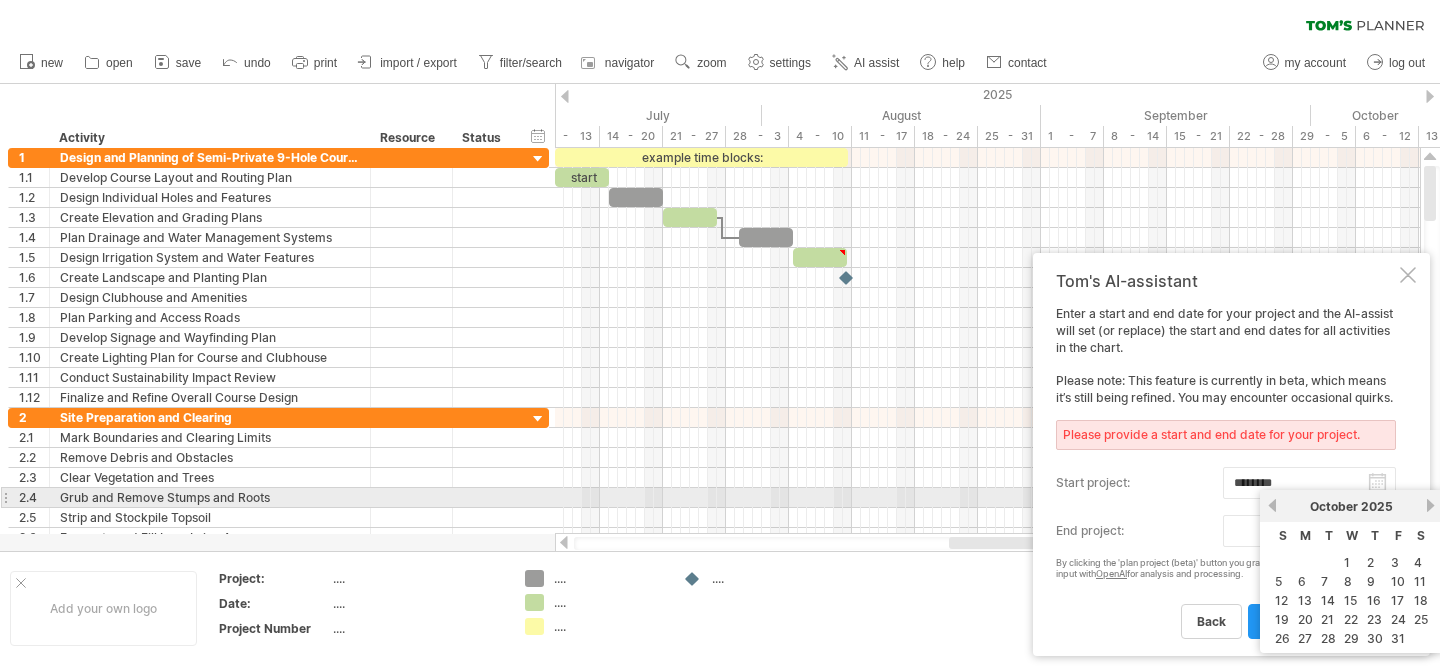 click on "next" at bounding box center (1430, 505) 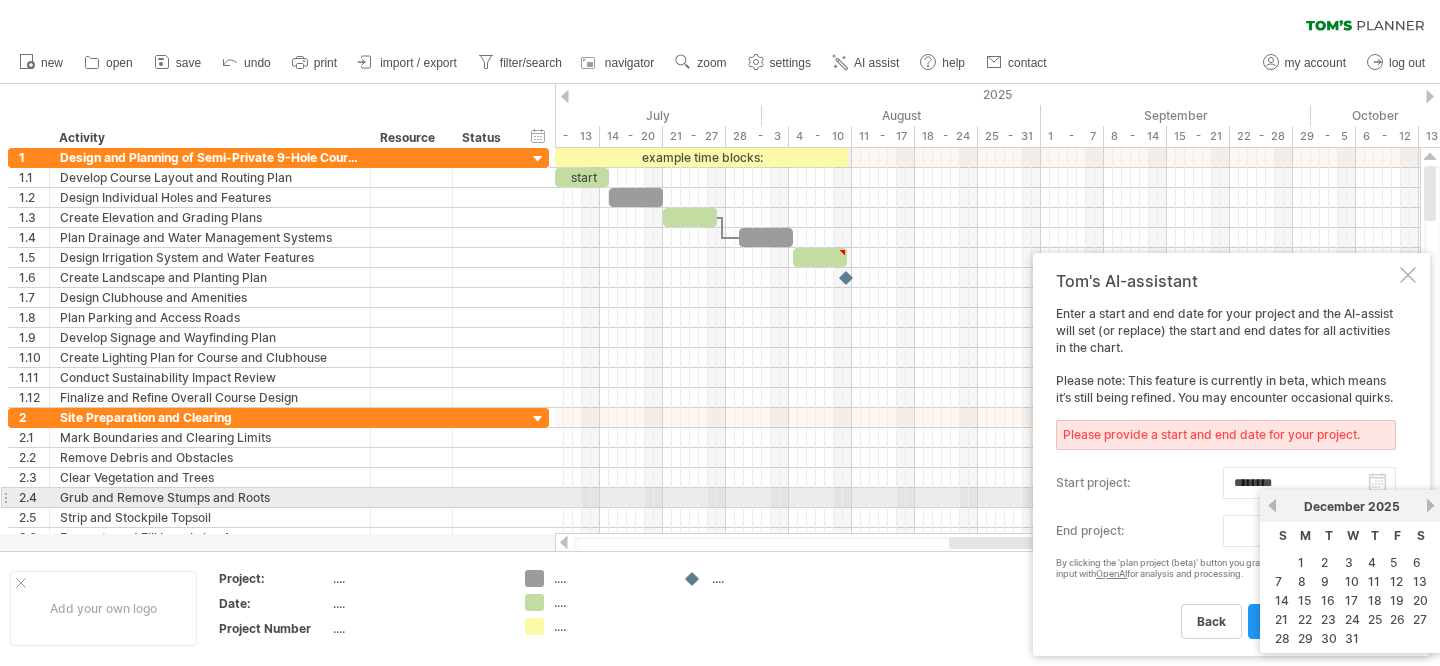 click on "next" at bounding box center [1430, 505] 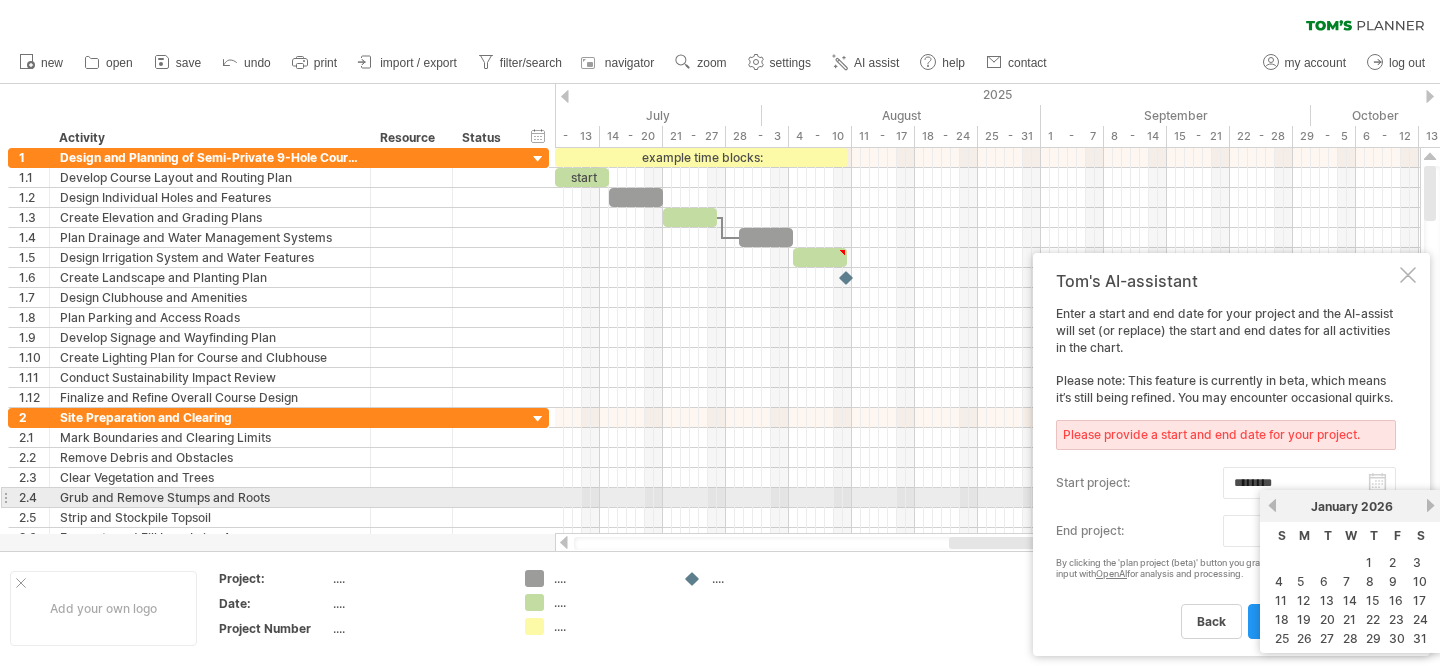 click on "next" at bounding box center (1430, 505) 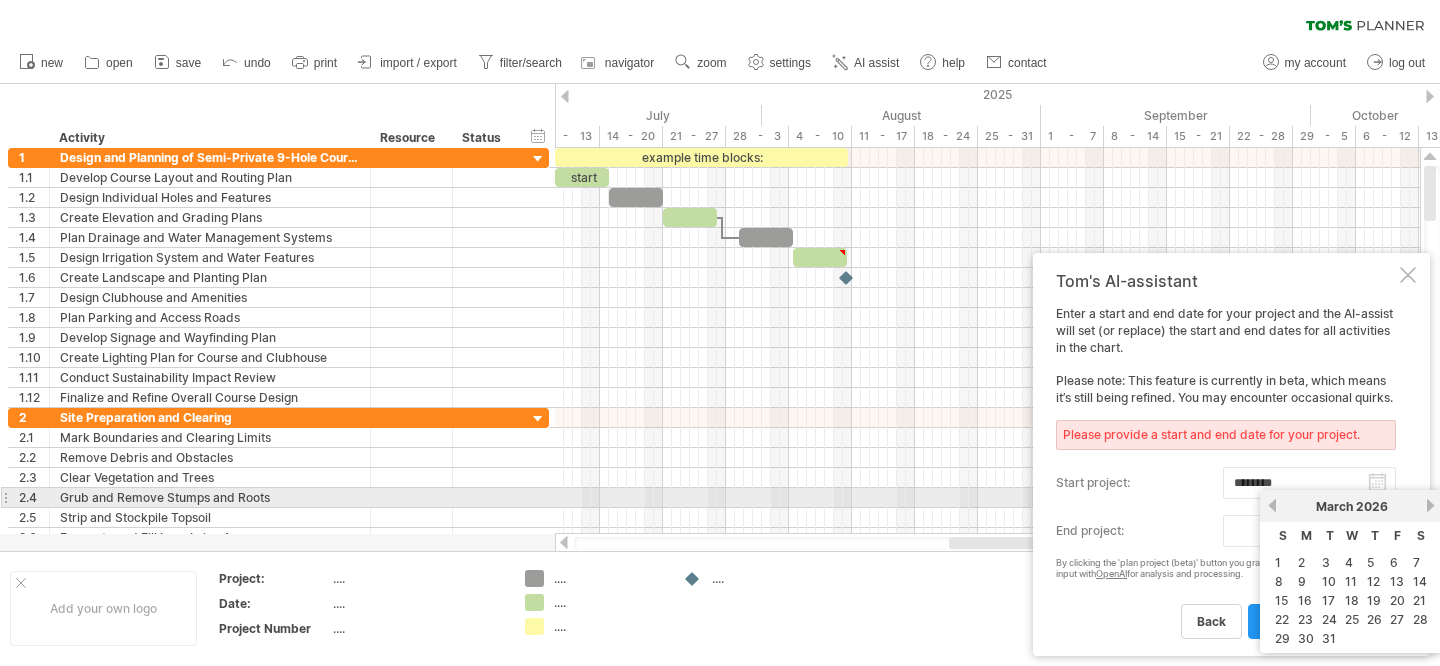 click on "next" at bounding box center [1430, 505] 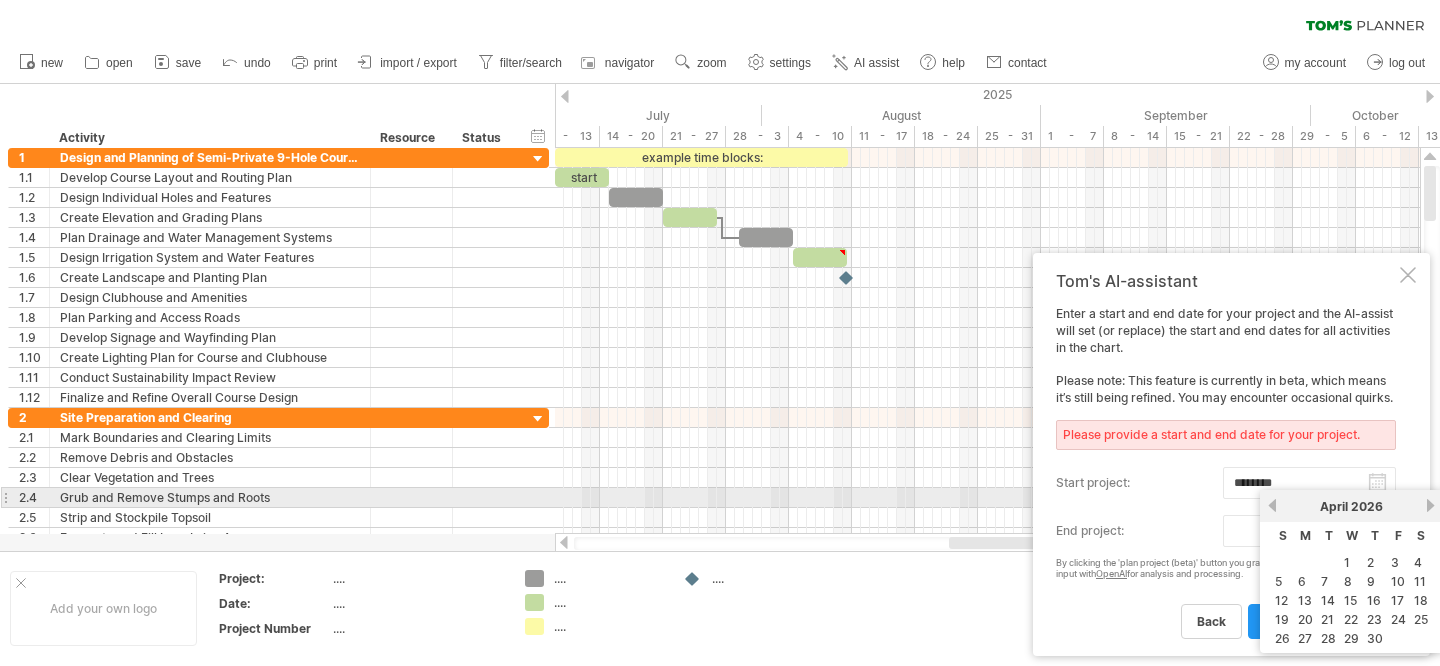 click on "next" at bounding box center (1430, 505) 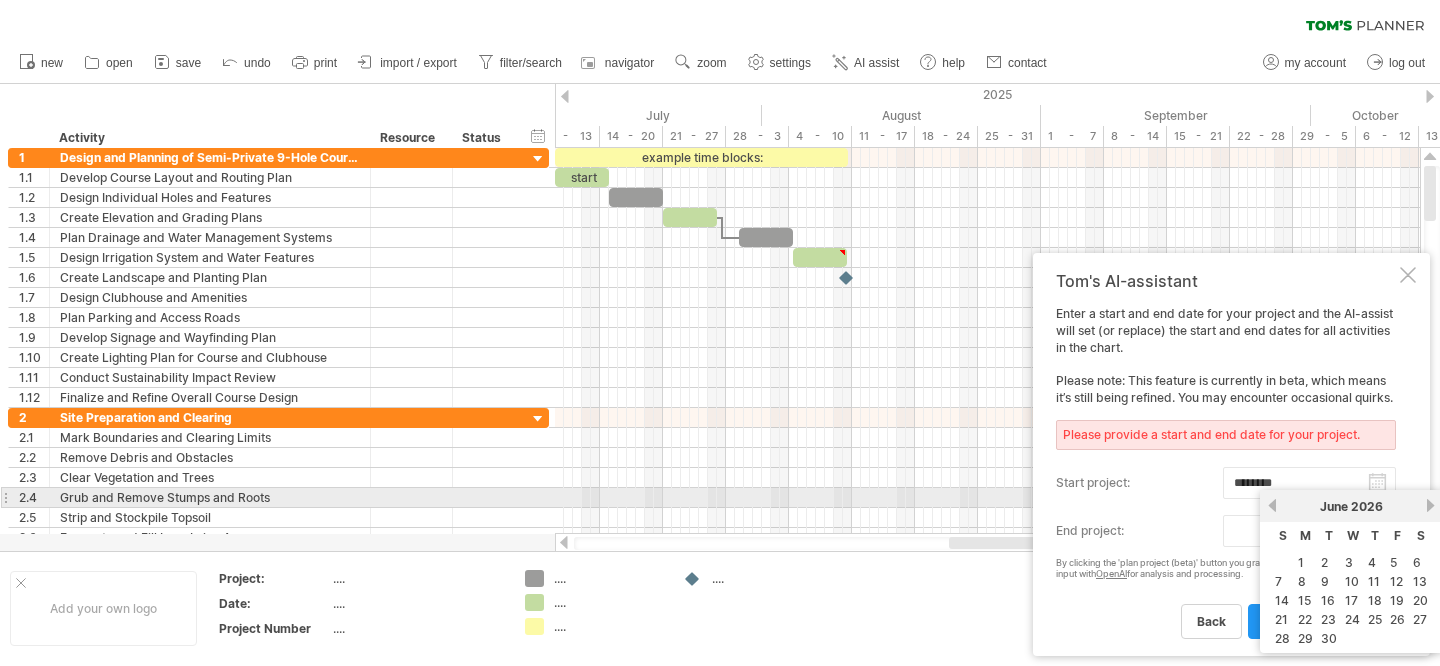 click on "next" at bounding box center (1430, 505) 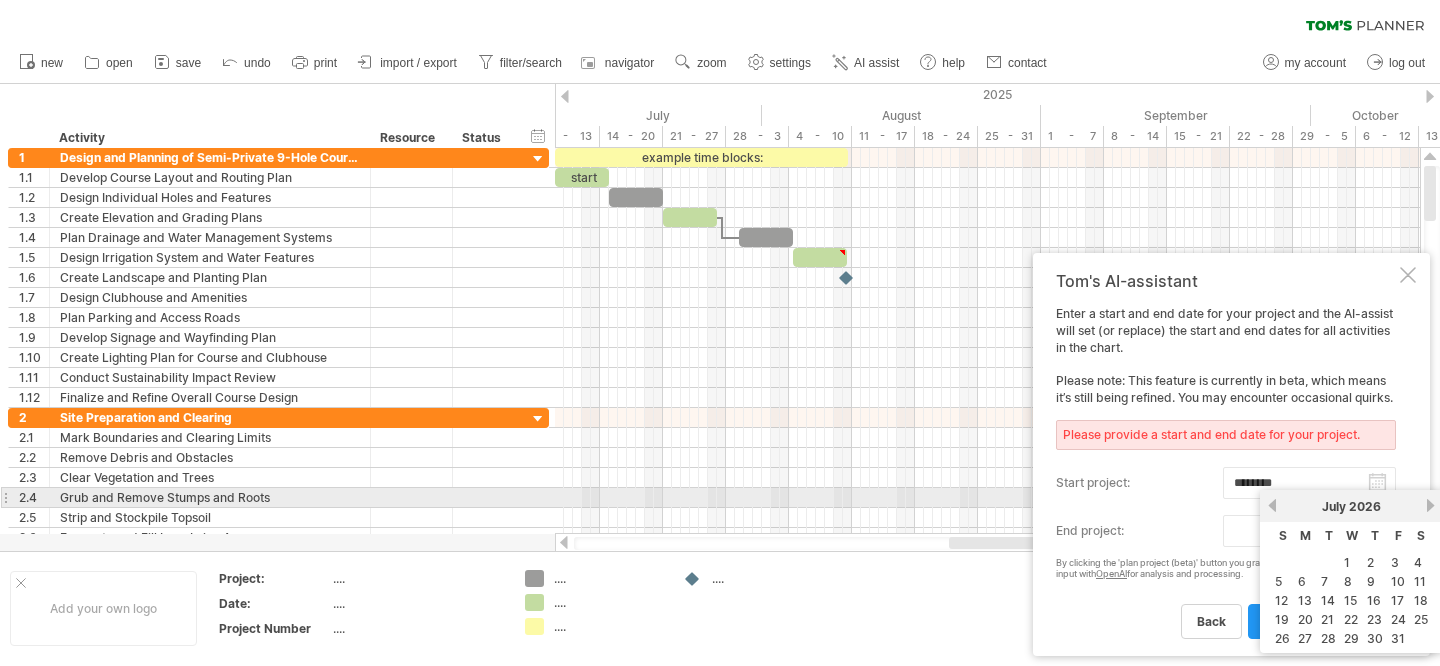 click on "next" at bounding box center [1430, 505] 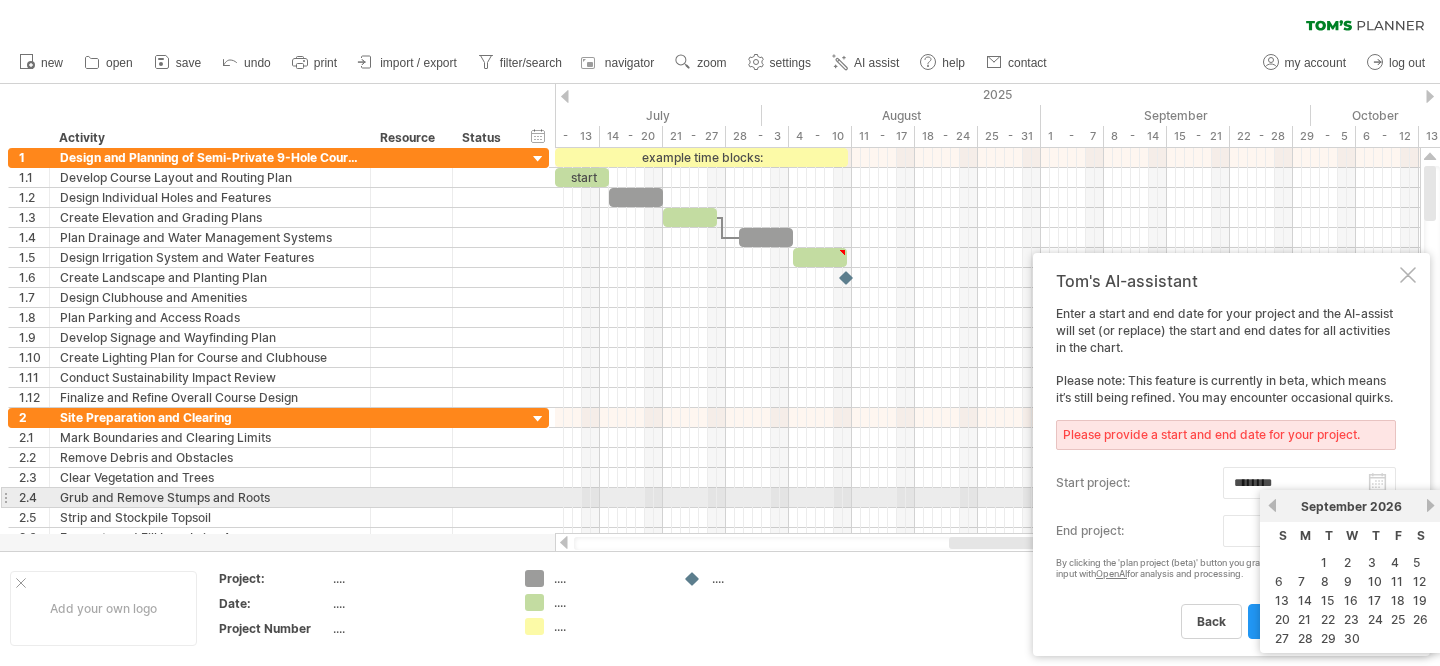 click on "next" at bounding box center (1430, 505) 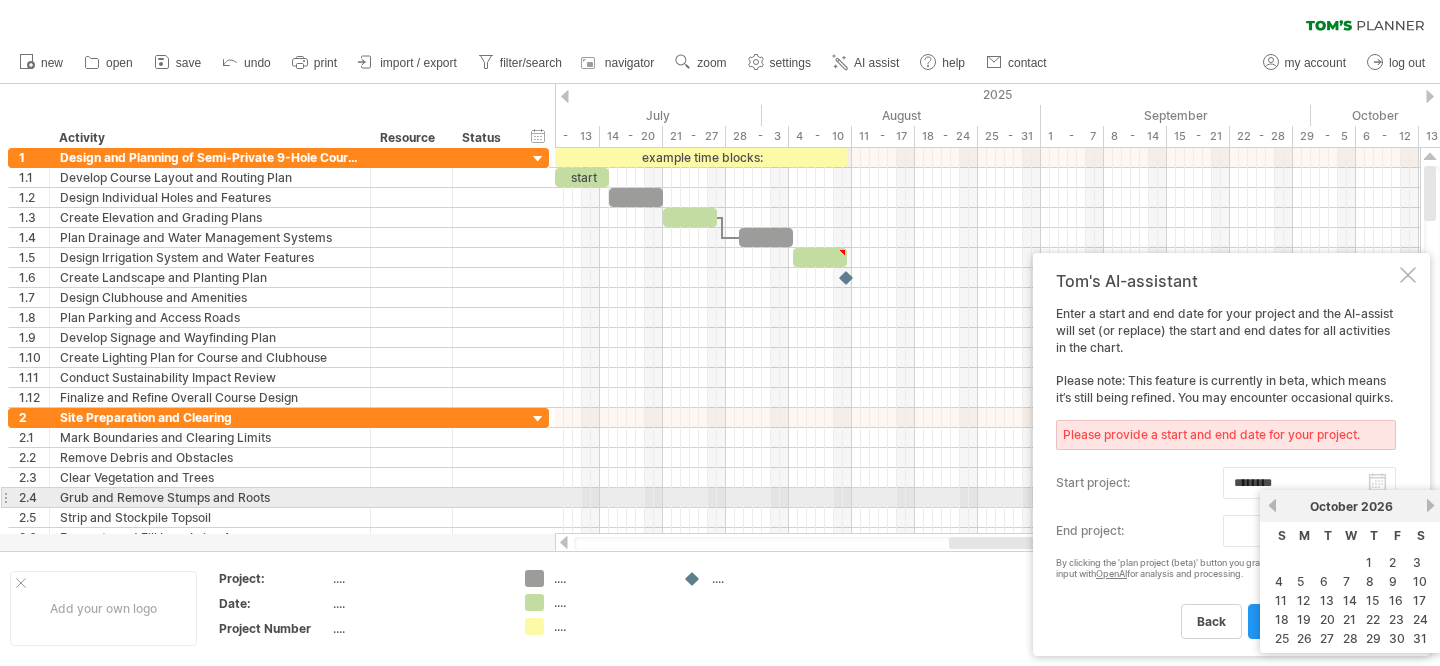 click on "next" at bounding box center (1430, 505) 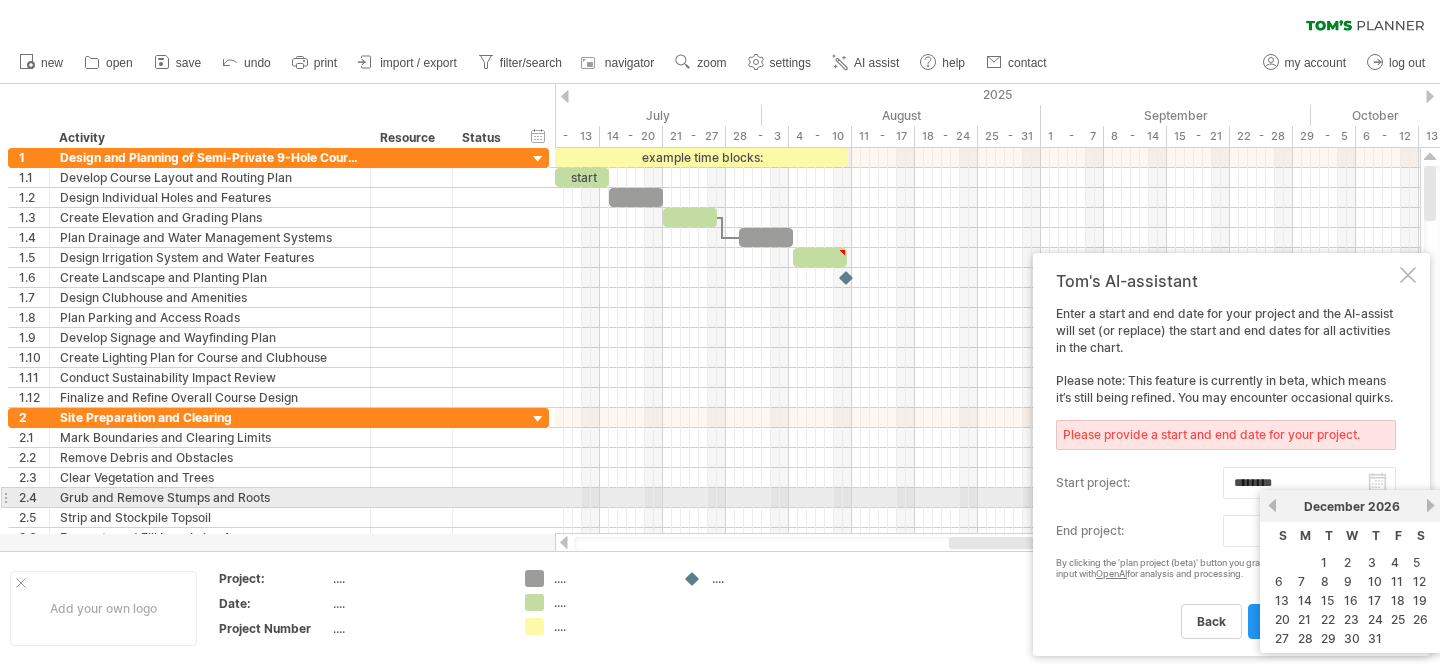 click on "next" at bounding box center [1430, 505] 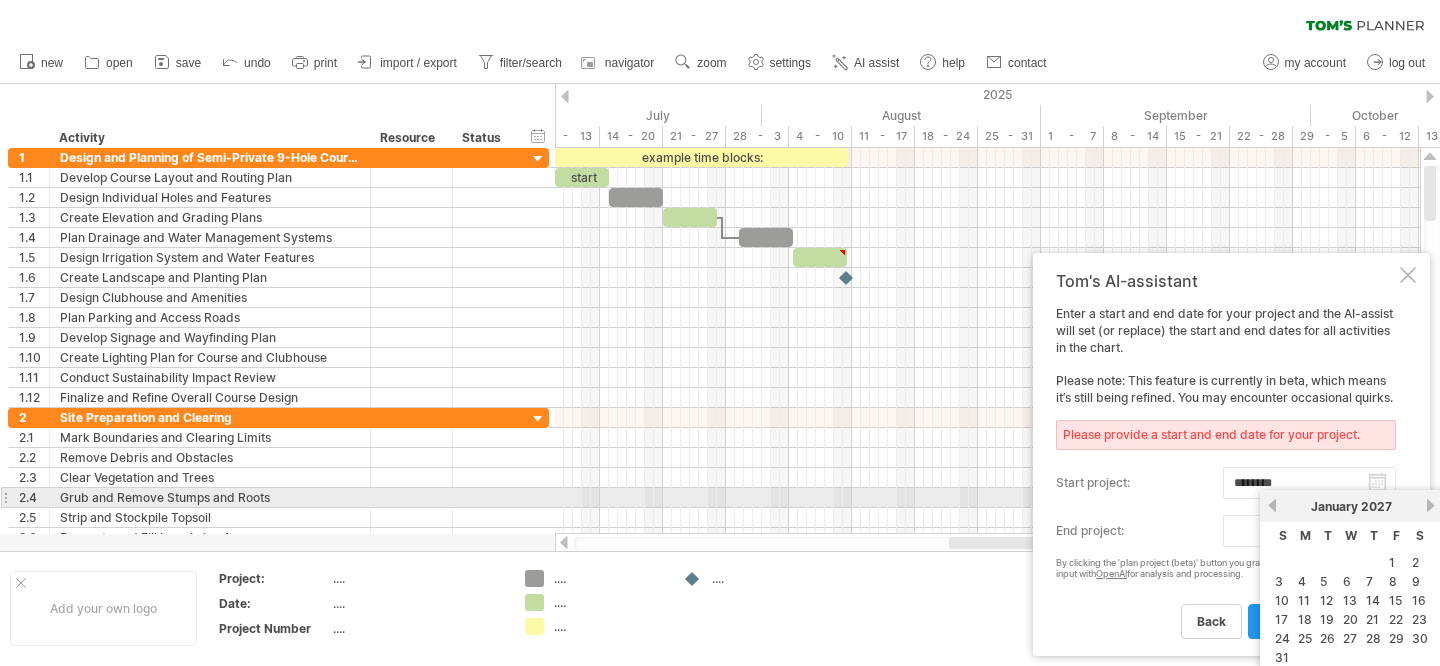 click on "next" at bounding box center [1430, 505] 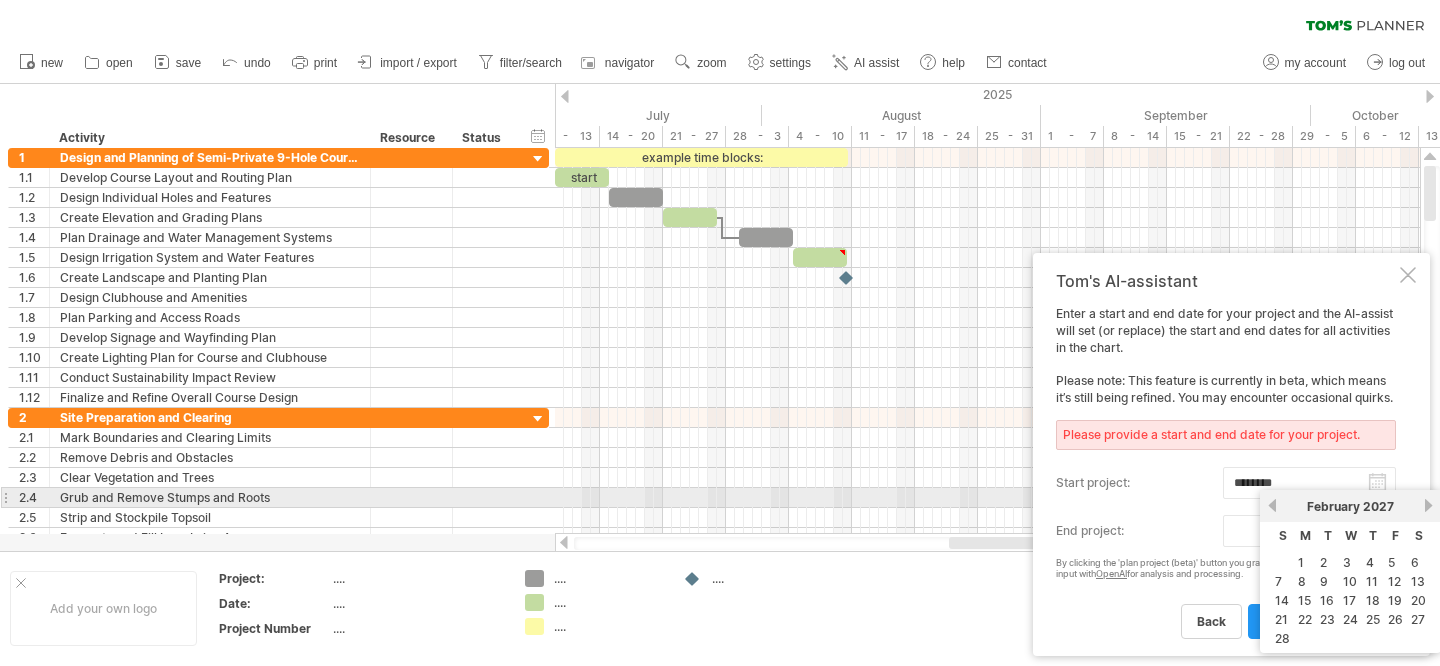 click on "next" at bounding box center [1428, 505] 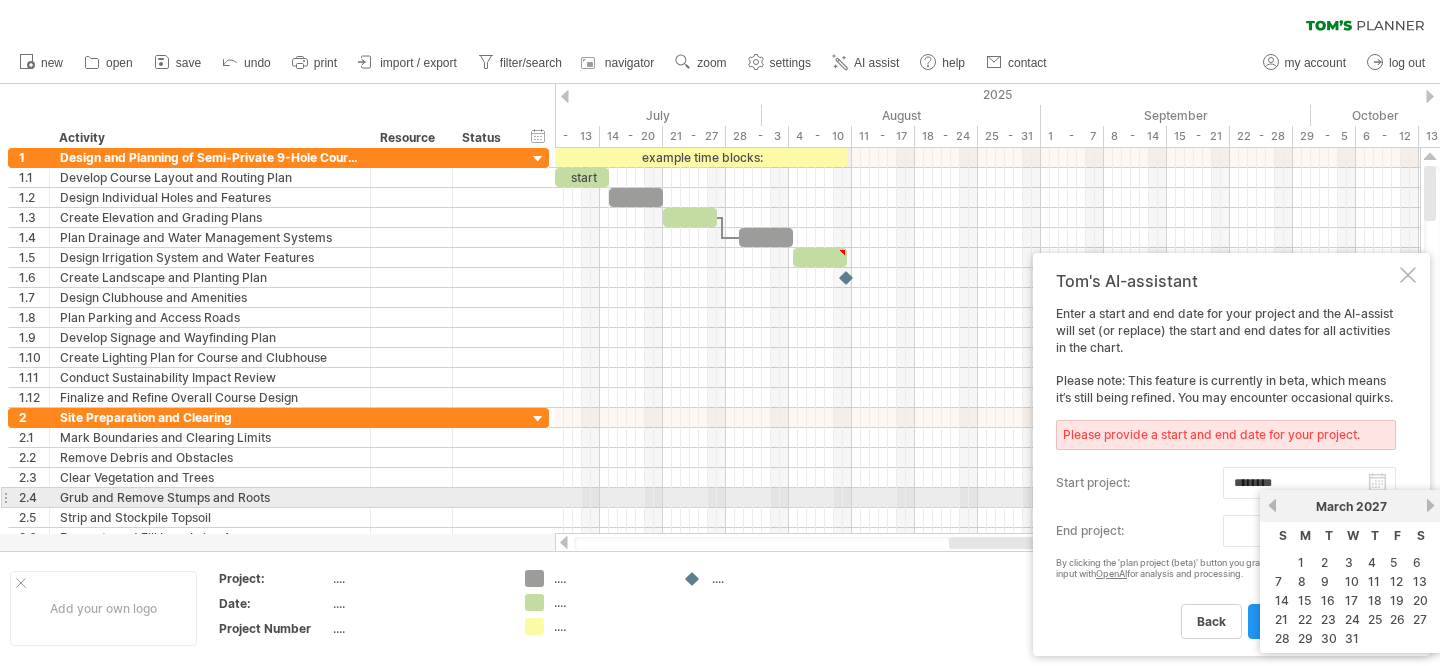 click on "next" at bounding box center (1430, 505) 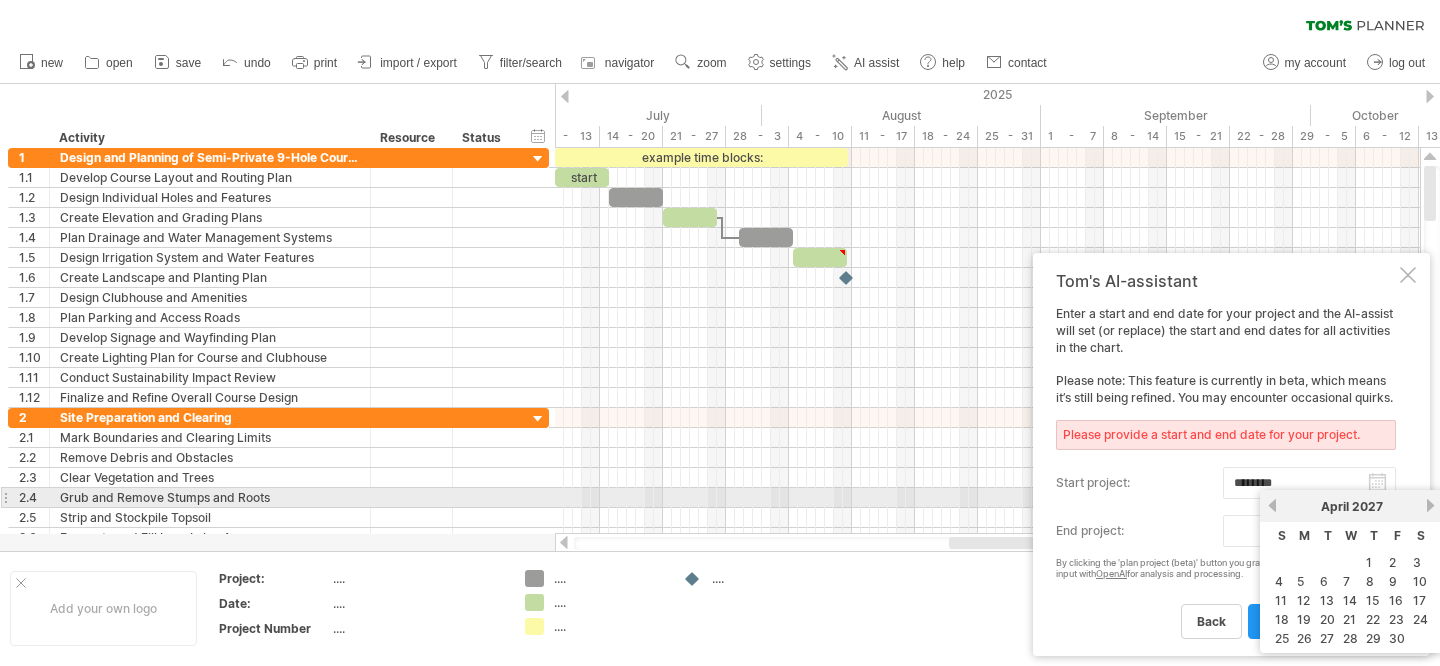 click on "next" at bounding box center [1430, 505] 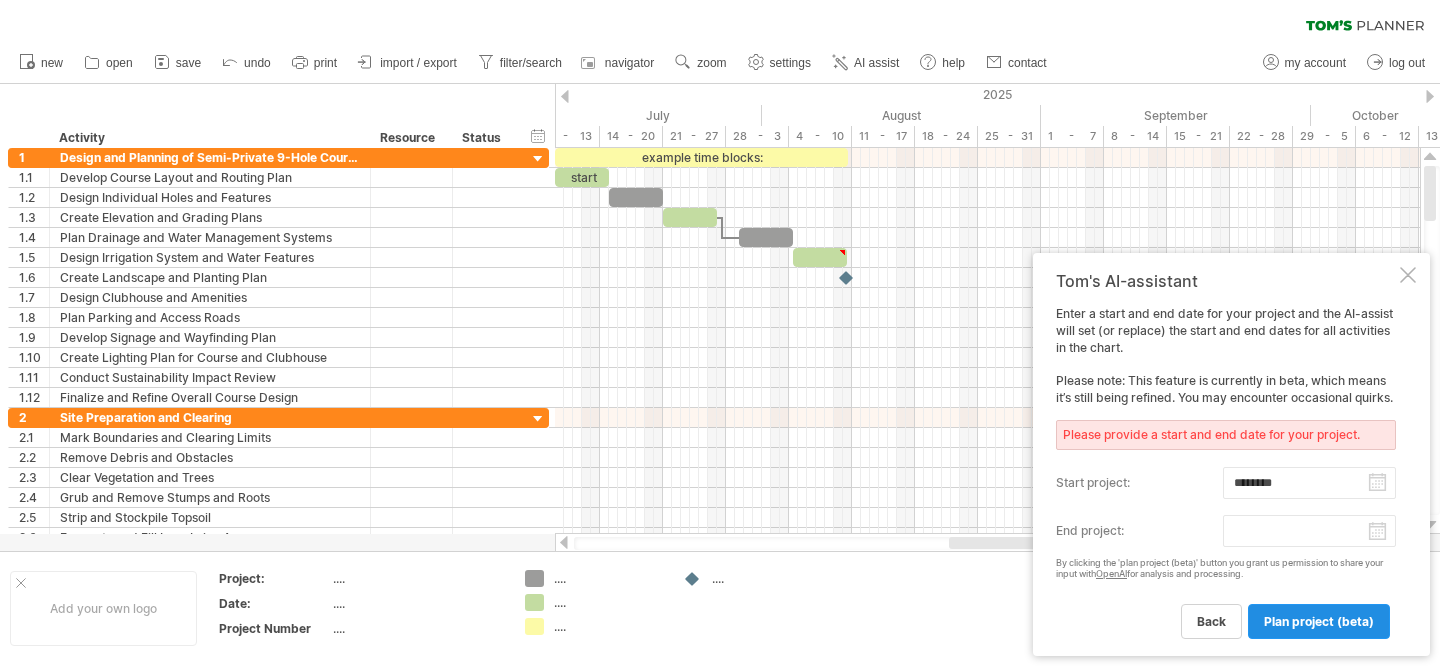 click on "plan project (beta)" at bounding box center (1319, 621) 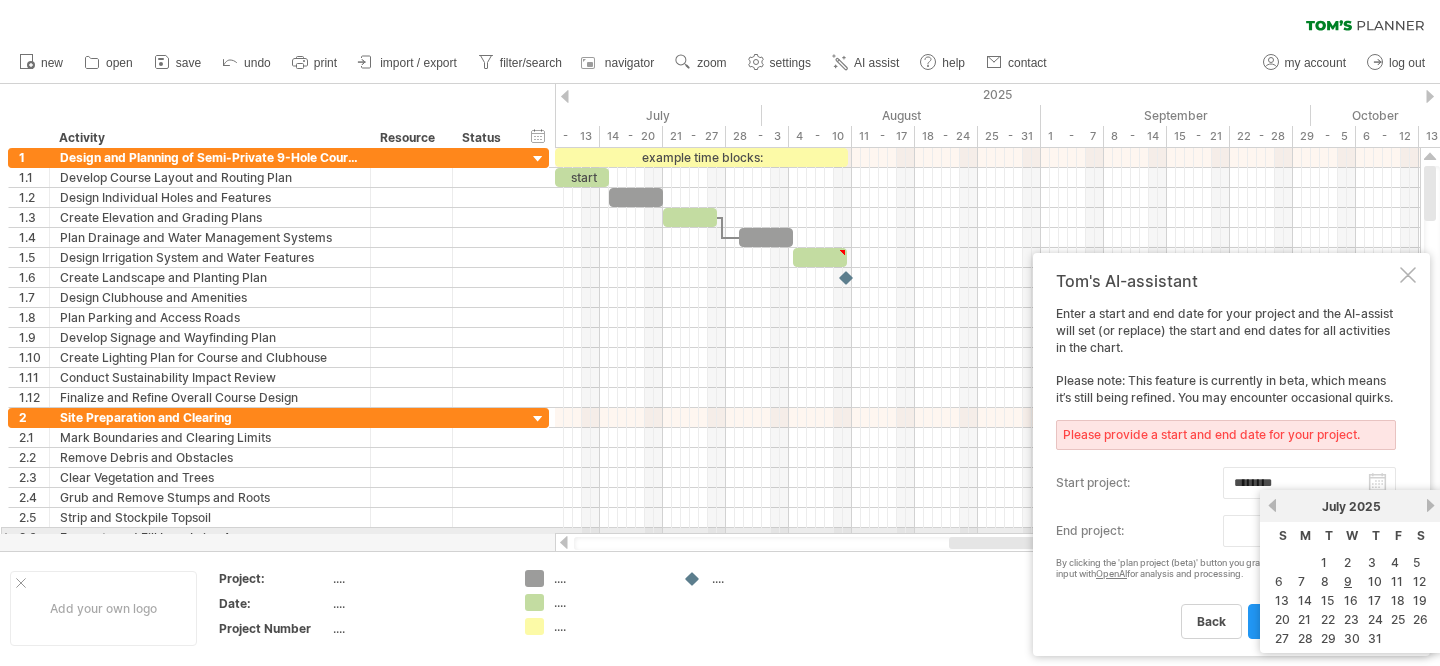 click on "progress(100%)
Trying to reach plan.tomsplanner.com
Connected again...
0%
clear filter
reapply filter" at bounding box center (720, 335) 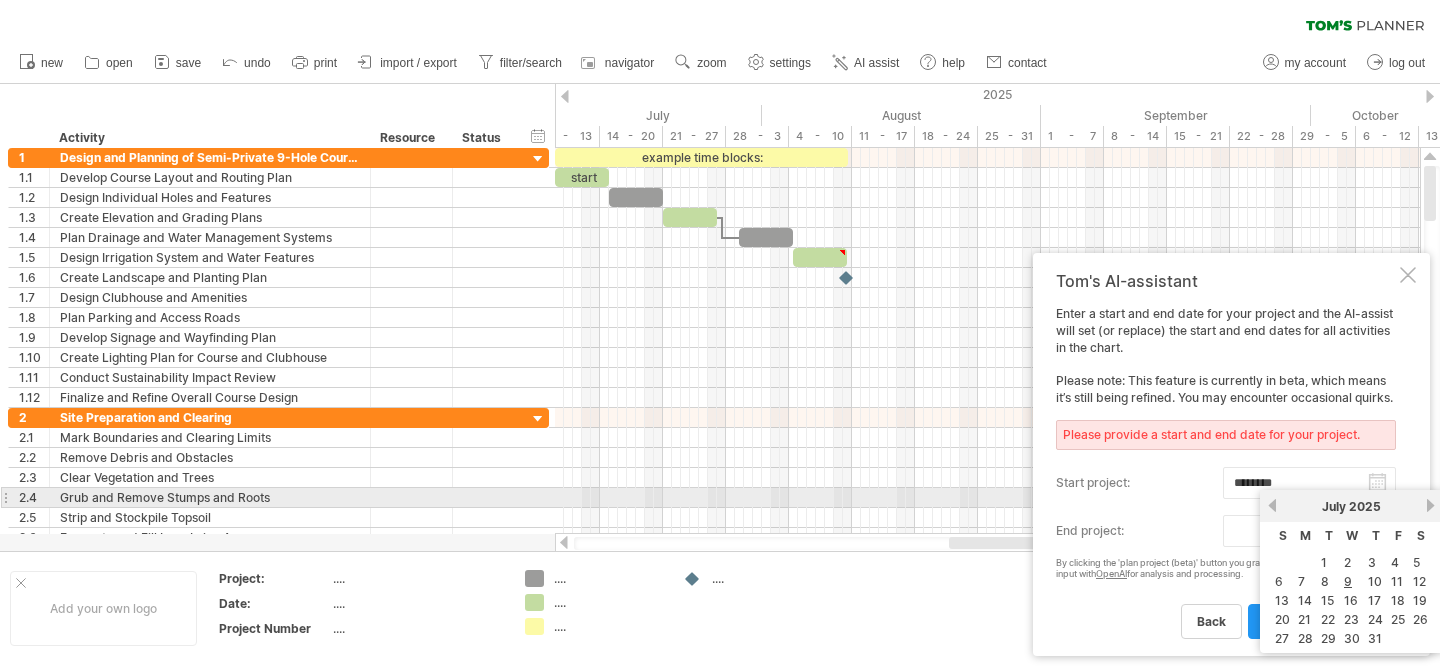 click on "next" at bounding box center (1430, 505) 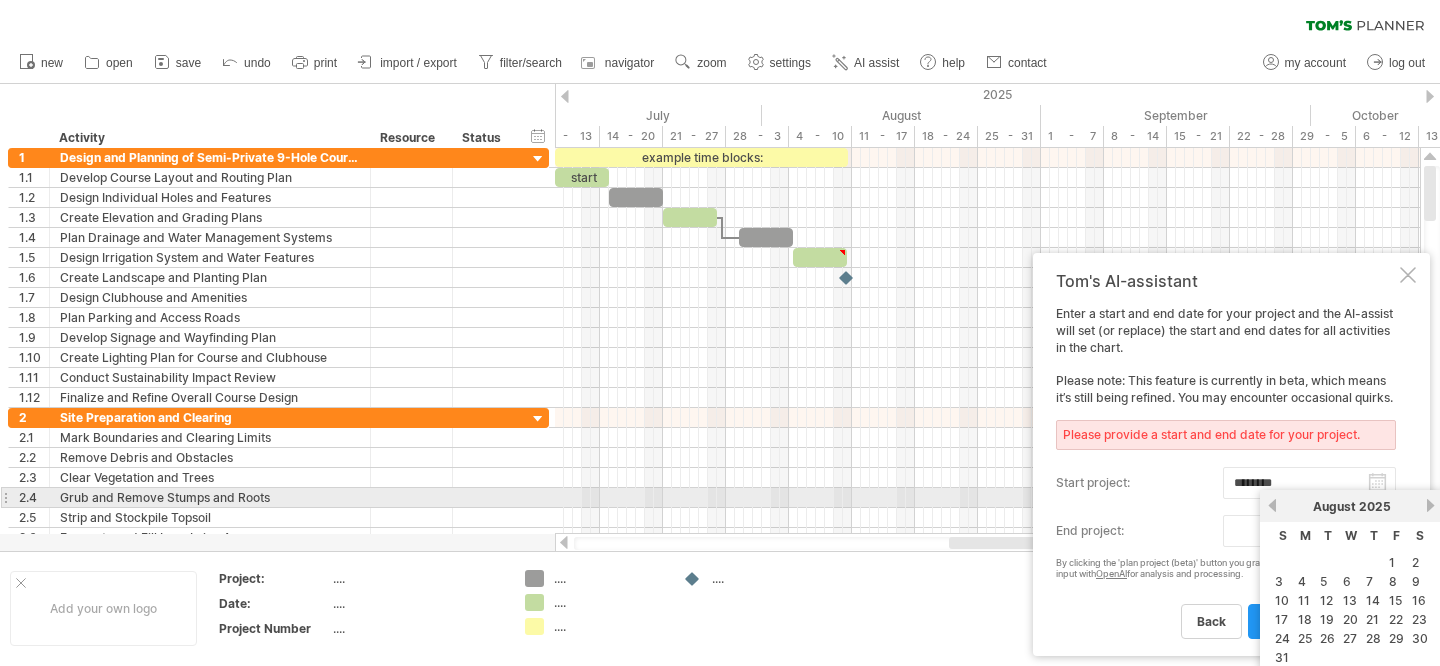 click on "next" at bounding box center (1430, 505) 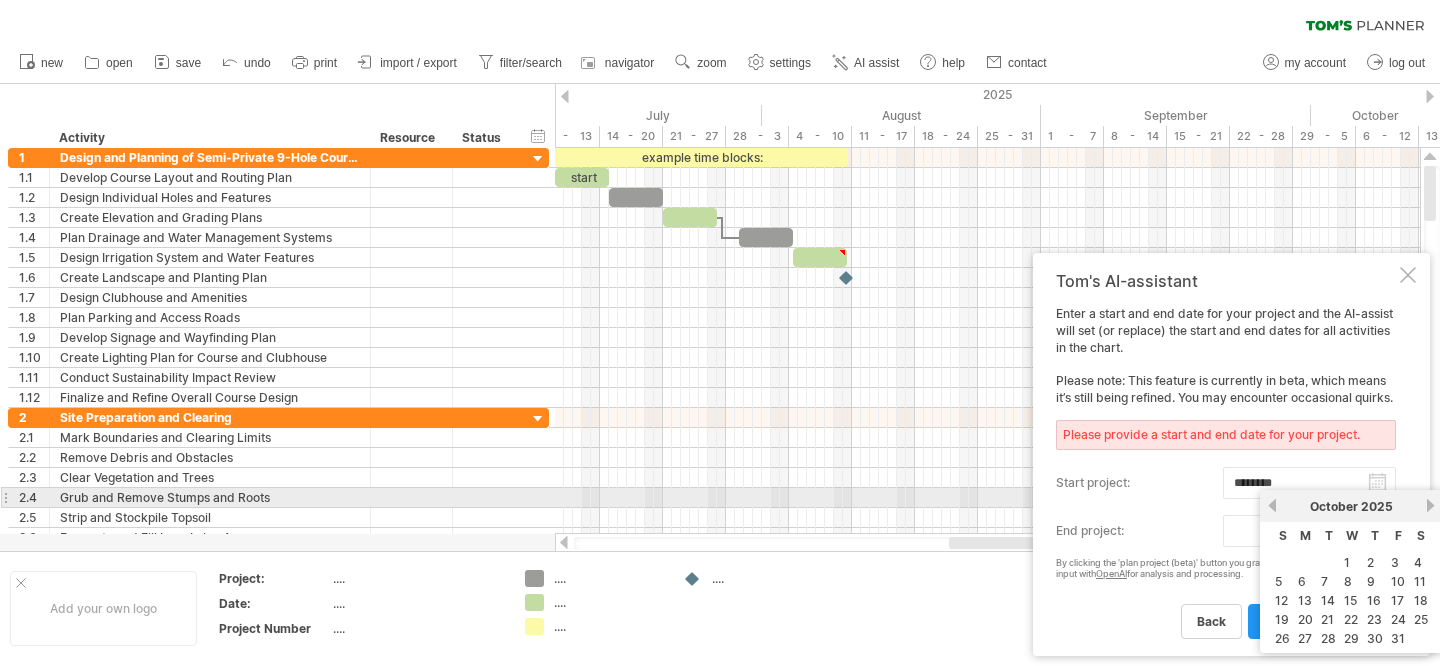 click on "next" at bounding box center [1430, 505] 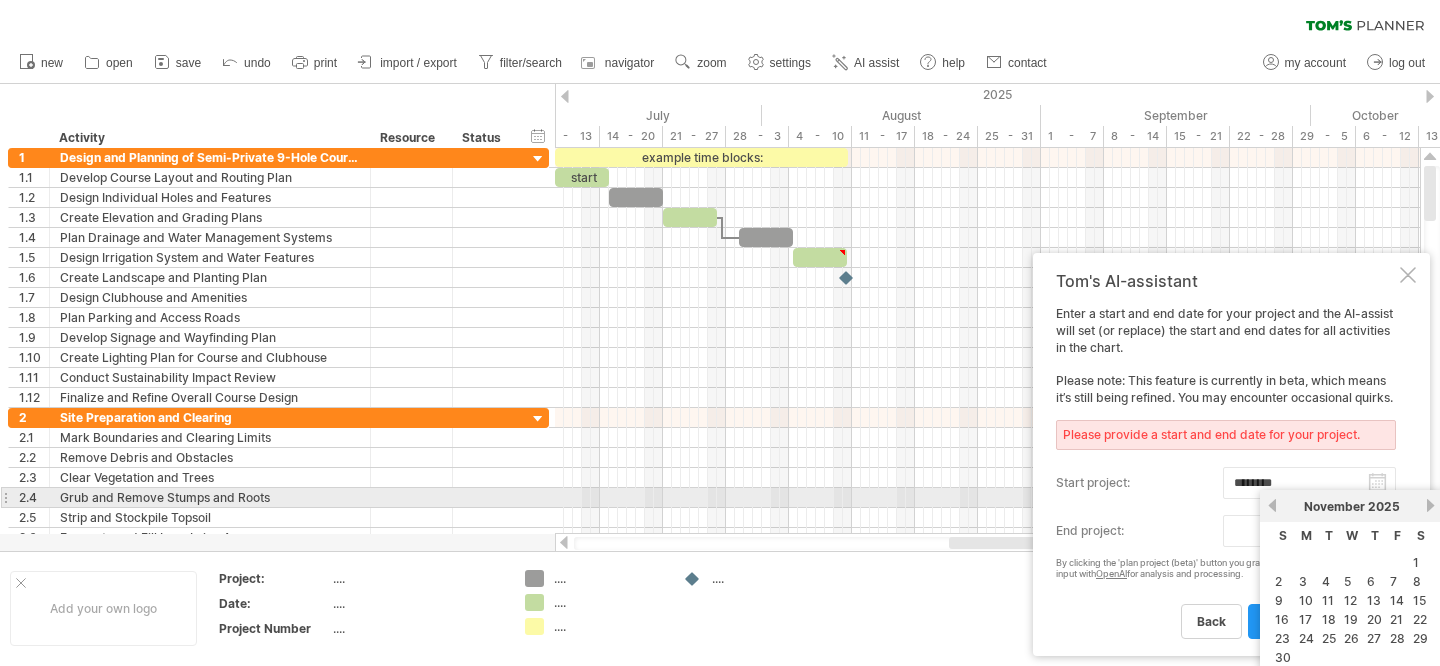 click on "next" at bounding box center [1430, 505] 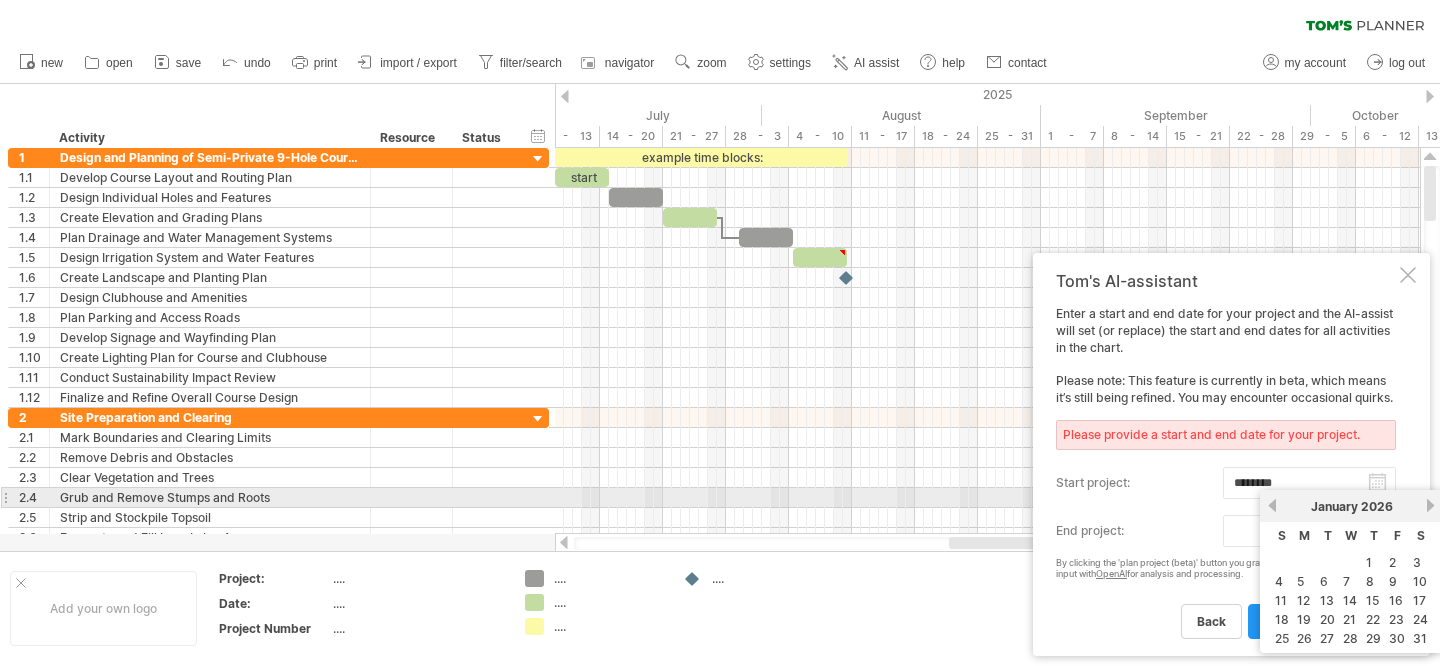 click on "next" at bounding box center (1430, 505) 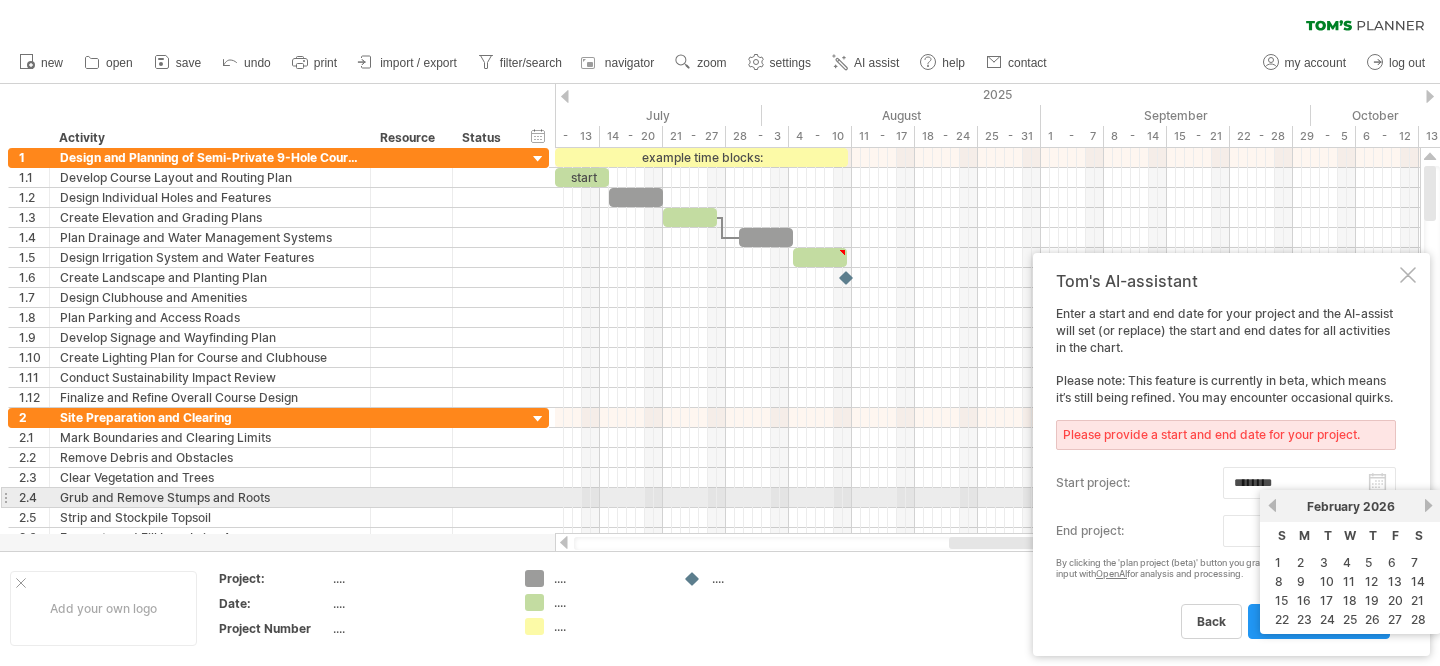 click on "next" at bounding box center [1428, 505] 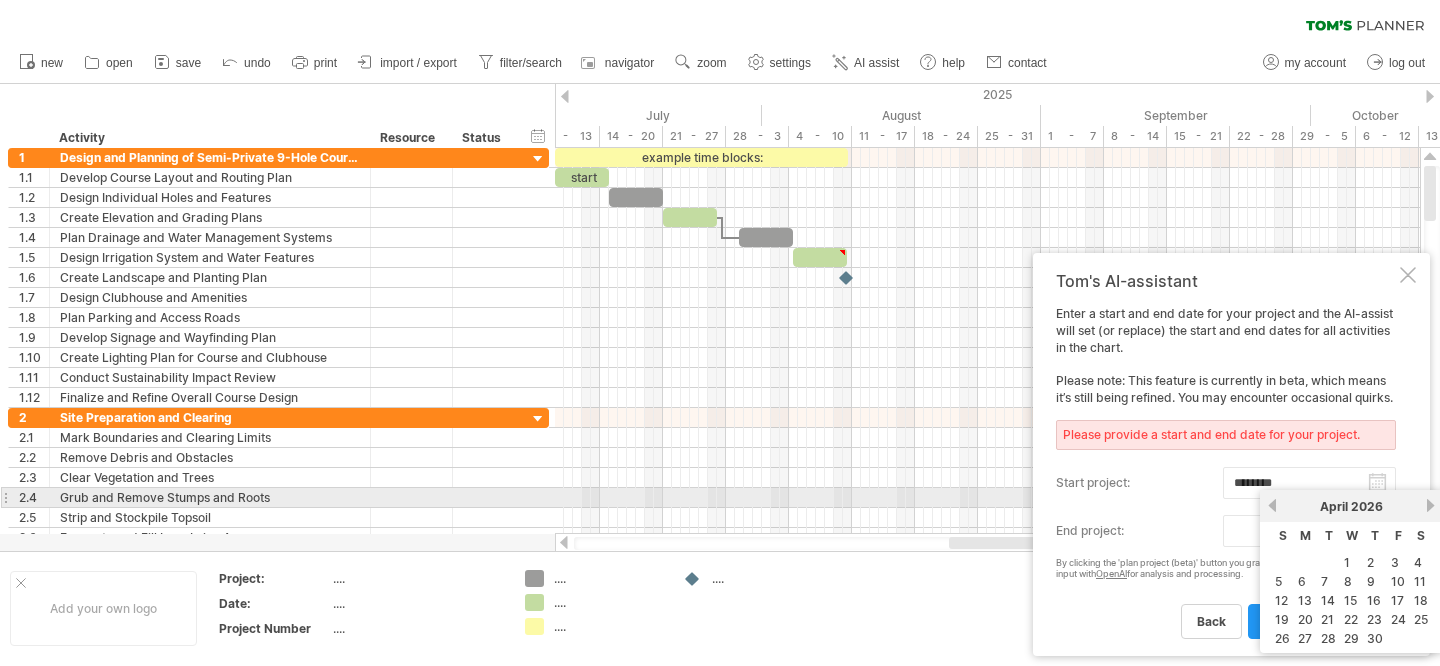 click on "next" at bounding box center [1430, 505] 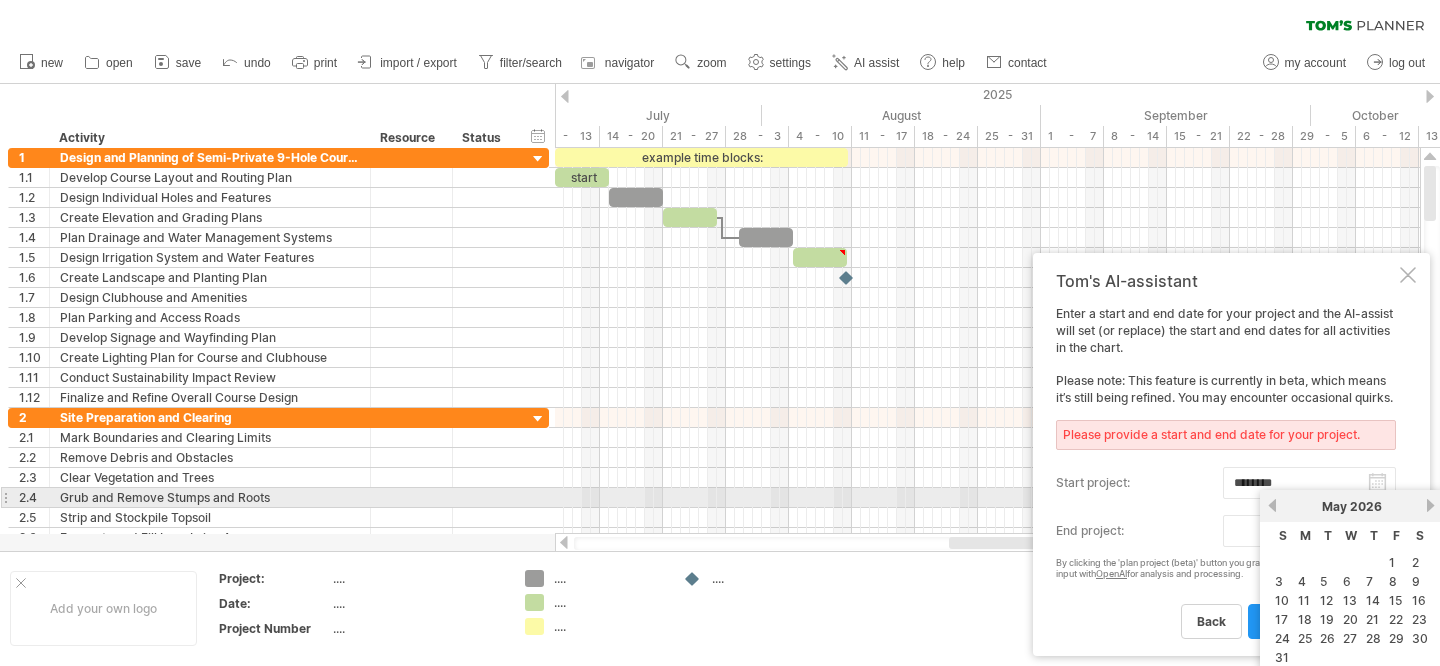 click on "next" at bounding box center (1430, 505) 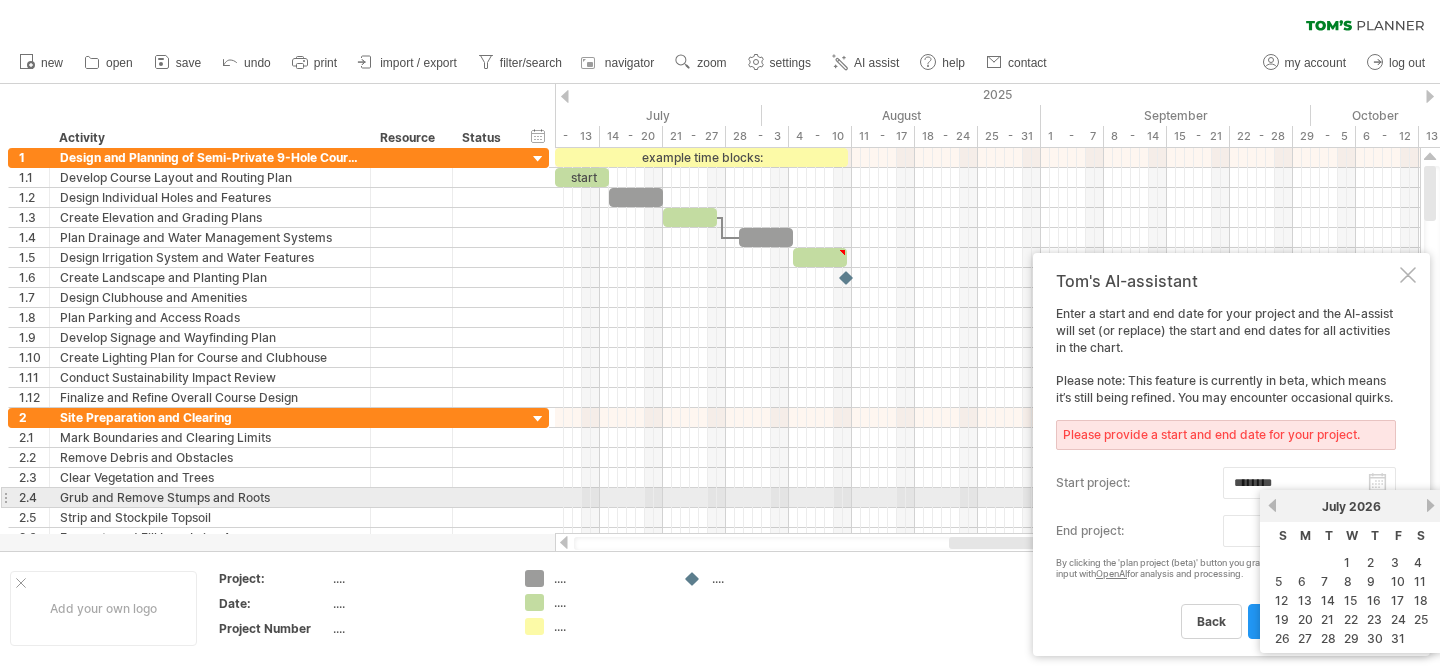 click on "next" at bounding box center [1430, 505] 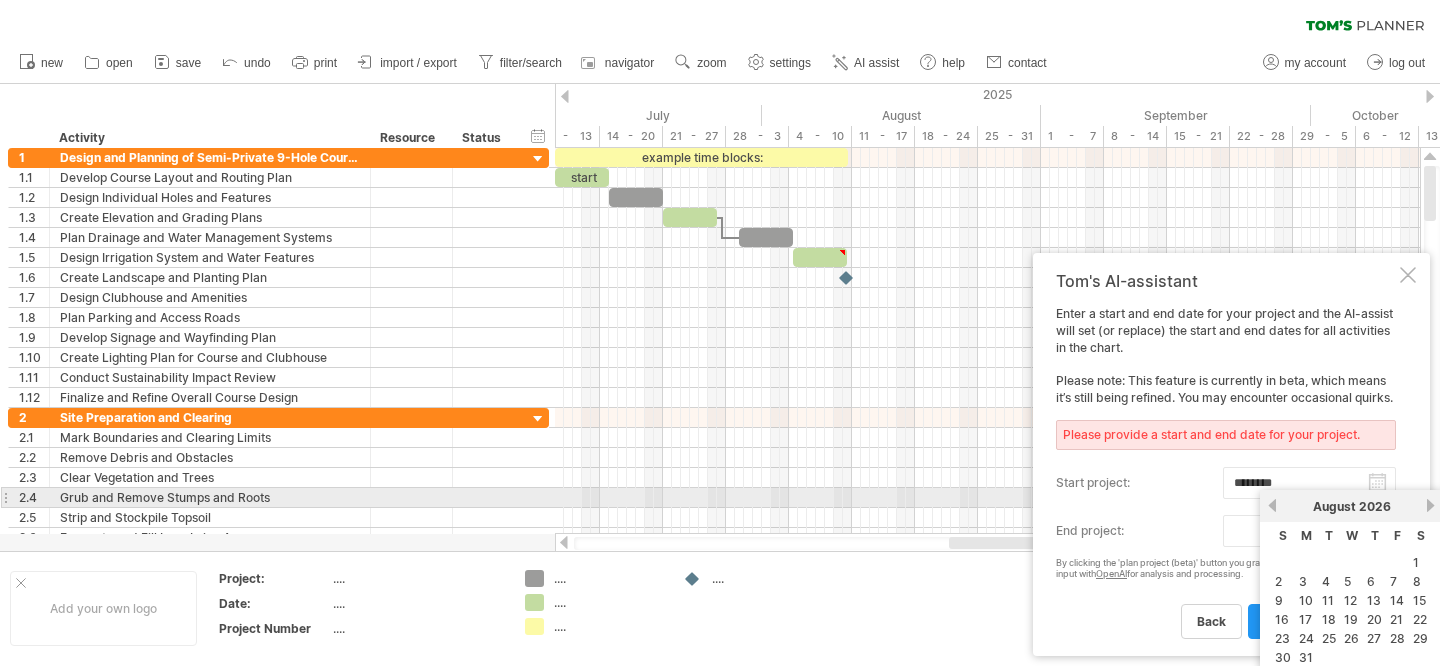 click on "next" at bounding box center [1430, 505] 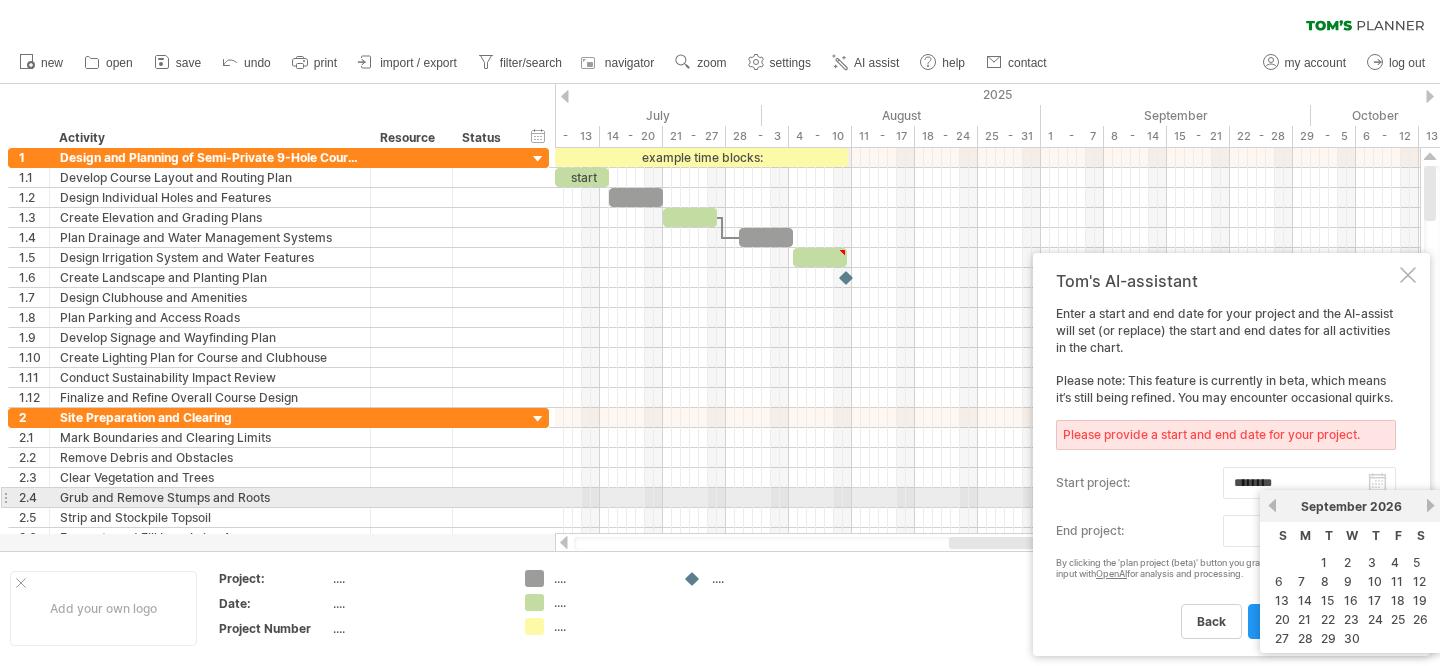 click on "next" at bounding box center (1430, 505) 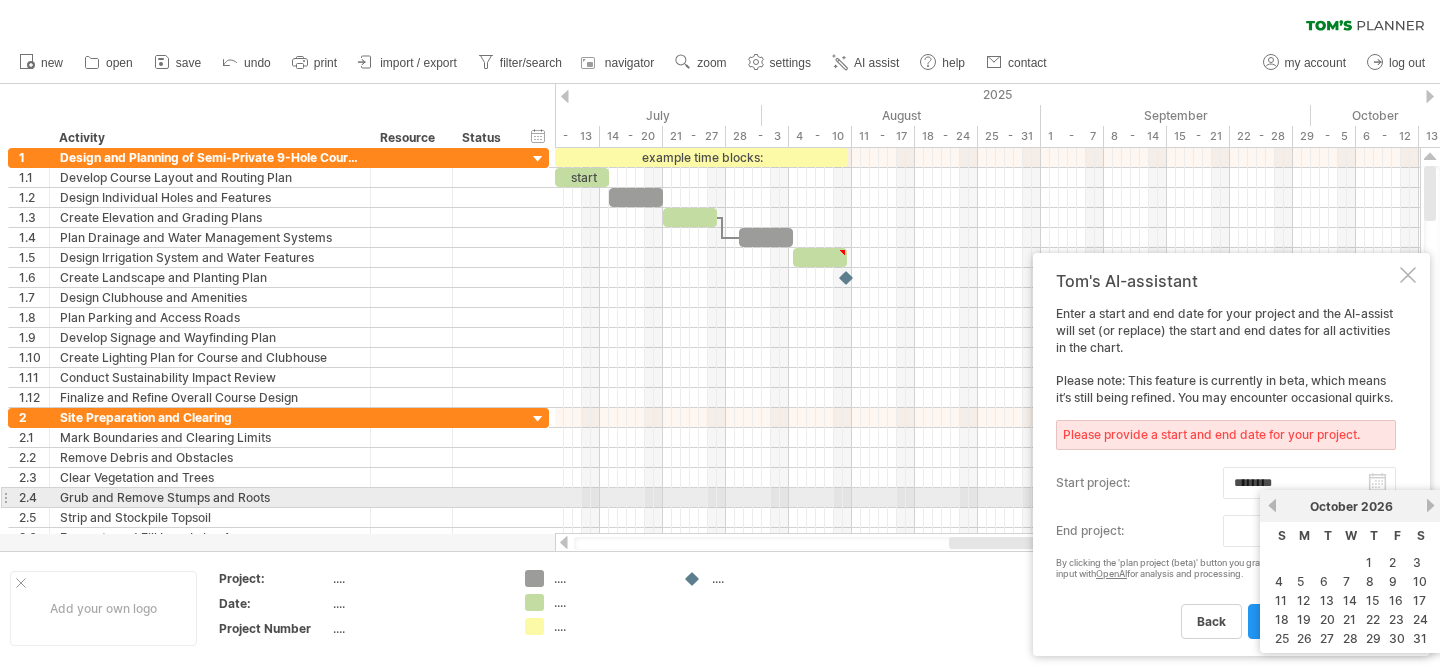 click on "next" at bounding box center (1430, 505) 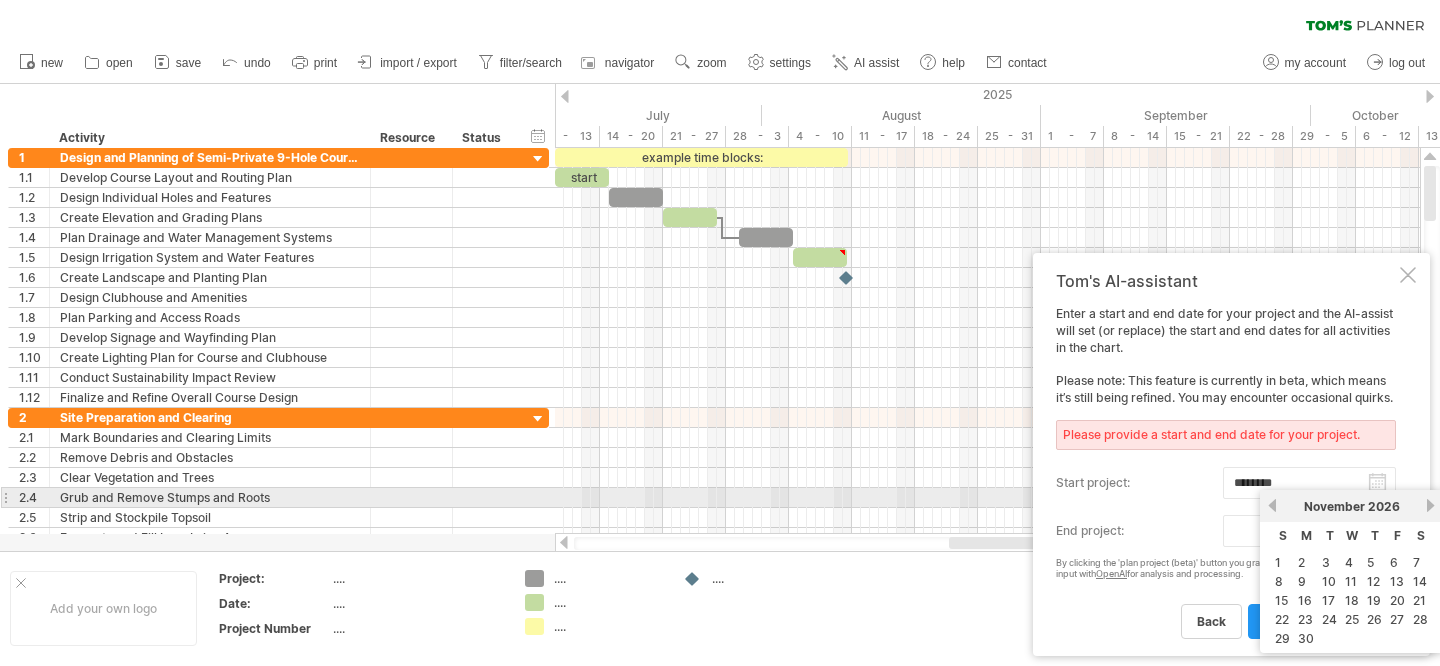 click on "next" at bounding box center [1430, 505] 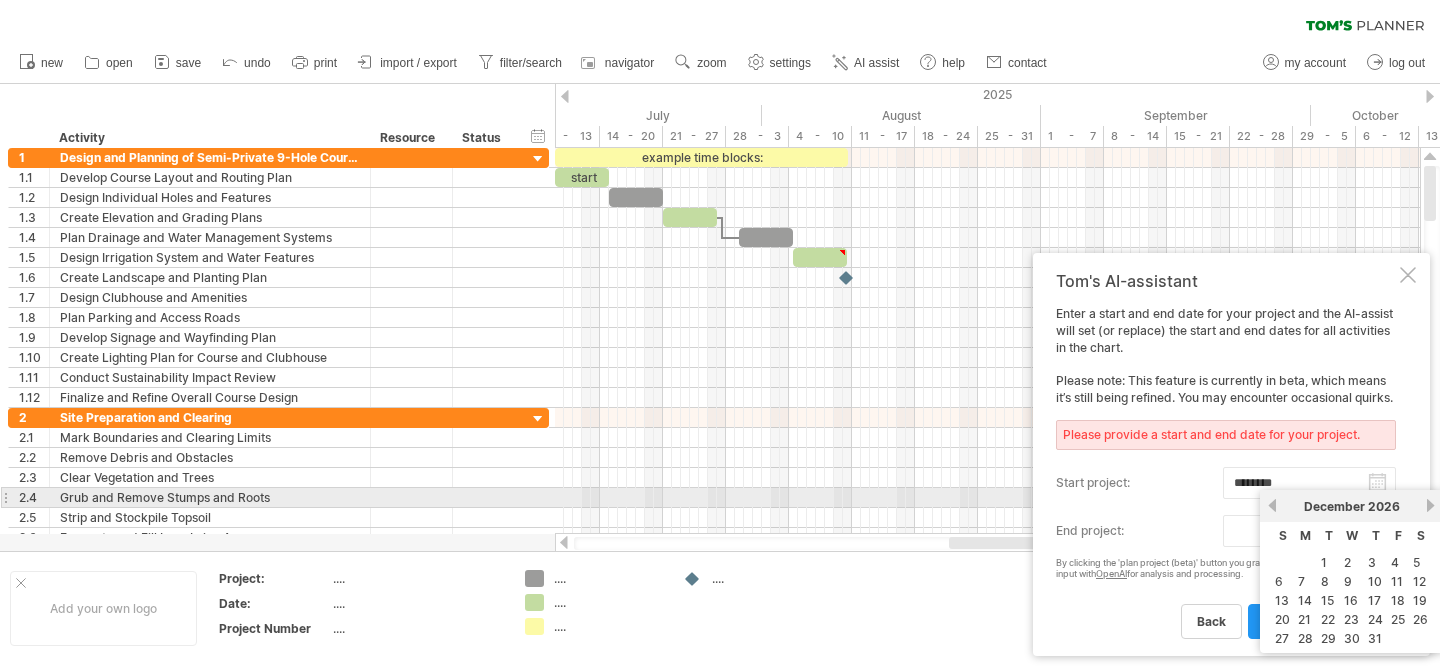 click on "next" at bounding box center [1430, 505] 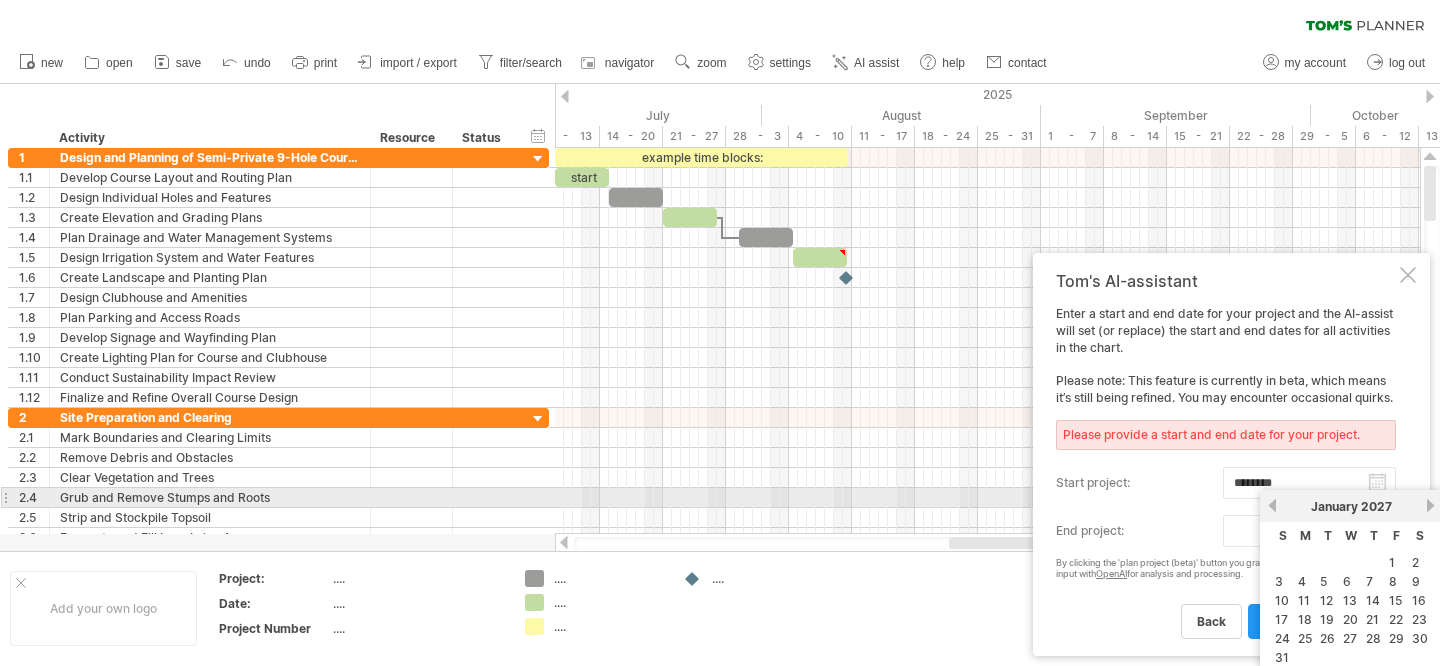 click on "next" at bounding box center [1430, 505] 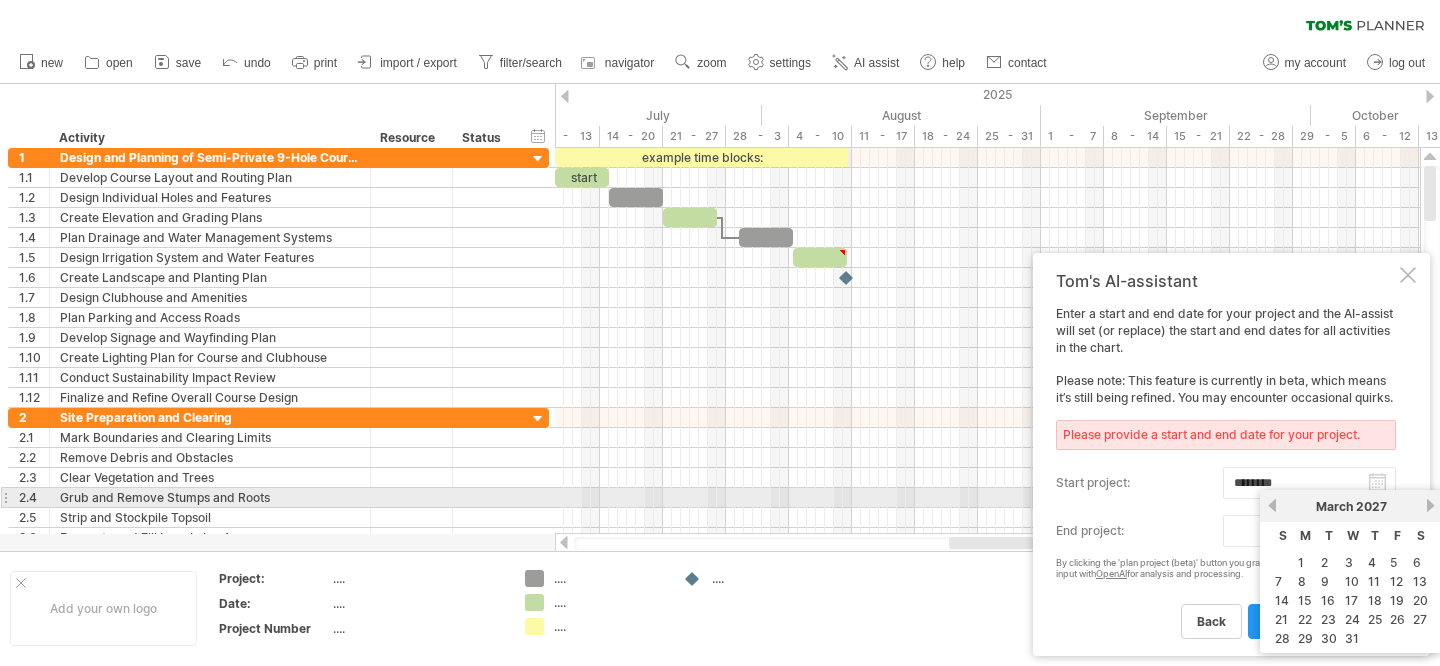 click on "next" at bounding box center [1430, 505] 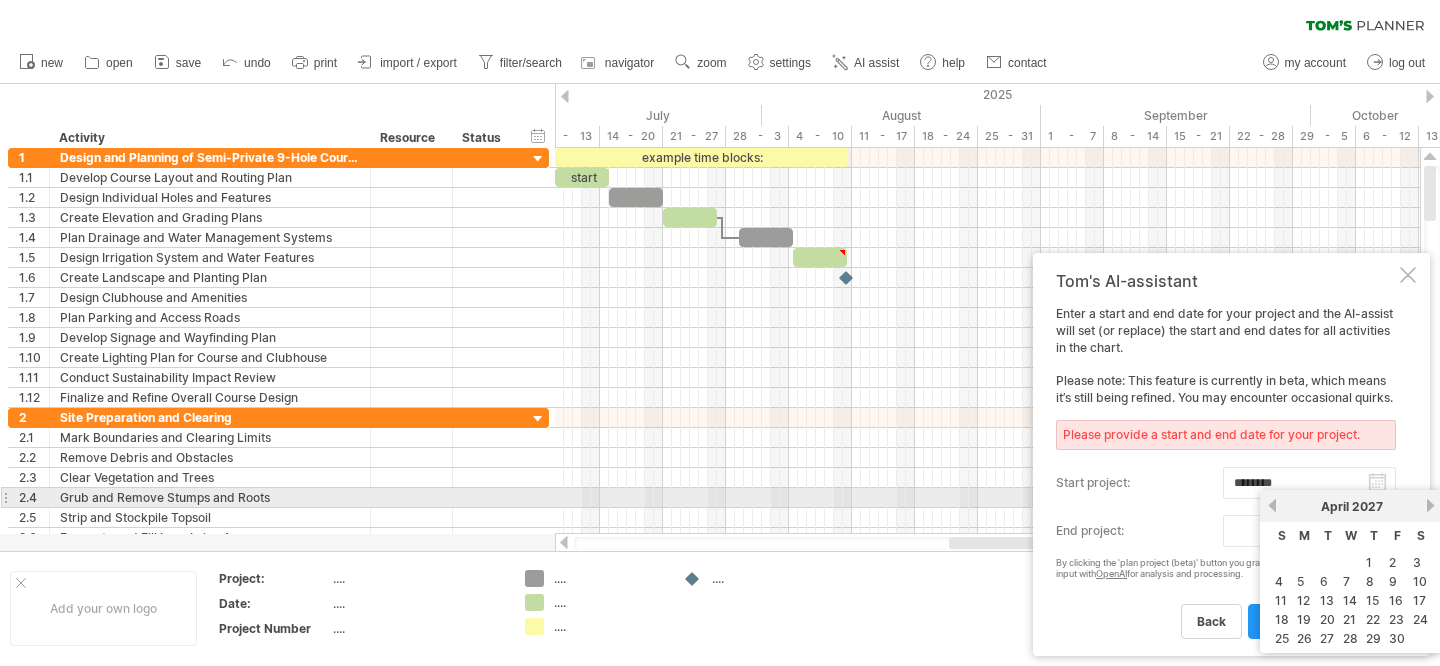 click on "next" at bounding box center (1430, 505) 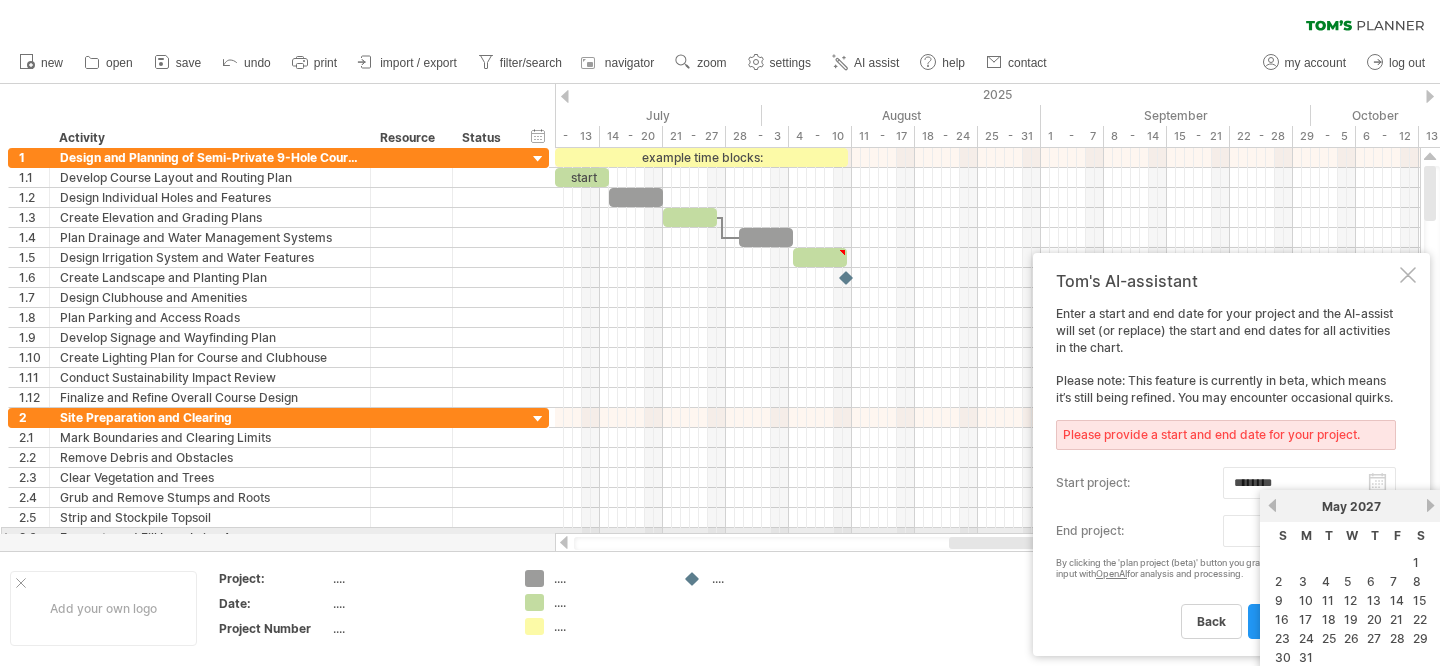 click on "end project:" at bounding box center [1309, 531] 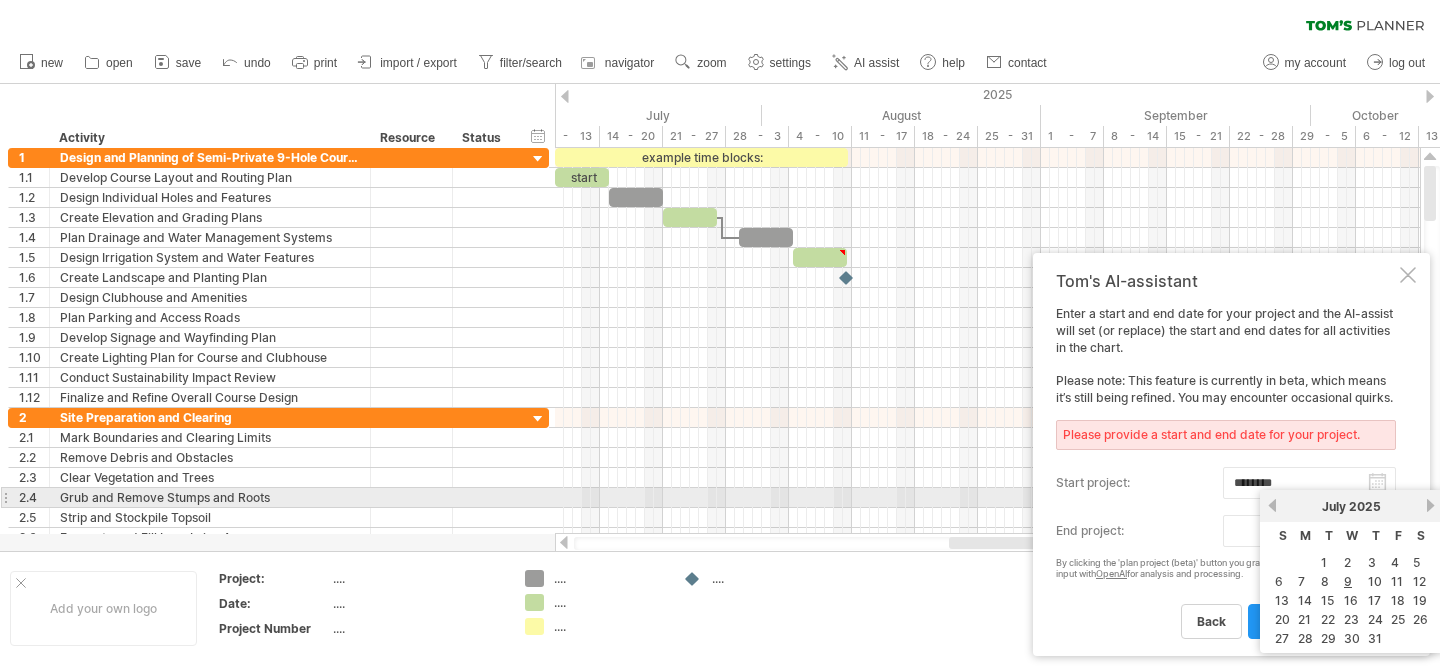 click on "previous" at bounding box center (1272, 505) 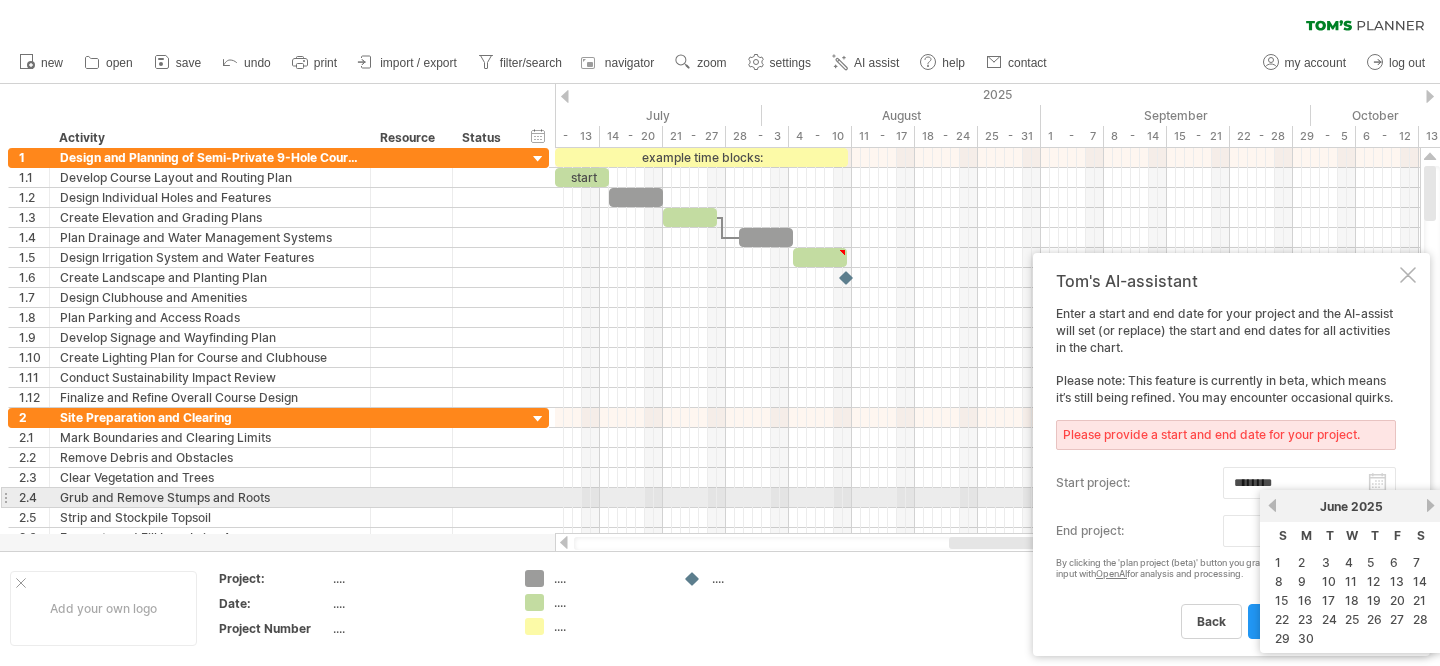 click on "previous" at bounding box center (1272, 505) 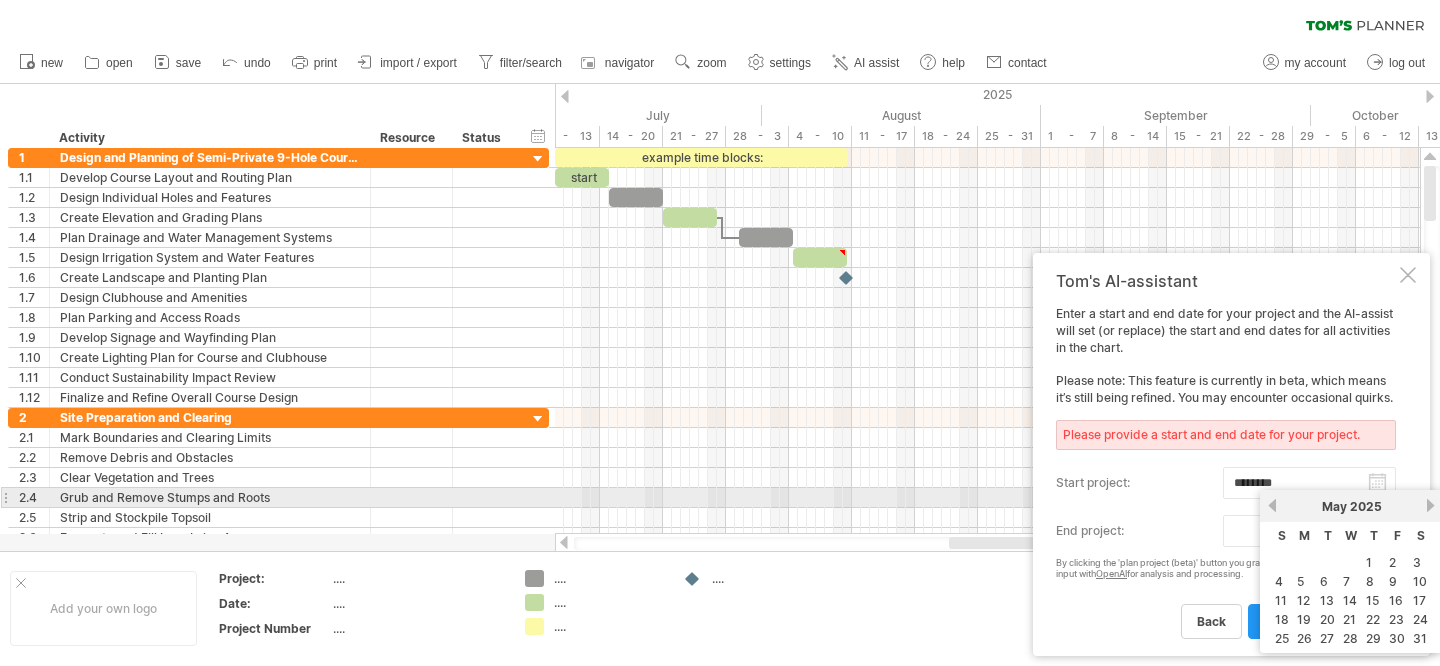 click on "next" at bounding box center [1430, 505] 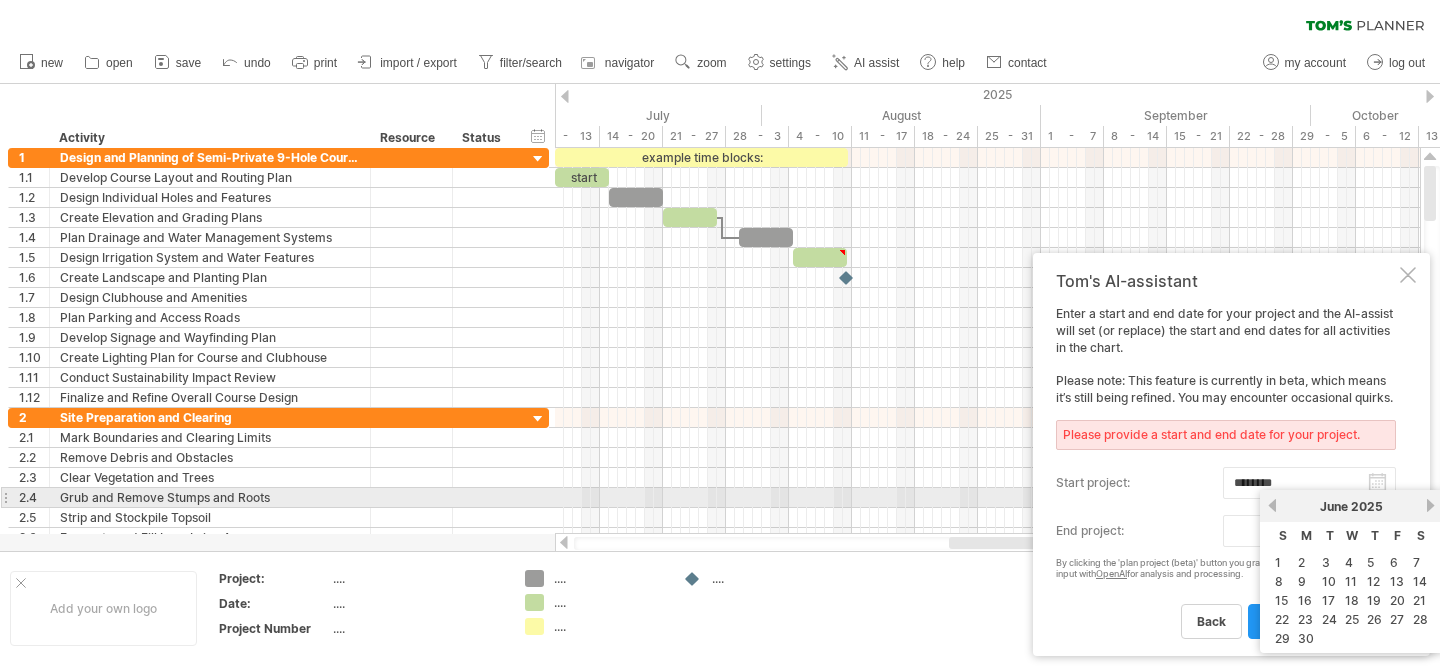 click on "next" at bounding box center (1430, 505) 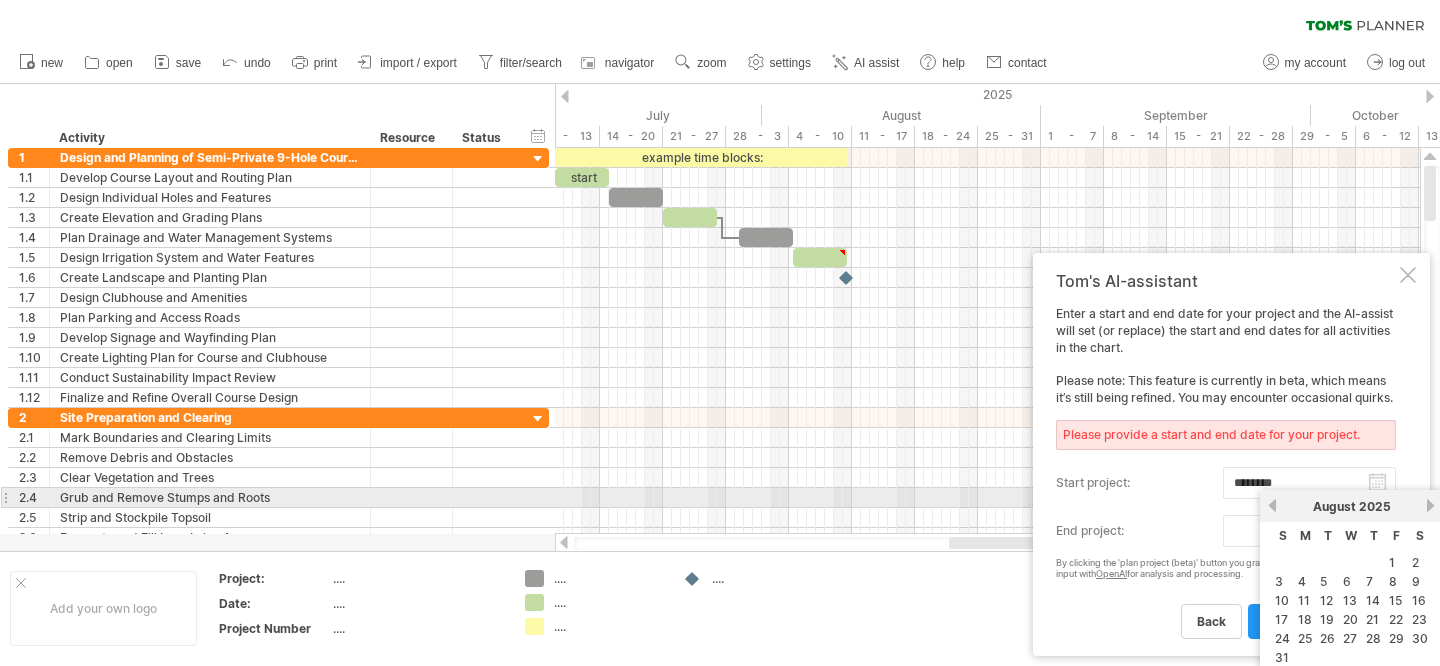click on "next" at bounding box center (1430, 505) 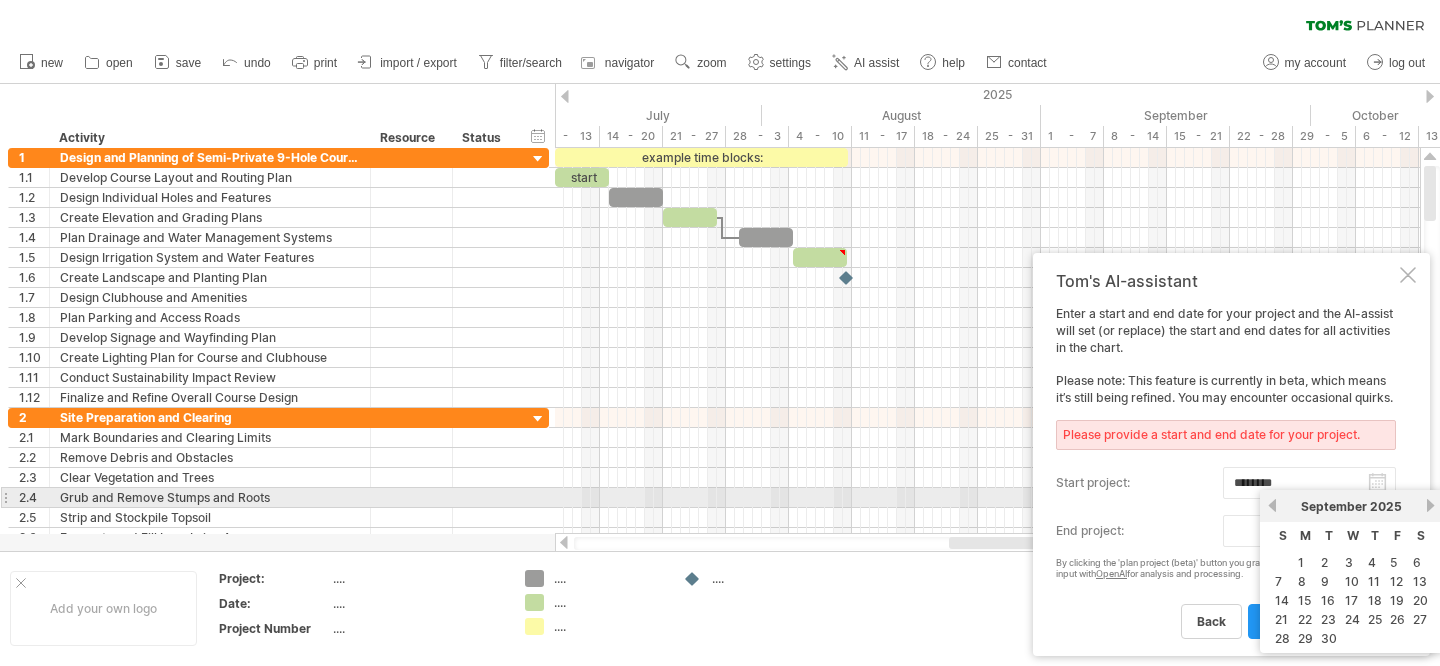 click on "next" at bounding box center [1430, 505] 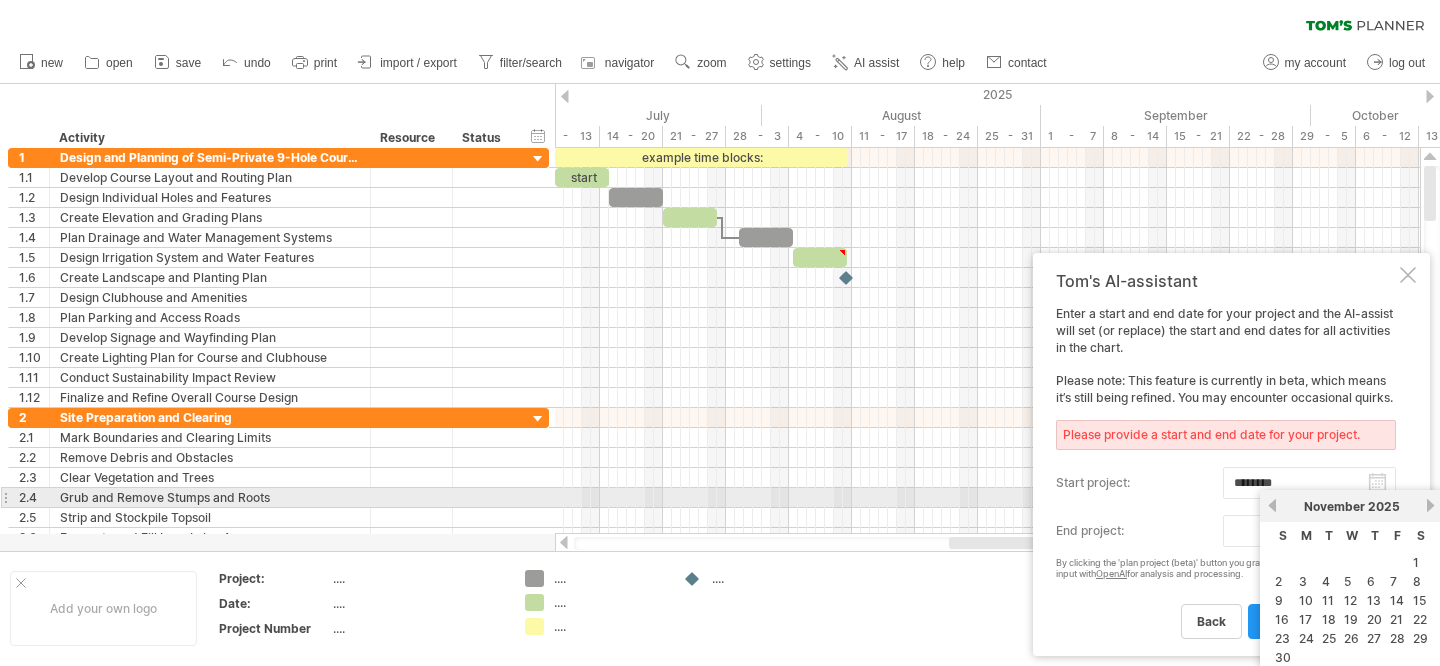 click on "next" at bounding box center (1430, 505) 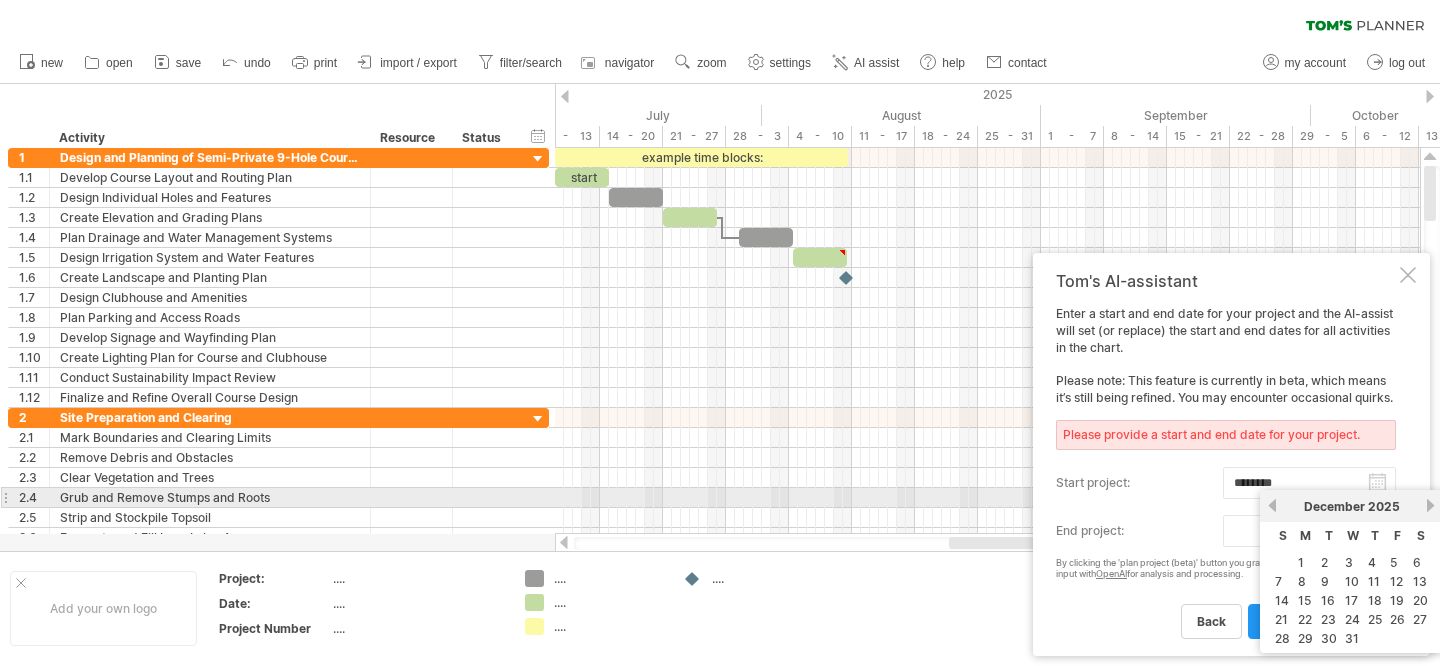 click on "next" at bounding box center (1430, 505) 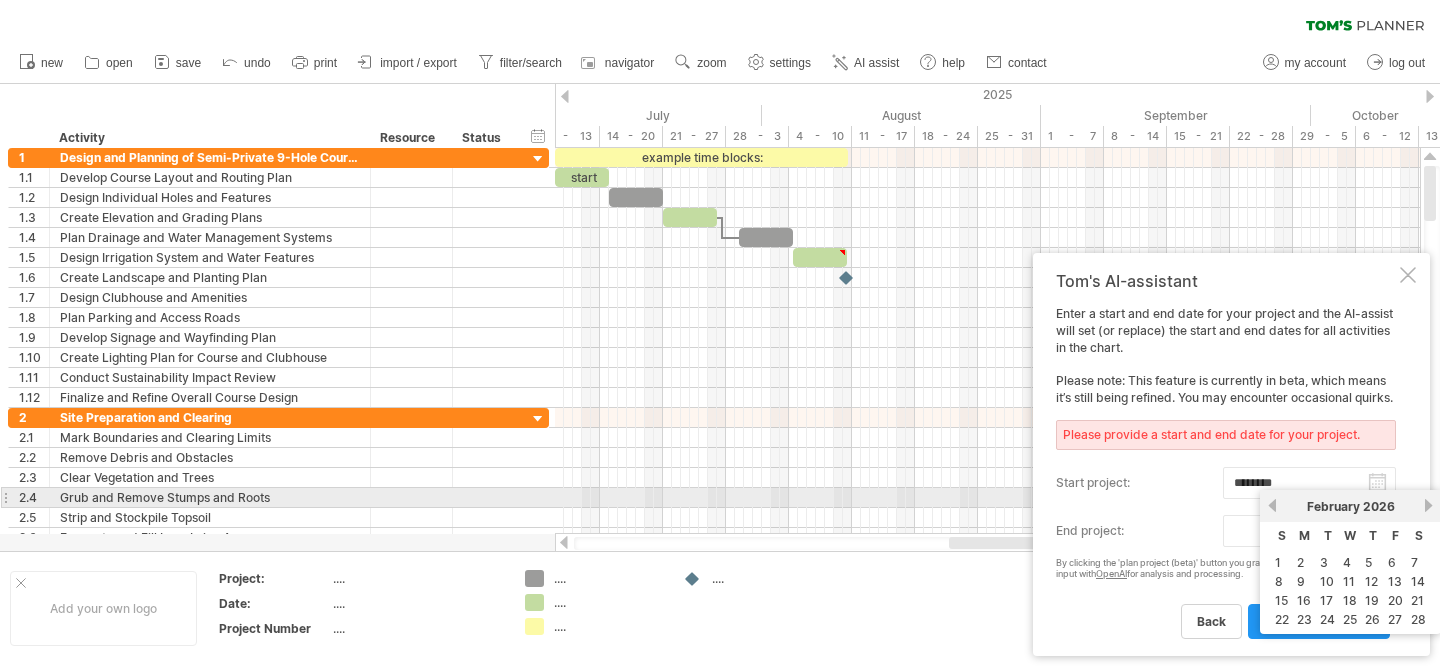 click on "next" at bounding box center [1428, 505] 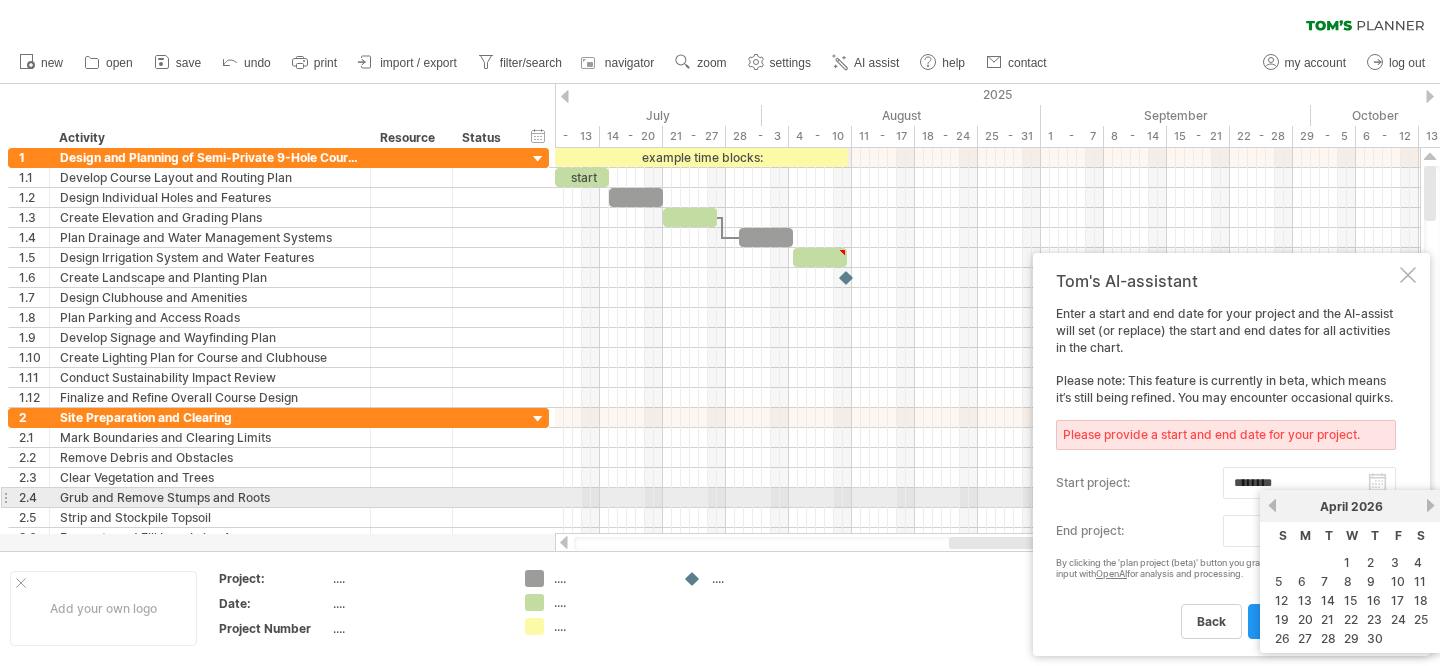 click on "next" at bounding box center (1430, 505) 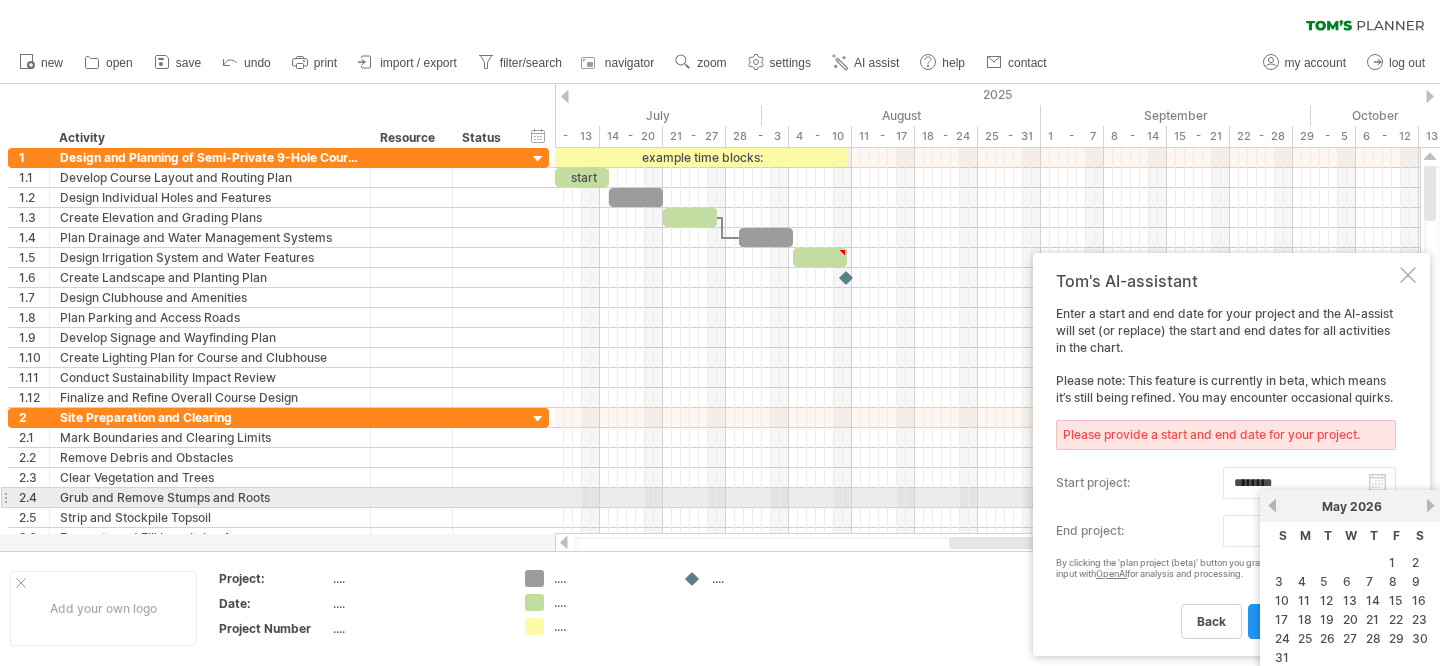 click on "next" at bounding box center (1430, 505) 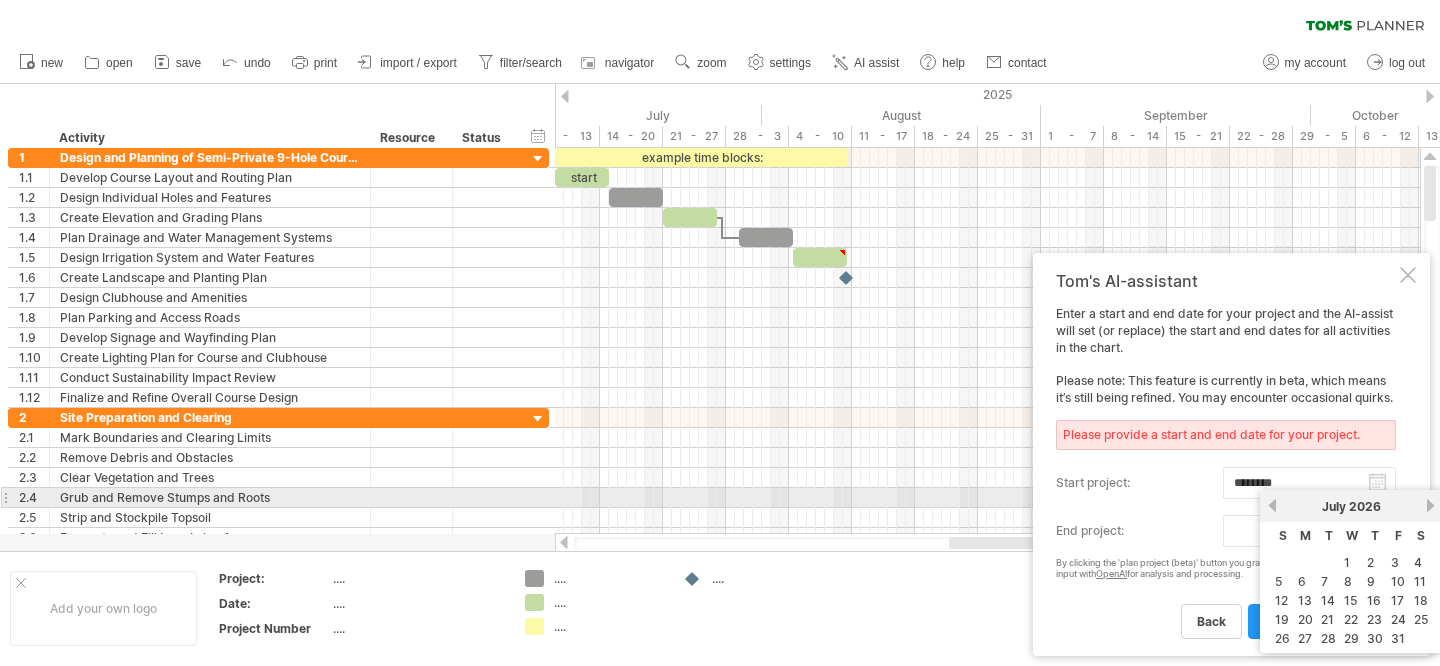 click on "next" at bounding box center (1430, 505) 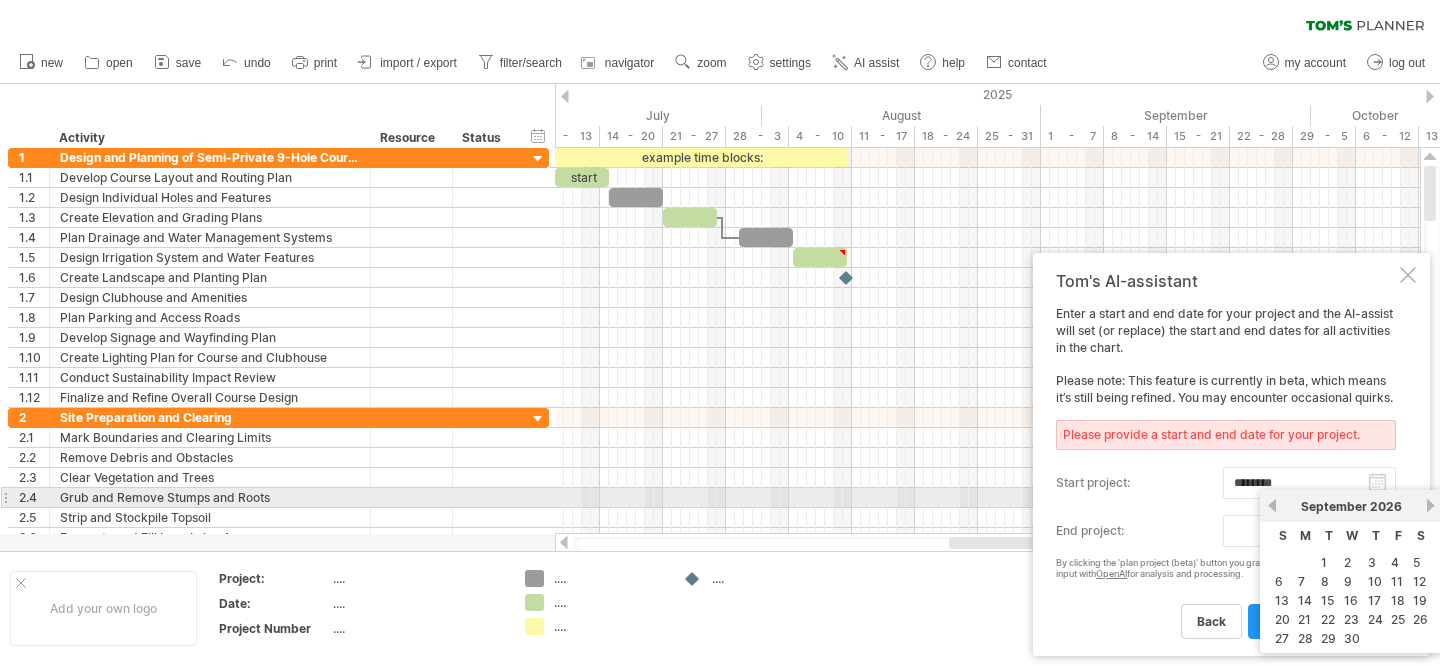 click on "next" at bounding box center [1430, 505] 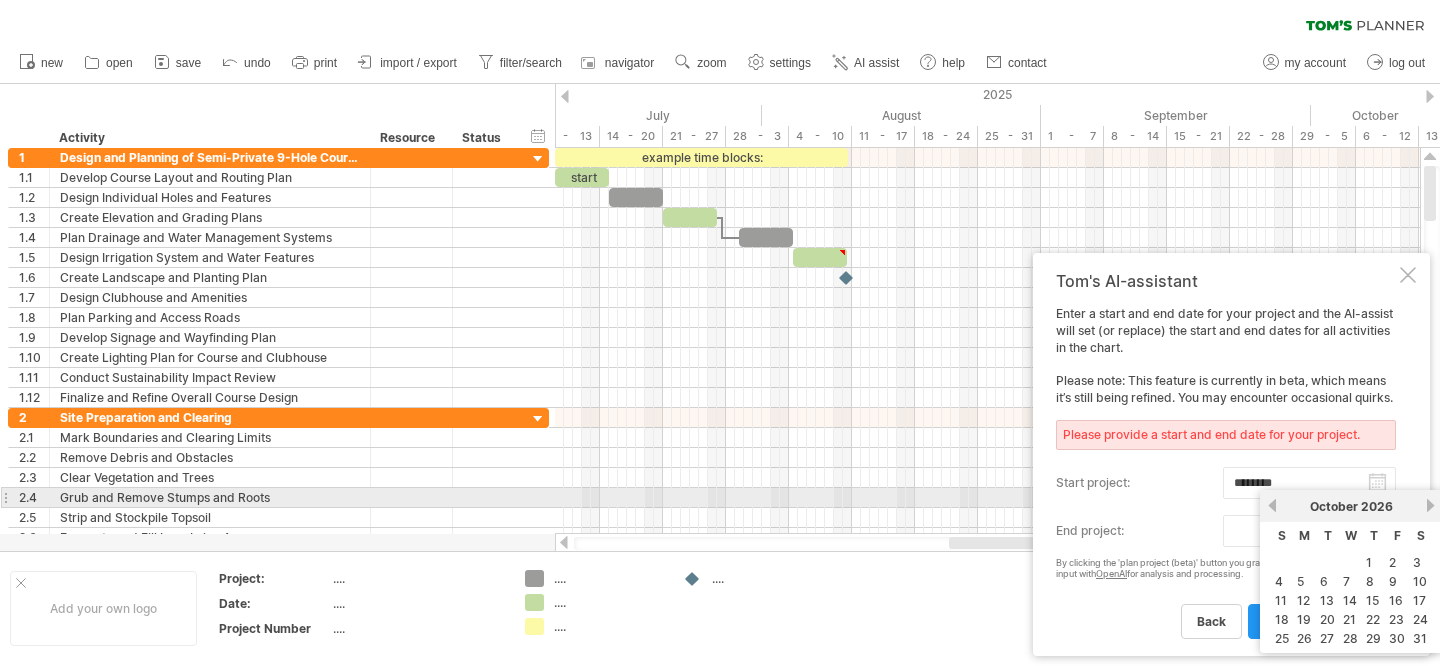 click on "next" at bounding box center (1430, 505) 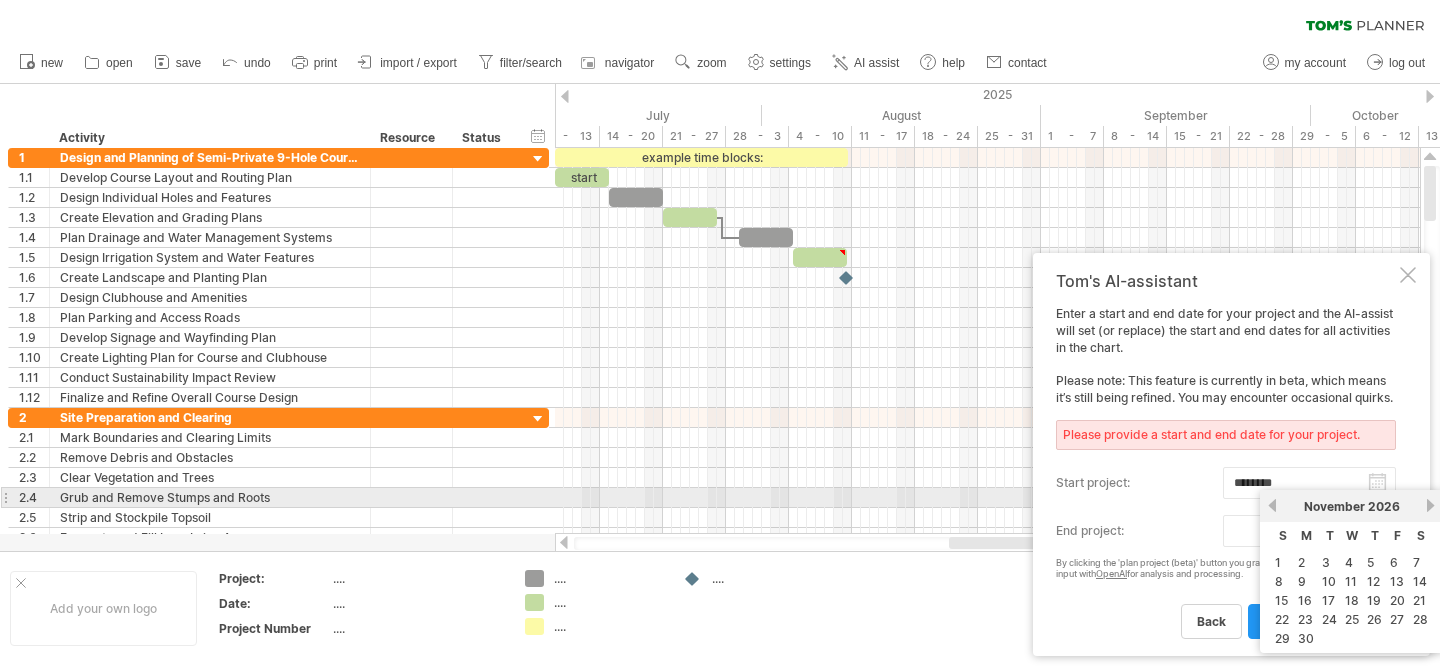 click on "next" at bounding box center [1430, 505] 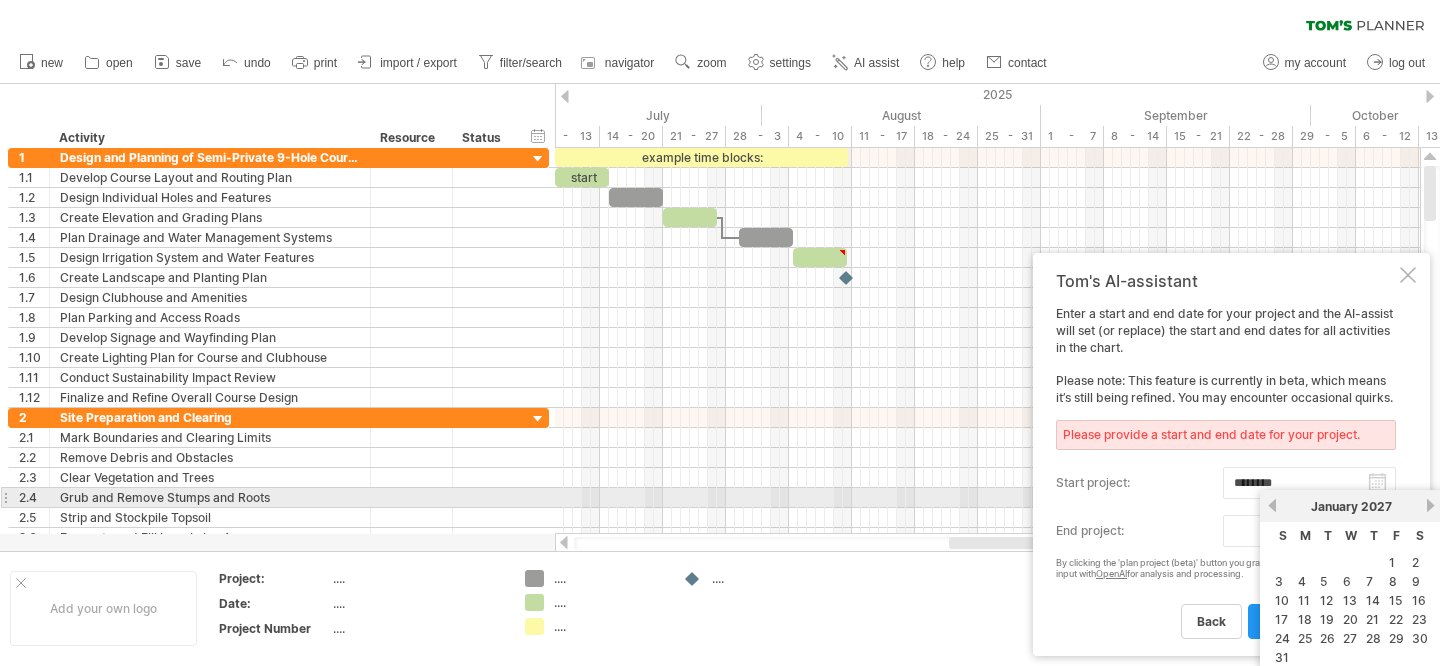 click on "next" at bounding box center (1430, 505) 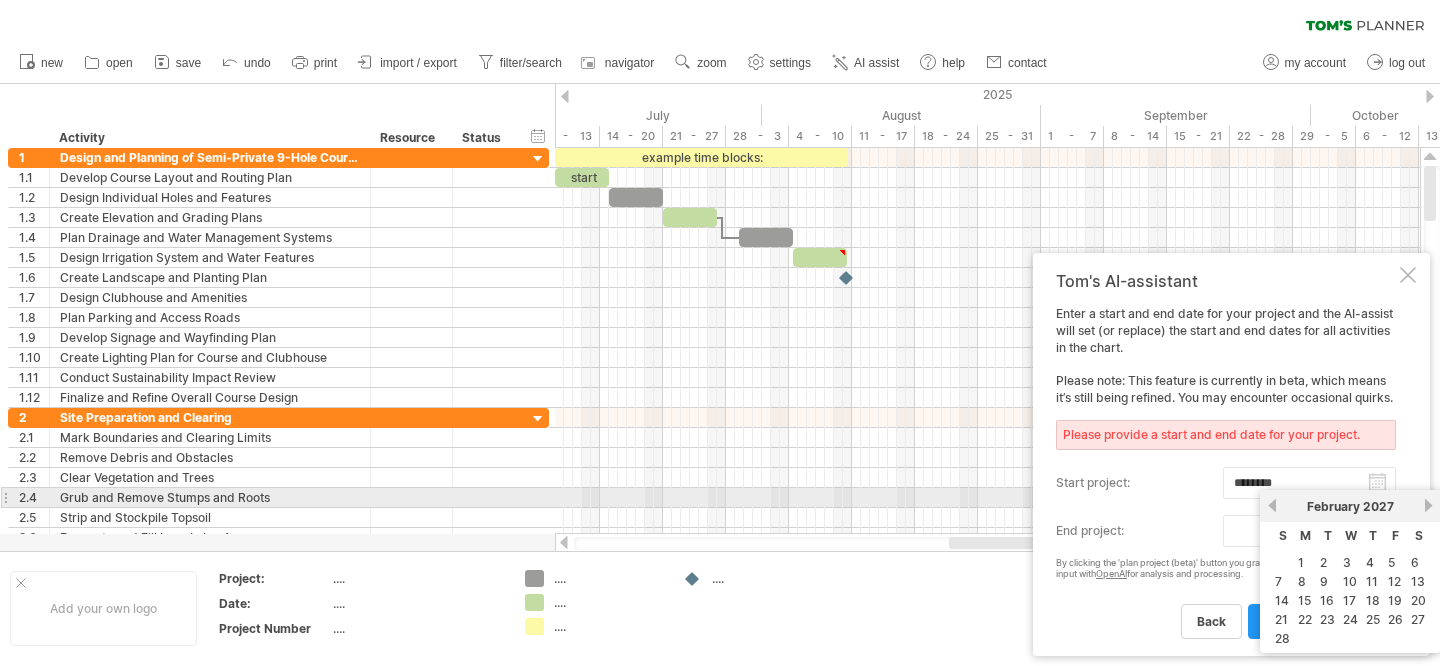 click on "next" at bounding box center (1428, 505) 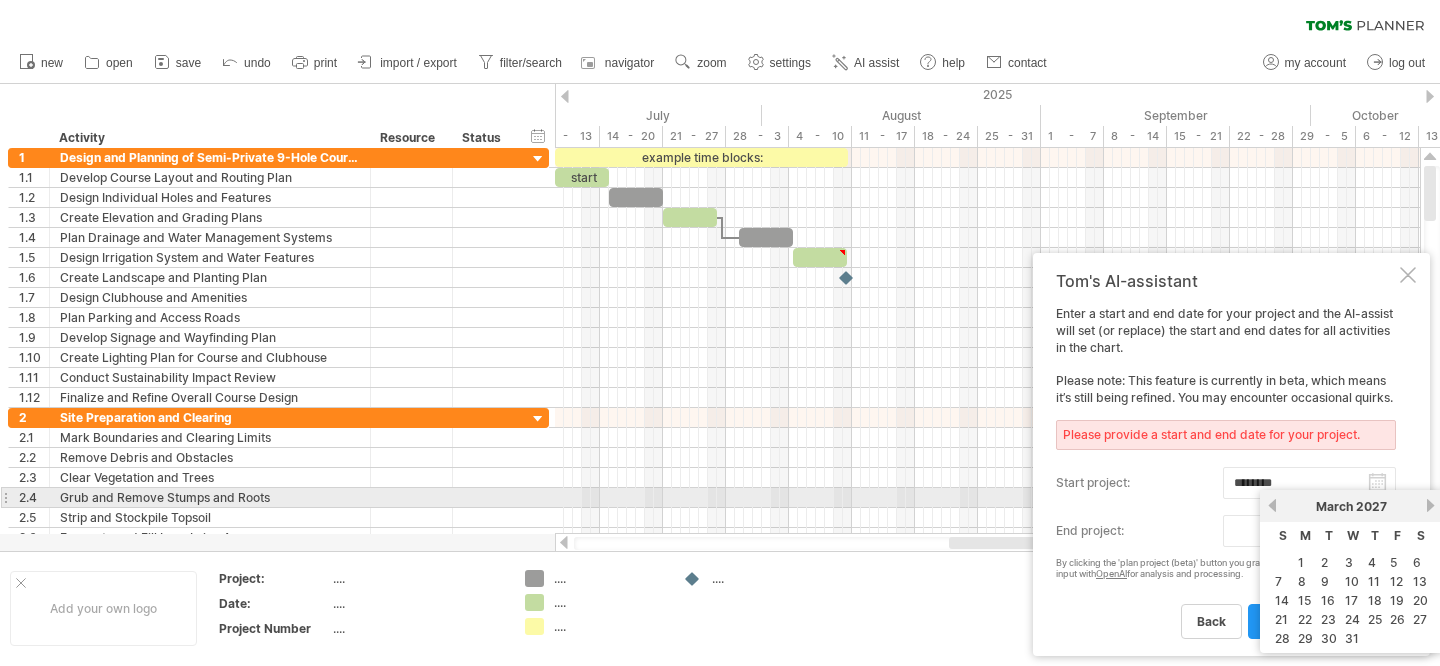 click on "next" at bounding box center (1430, 505) 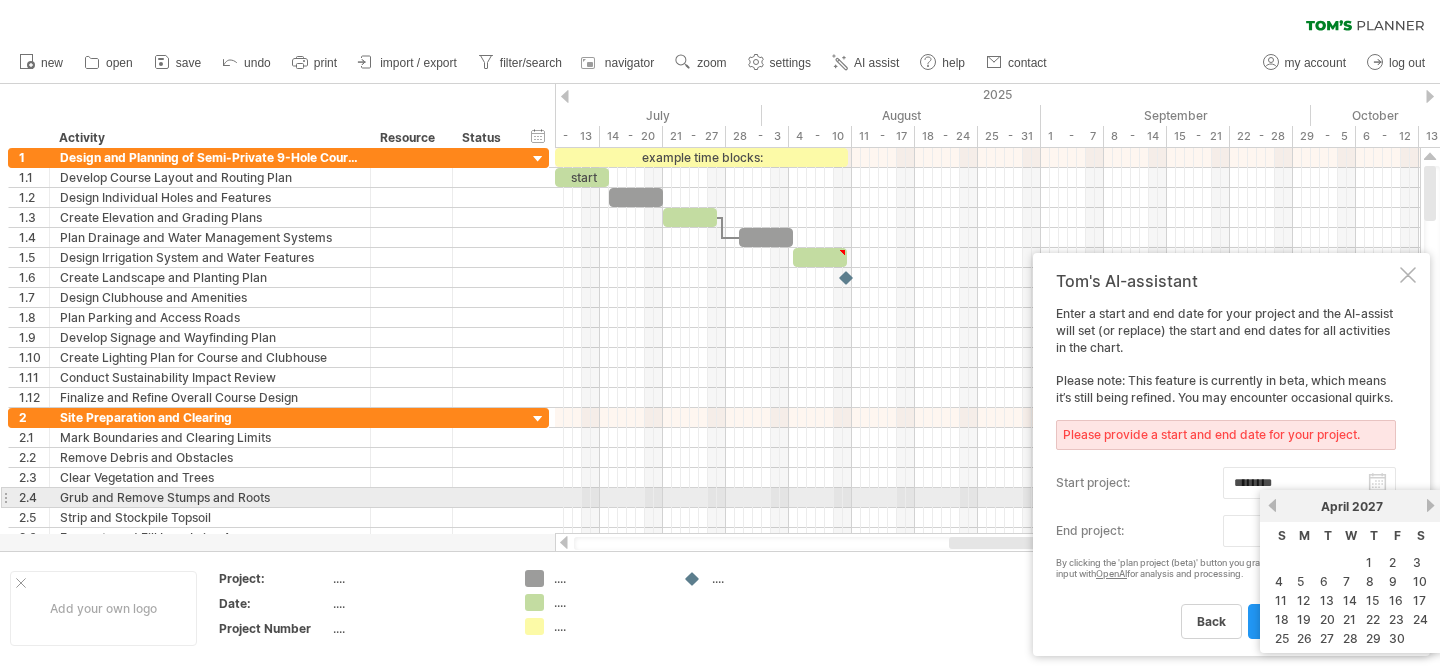 click on "next" at bounding box center [1430, 505] 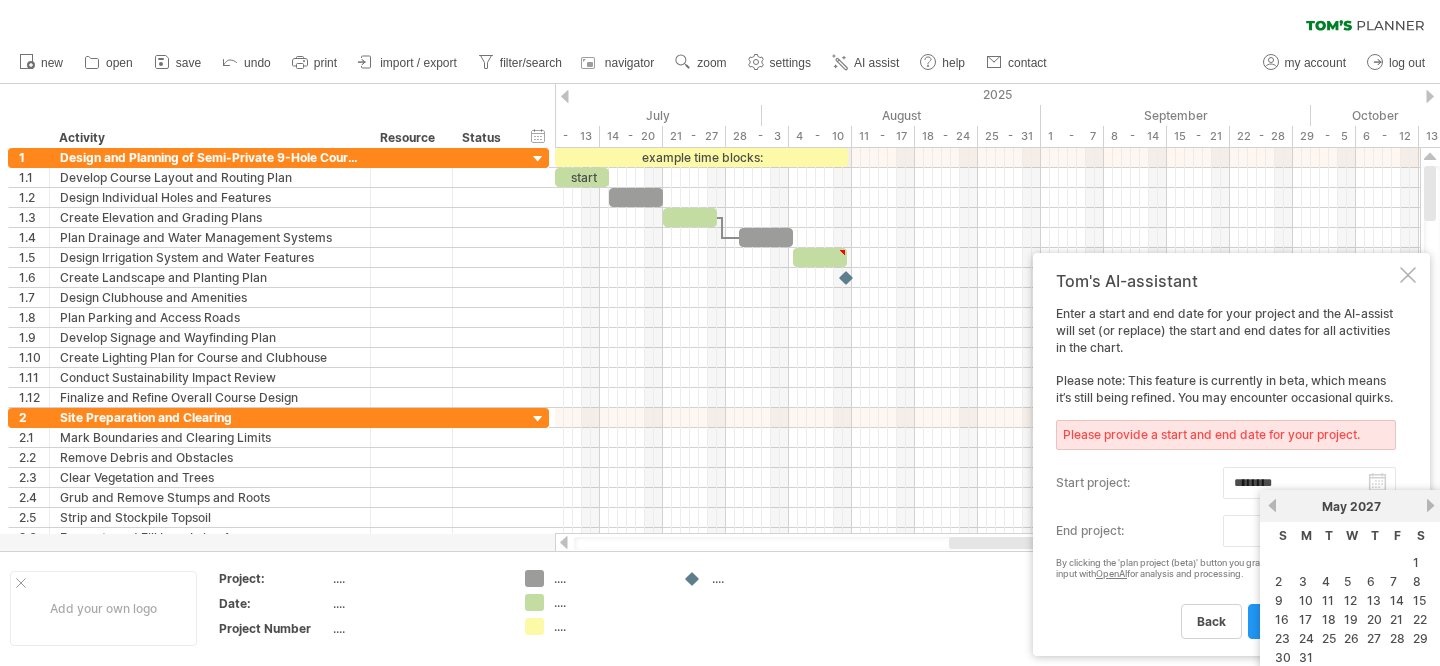 click at bounding box center [1374, 562] 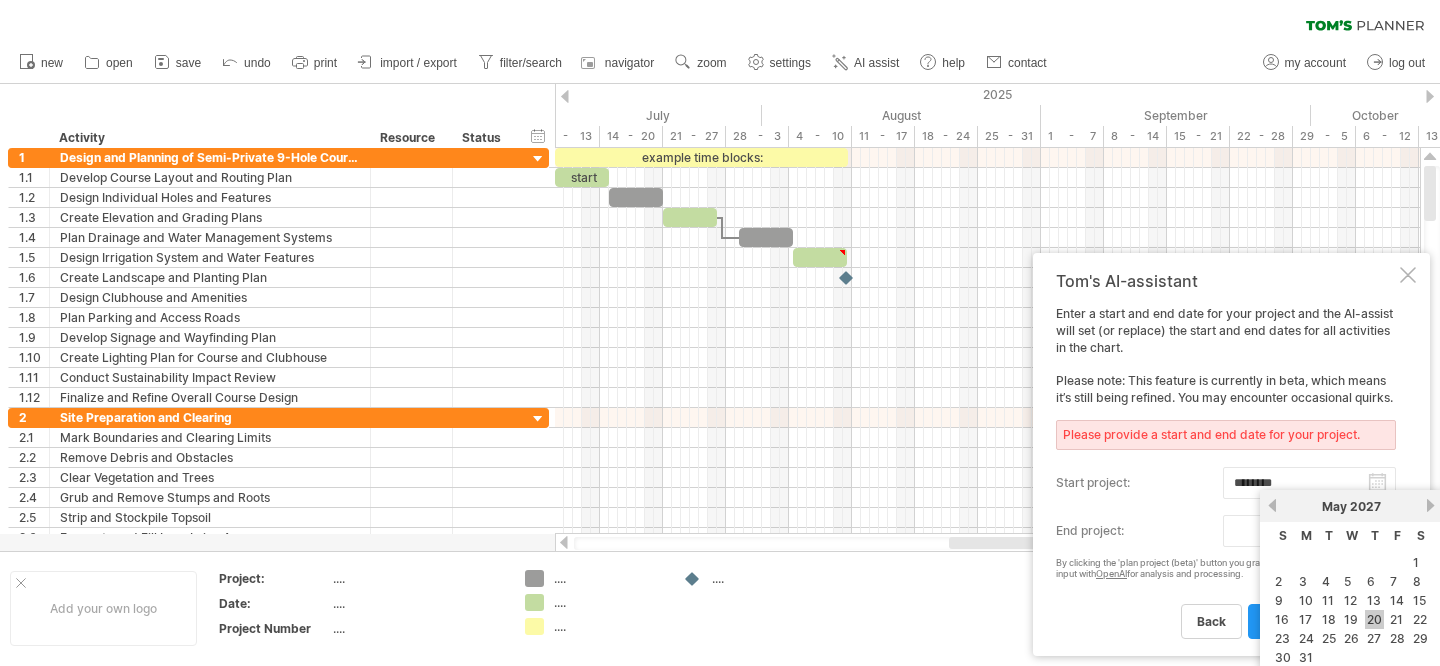 click on "20" at bounding box center (1374, 619) 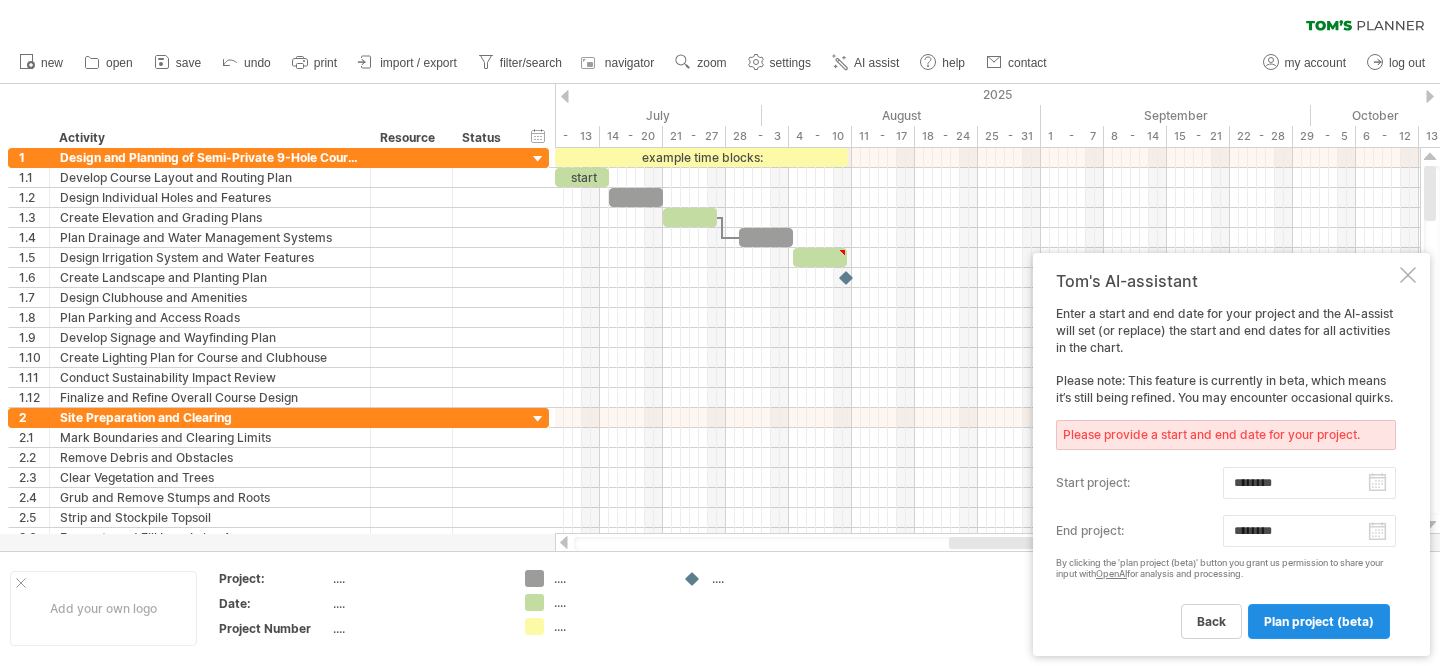 click on "plan project (beta)" at bounding box center [1319, 621] 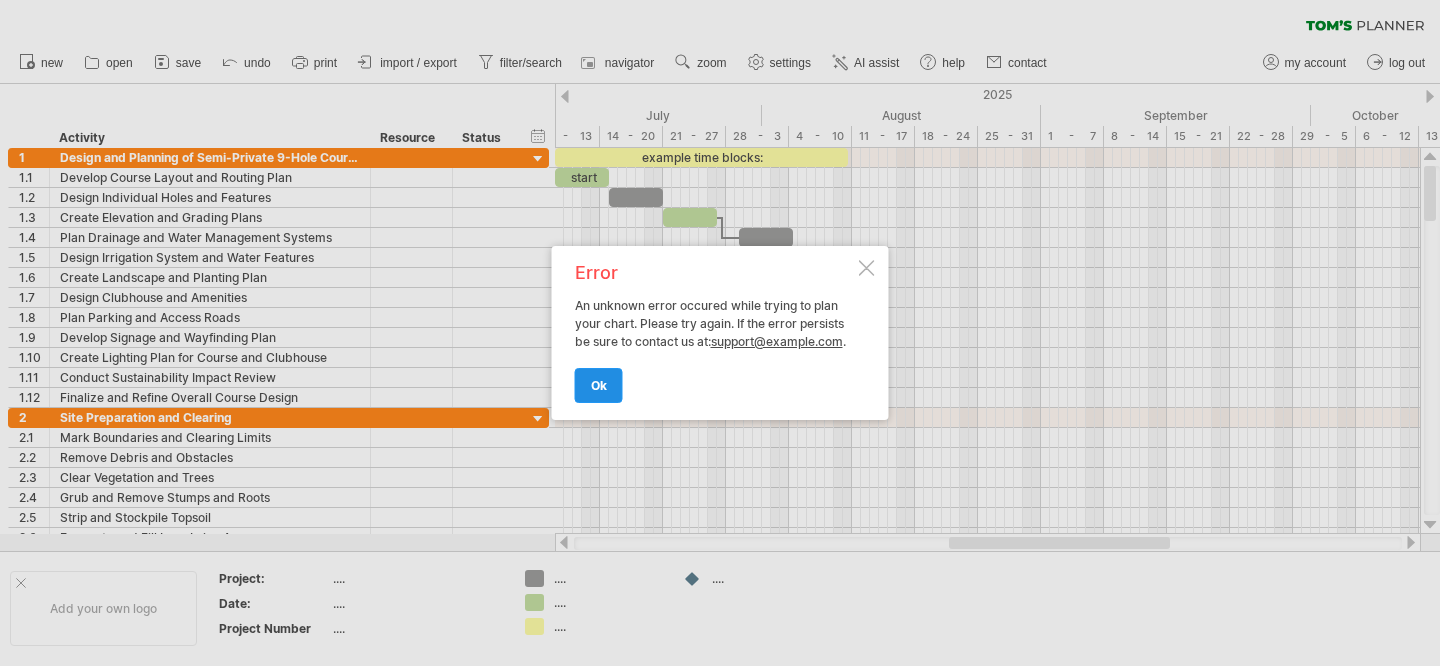 click on "ok" at bounding box center [599, 385] 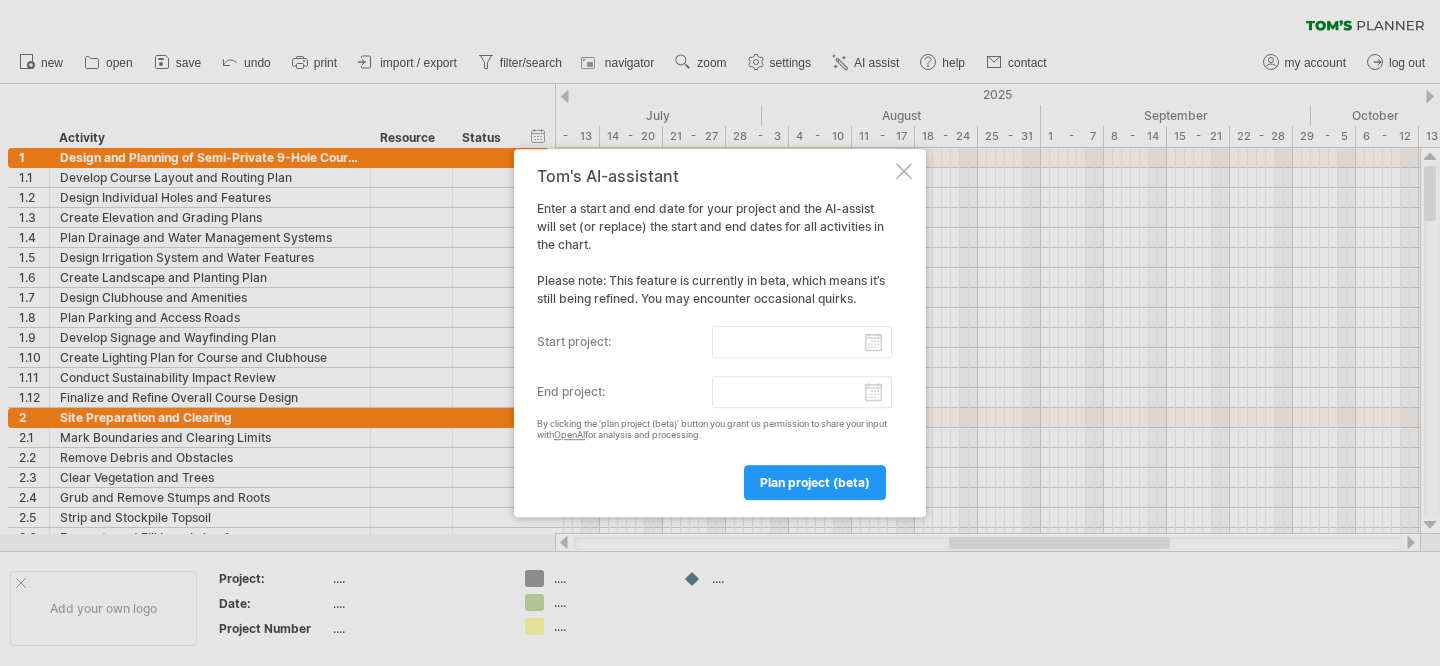 click at bounding box center [904, 171] 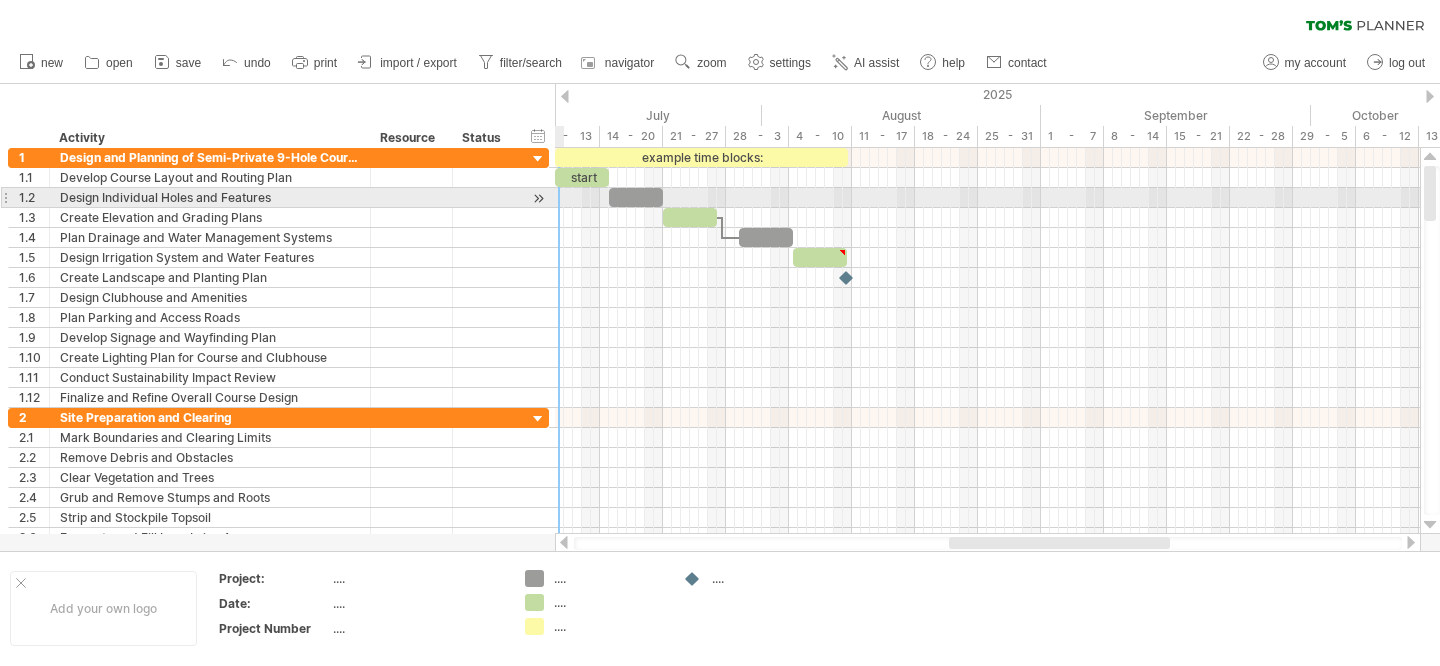 click at bounding box center (5, 197) 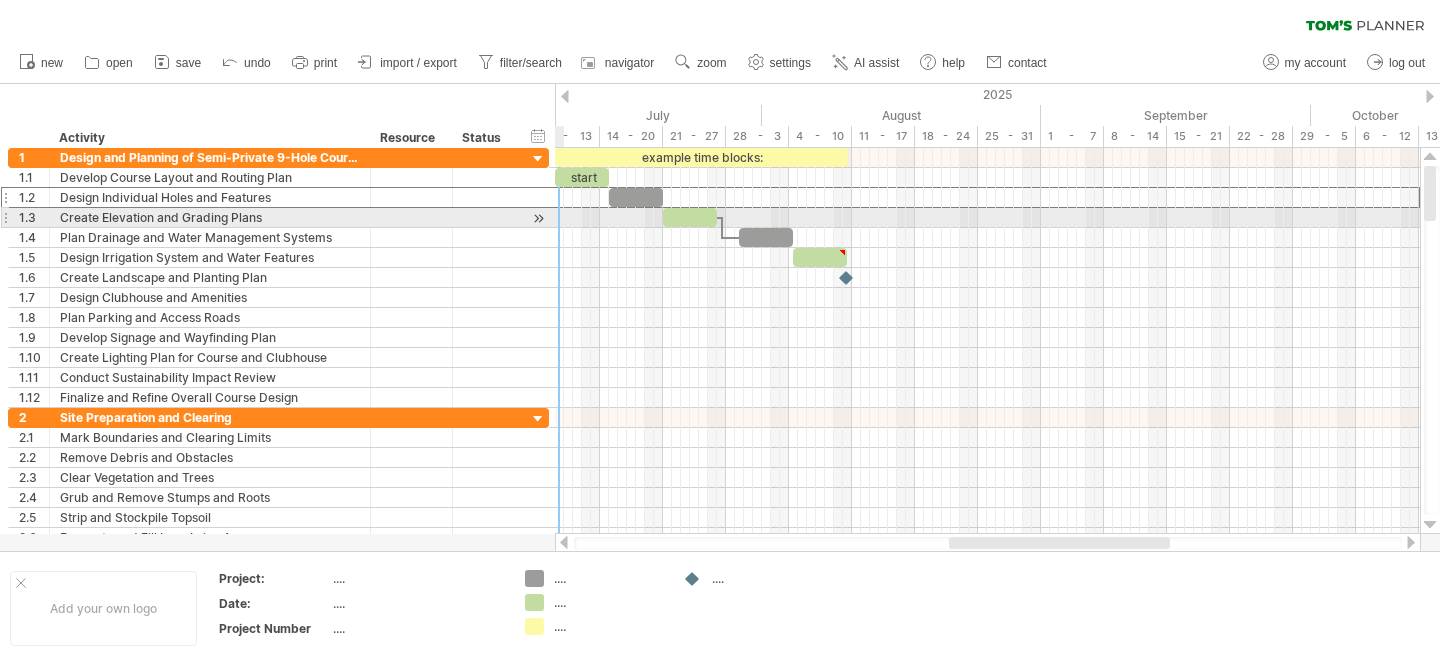 click at bounding box center [5, 217] 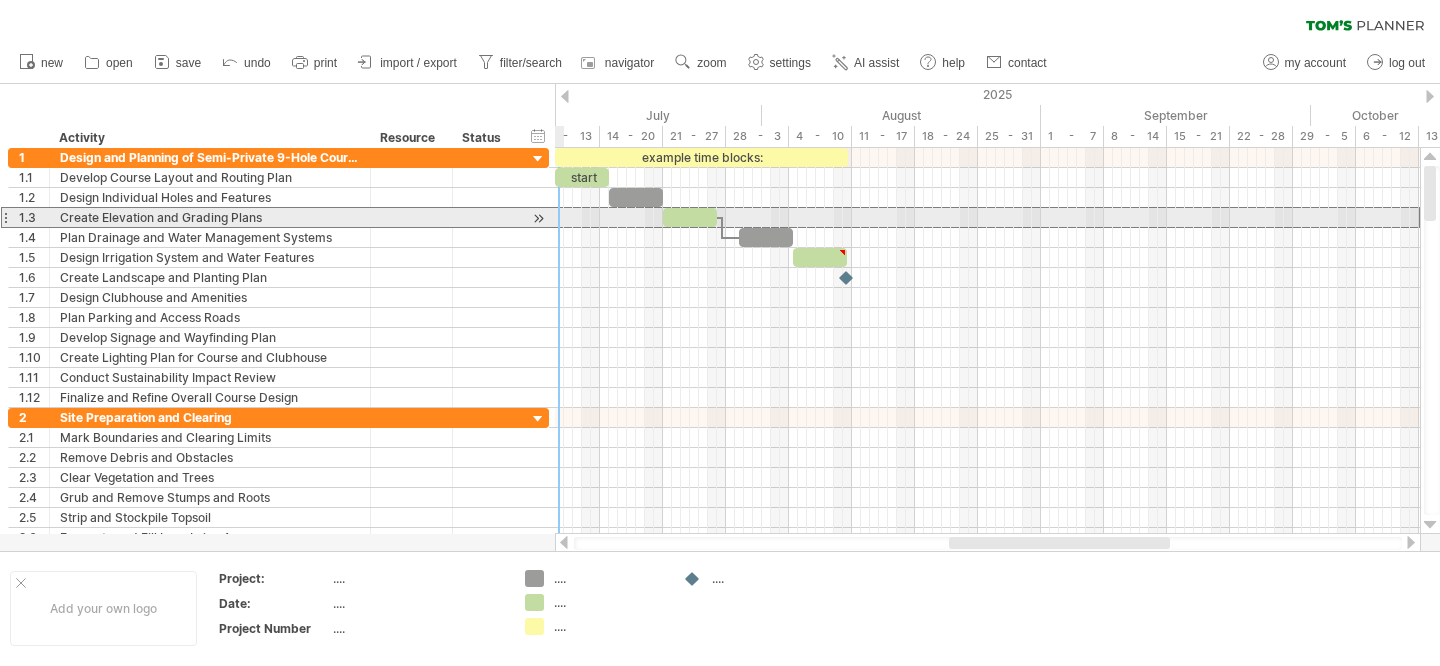 click at bounding box center [5, 217] 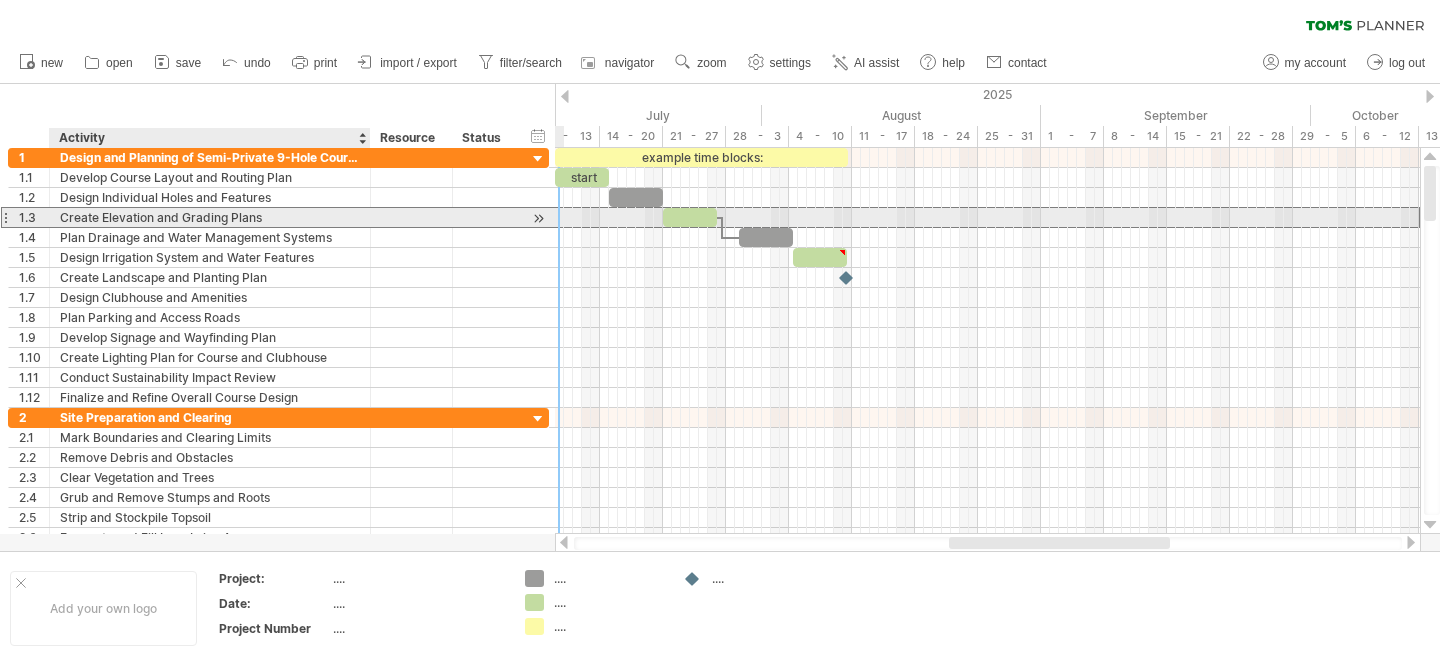 click on "Create Elevation and Grading Plans" at bounding box center (210, 217) 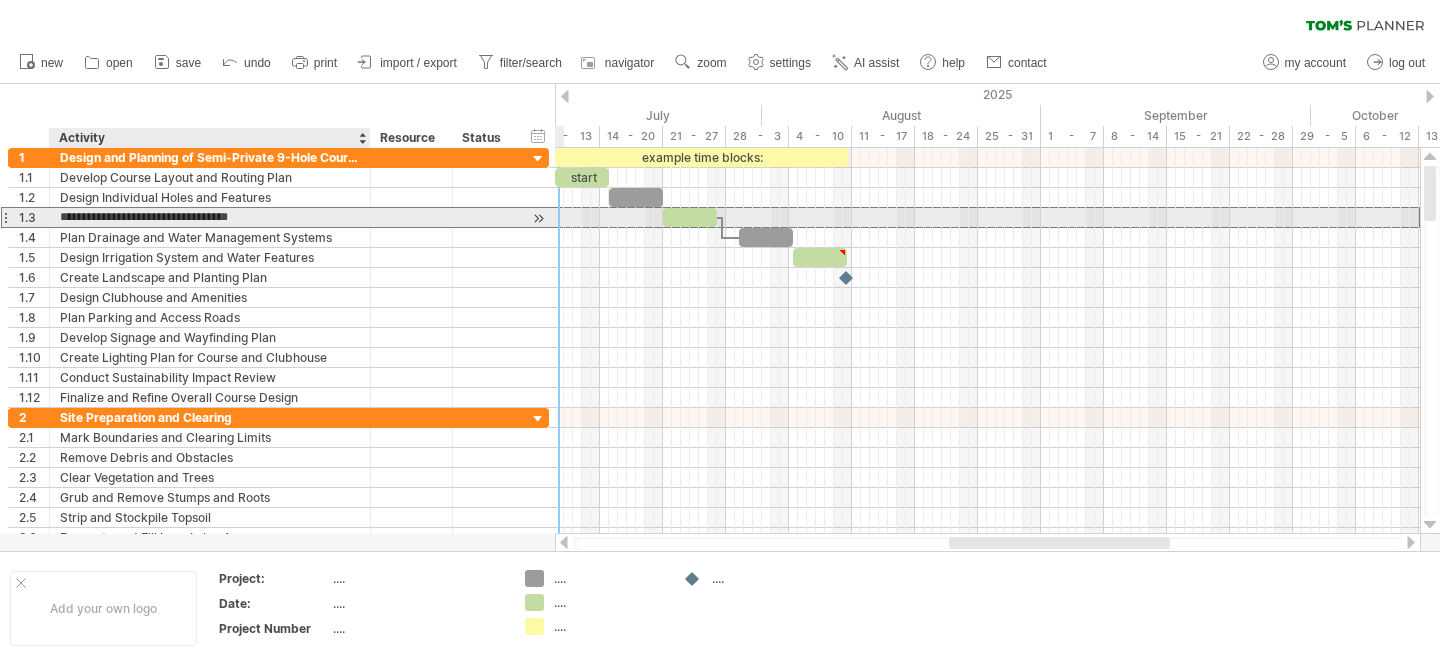 drag, startPoint x: 61, startPoint y: 216, endPoint x: 260, endPoint y: 224, distance: 199.16074 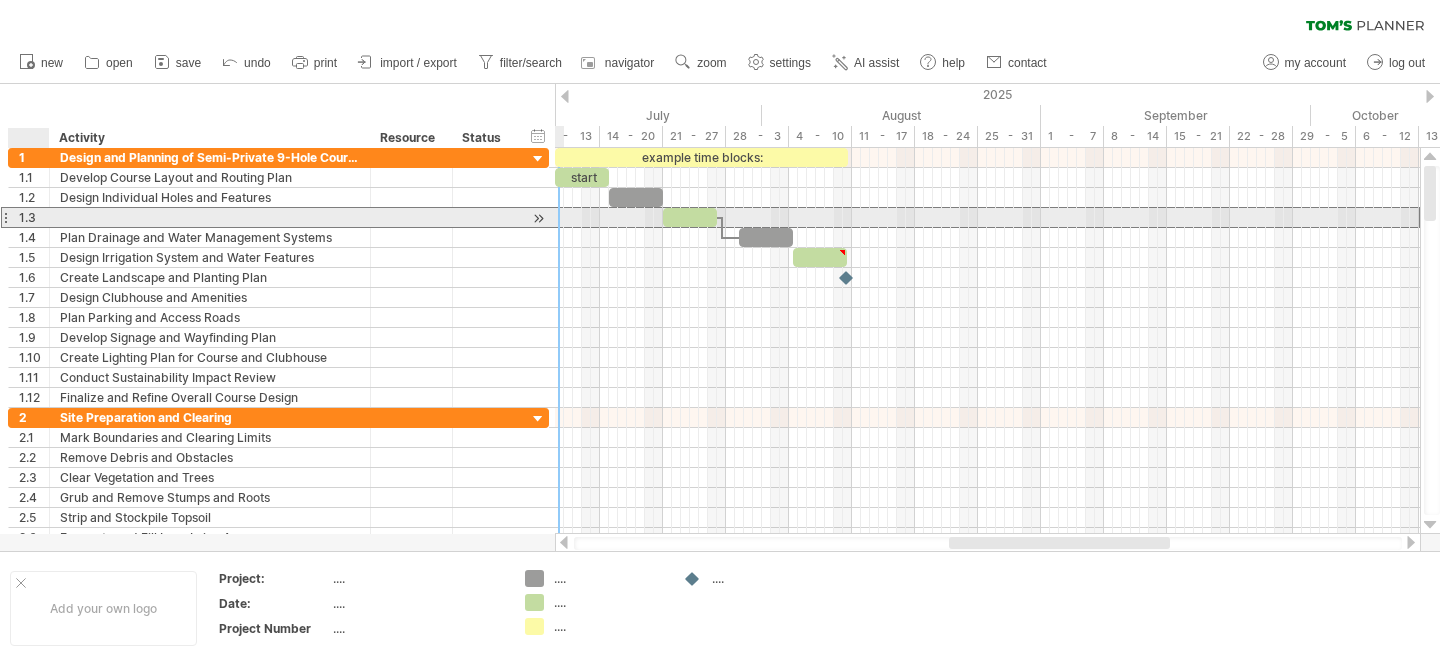drag, startPoint x: 20, startPoint y: 213, endPoint x: 31, endPoint y: 213, distance: 11 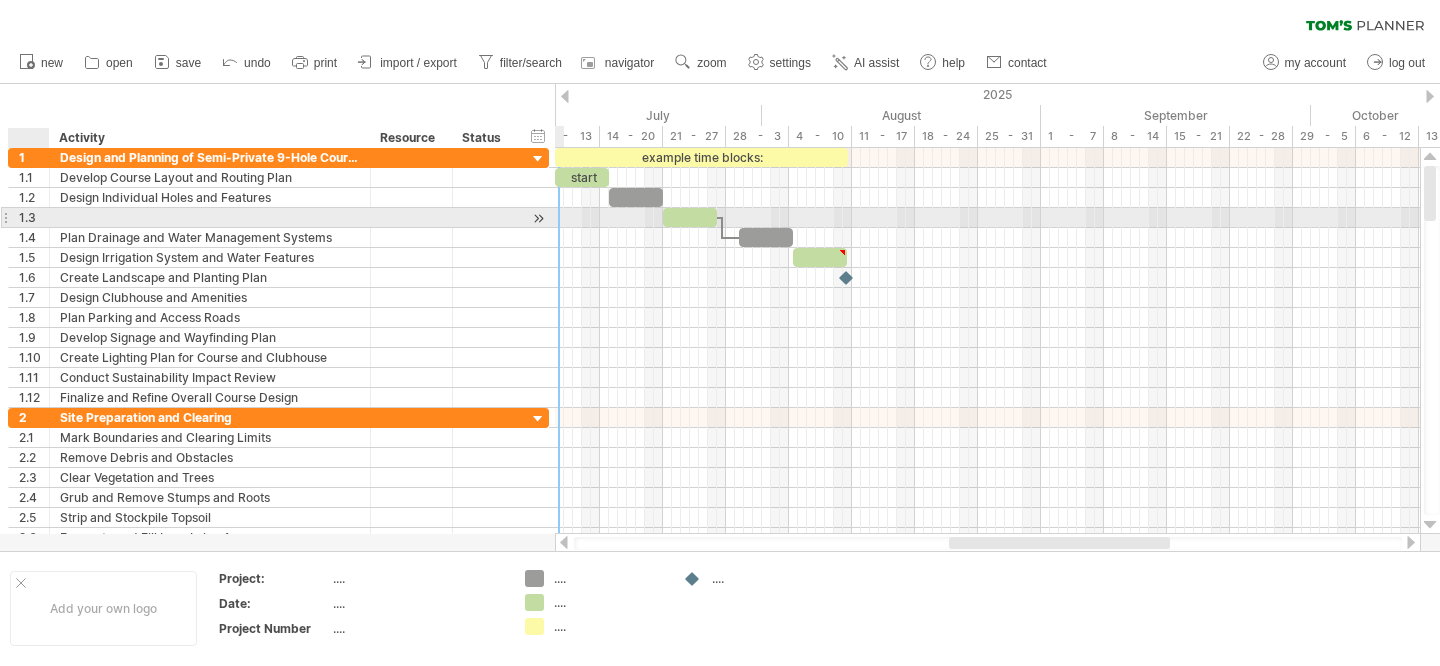 click on "1.3" at bounding box center (34, 217) 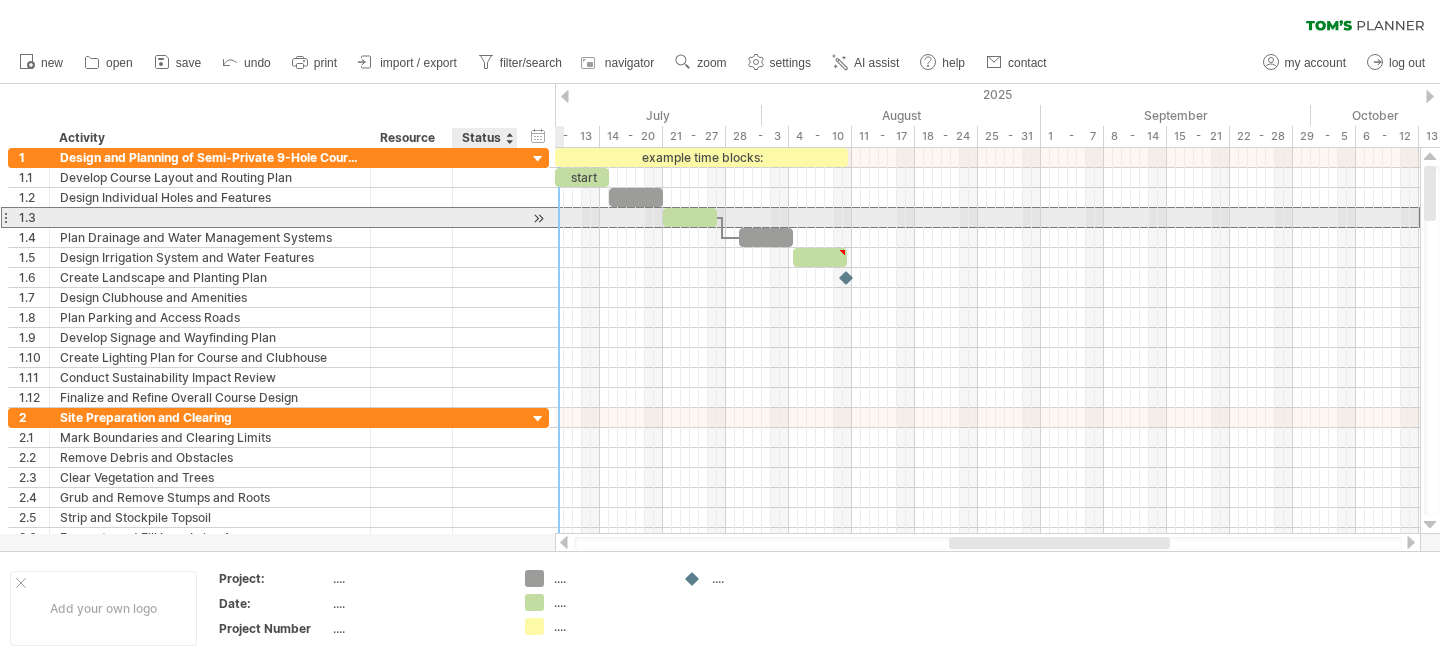 click at bounding box center (538, 218) 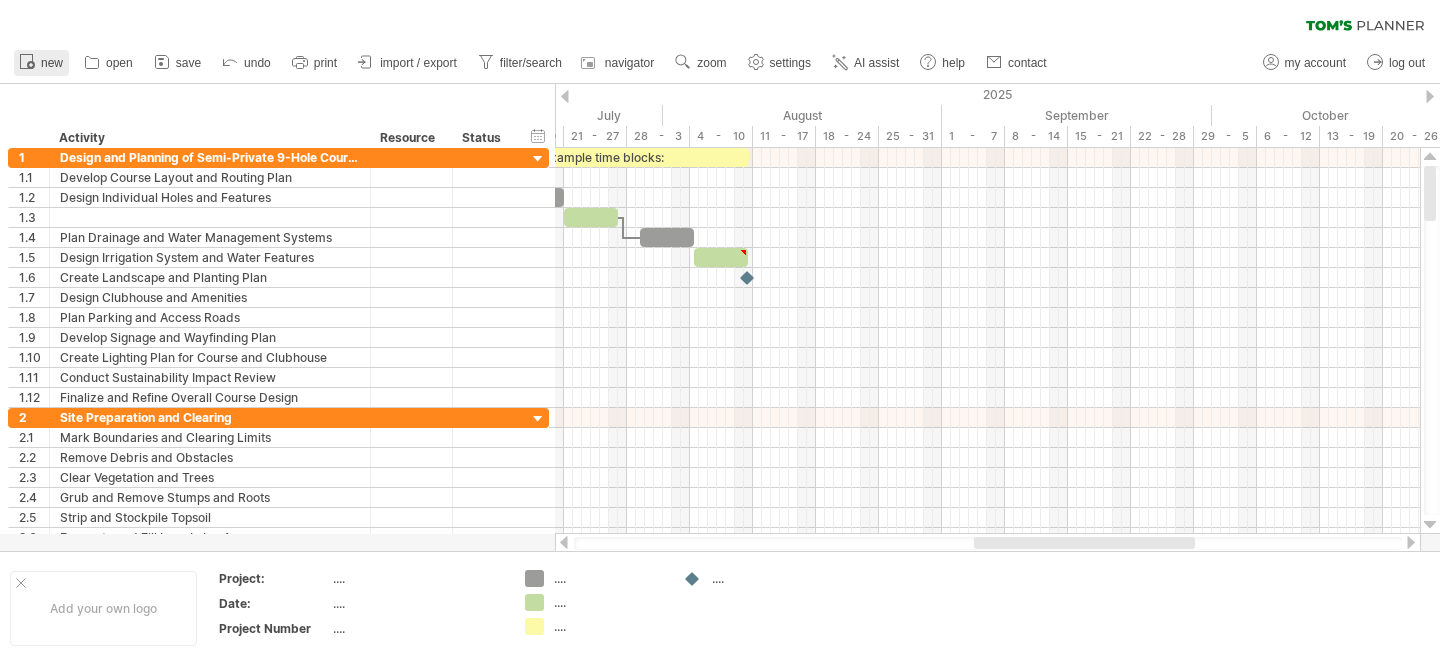 click at bounding box center (27, 62) 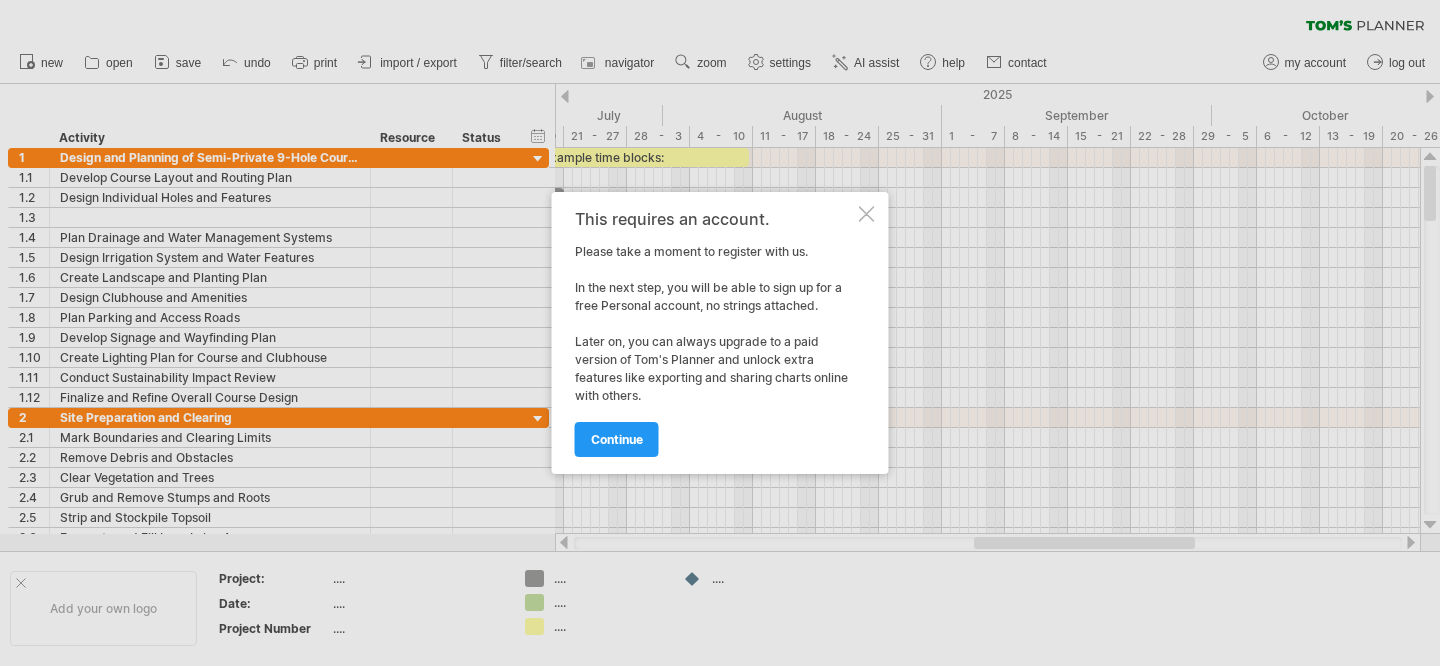 click on "This requires an account. Please take a moment to register with us. In the next step, you will be able to sign up for a free Personal account, no strings attached. Later on, you can always upgrade to a paid version of Tom's Planner and unlock extra features like exporting and sharing charts online with others. continue" at bounding box center (720, 333) 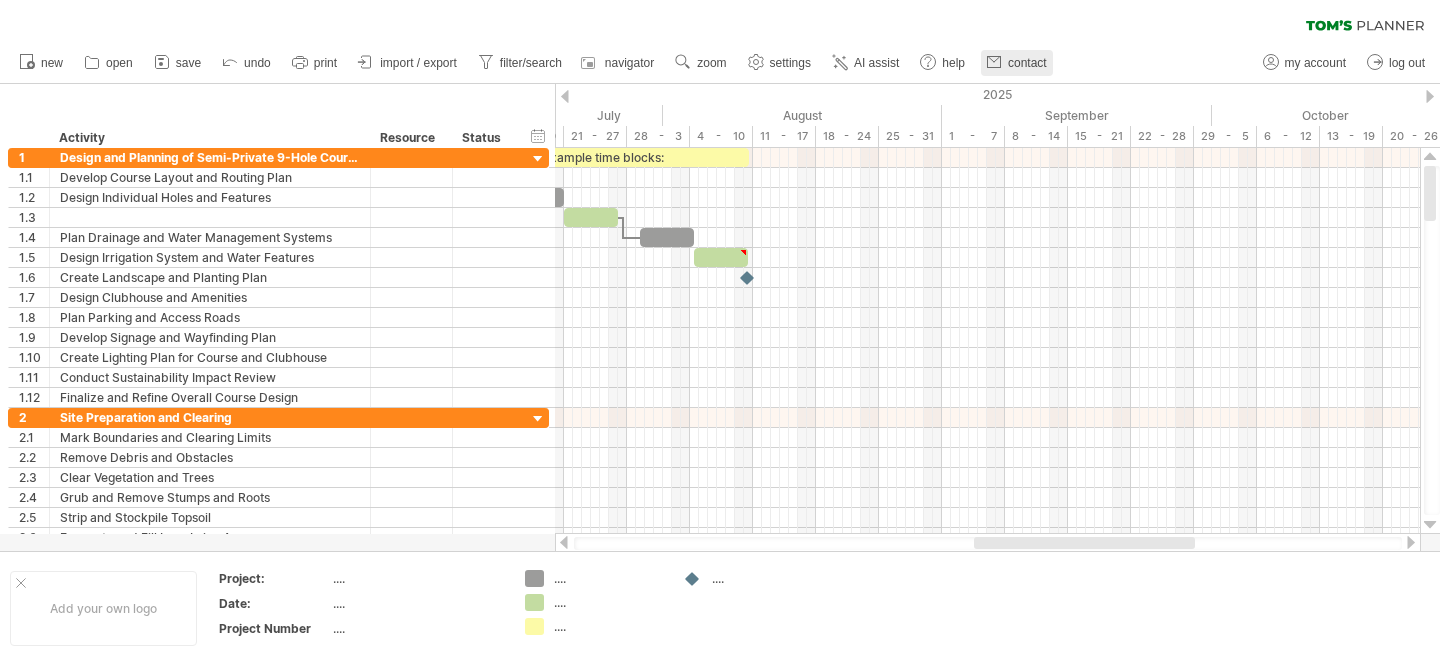 click on "contact" at bounding box center [1027, 63] 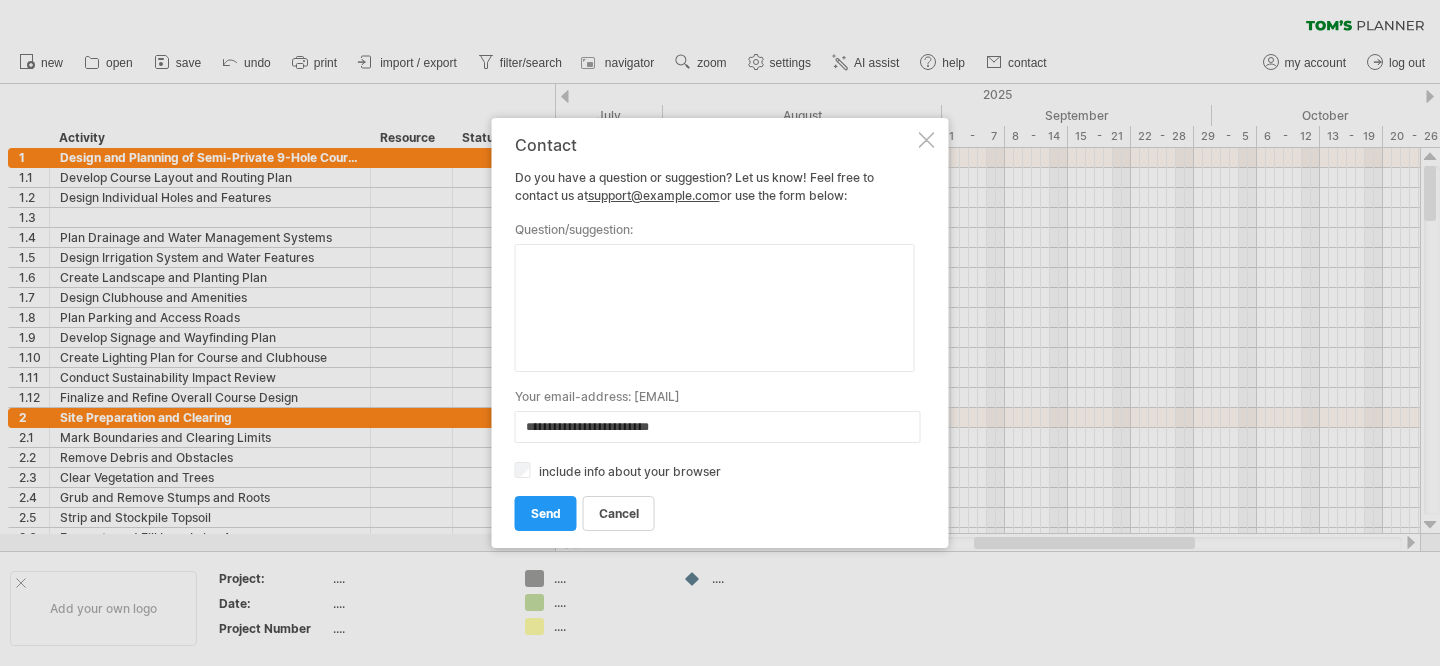 click at bounding box center (715, 308) 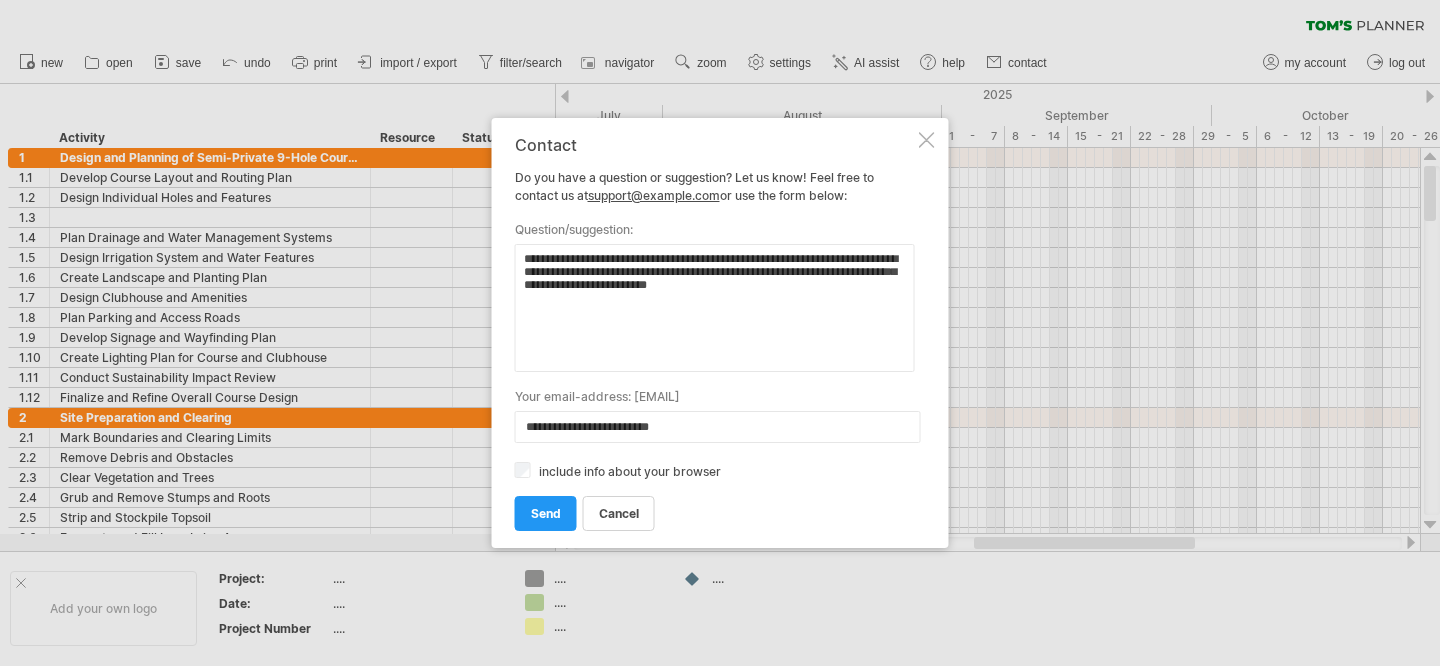 click on "**********" at bounding box center [715, 308] 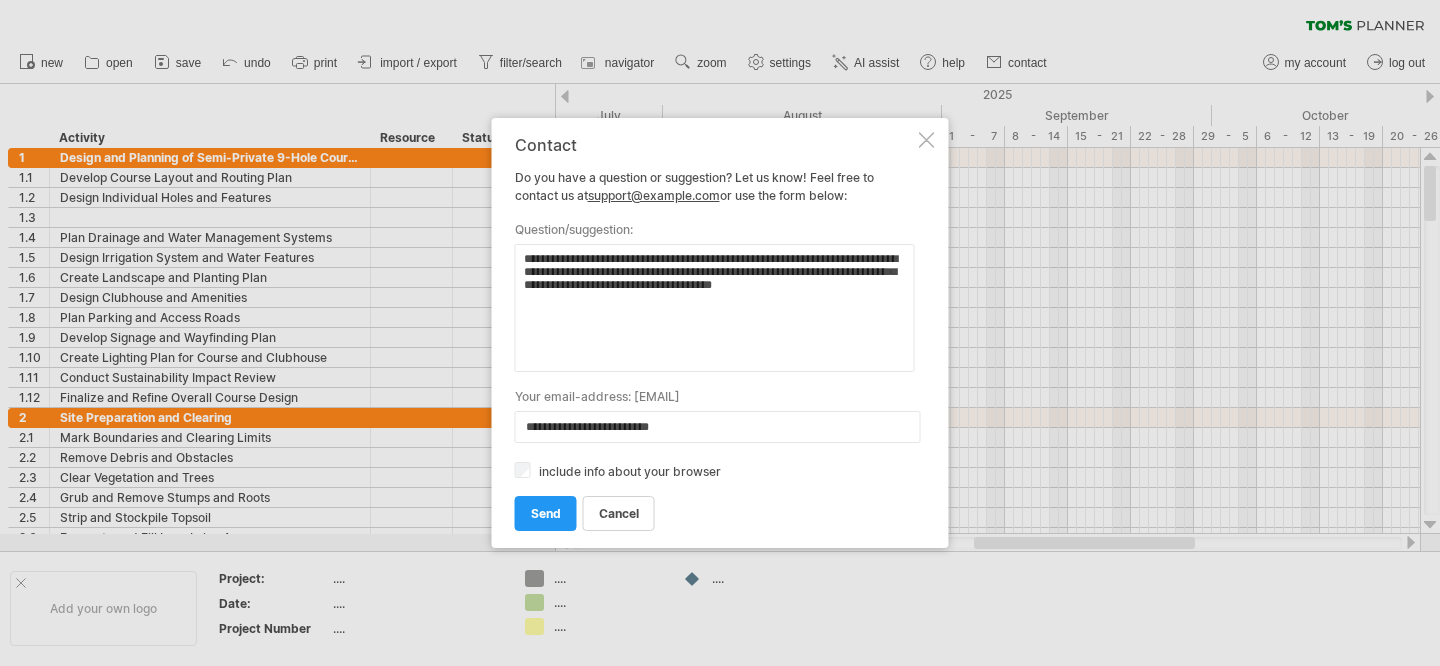 drag, startPoint x: 524, startPoint y: 292, endPoint x: 587, endPoint y: 288, distance: 63.126858 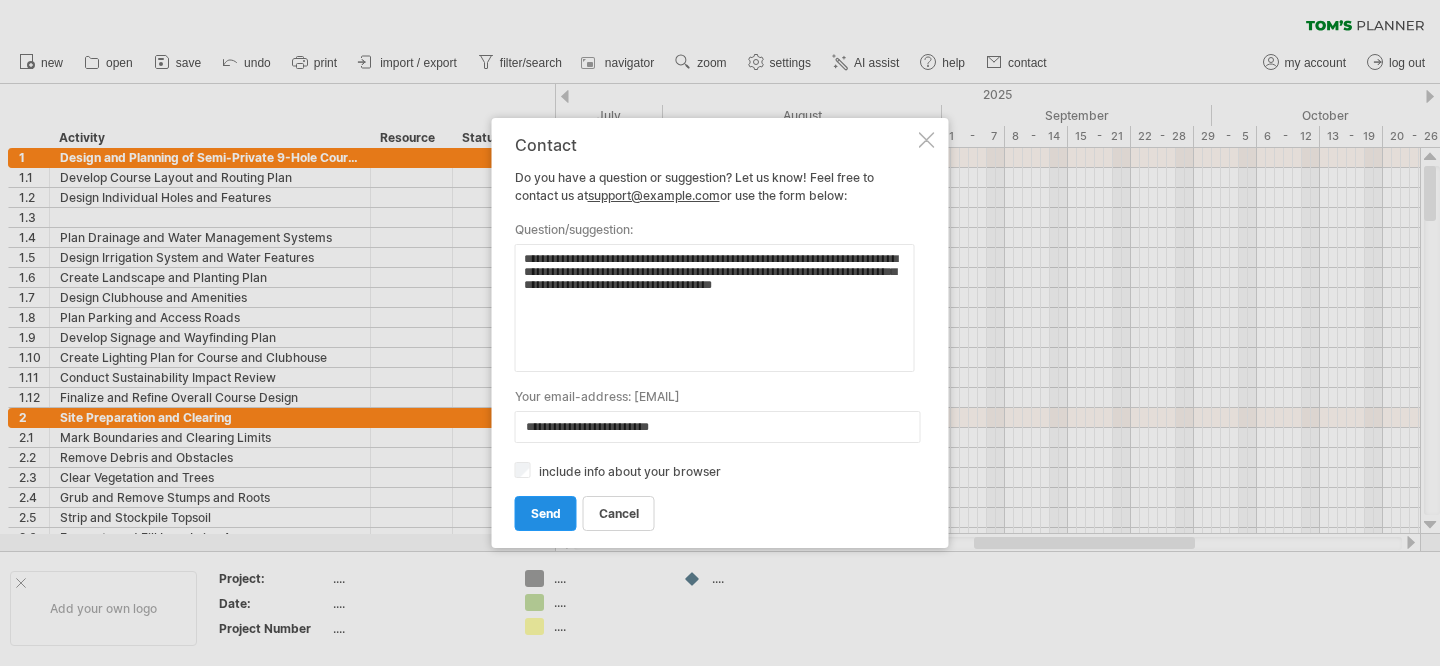 click on "send" at bounding box center (546, 513) 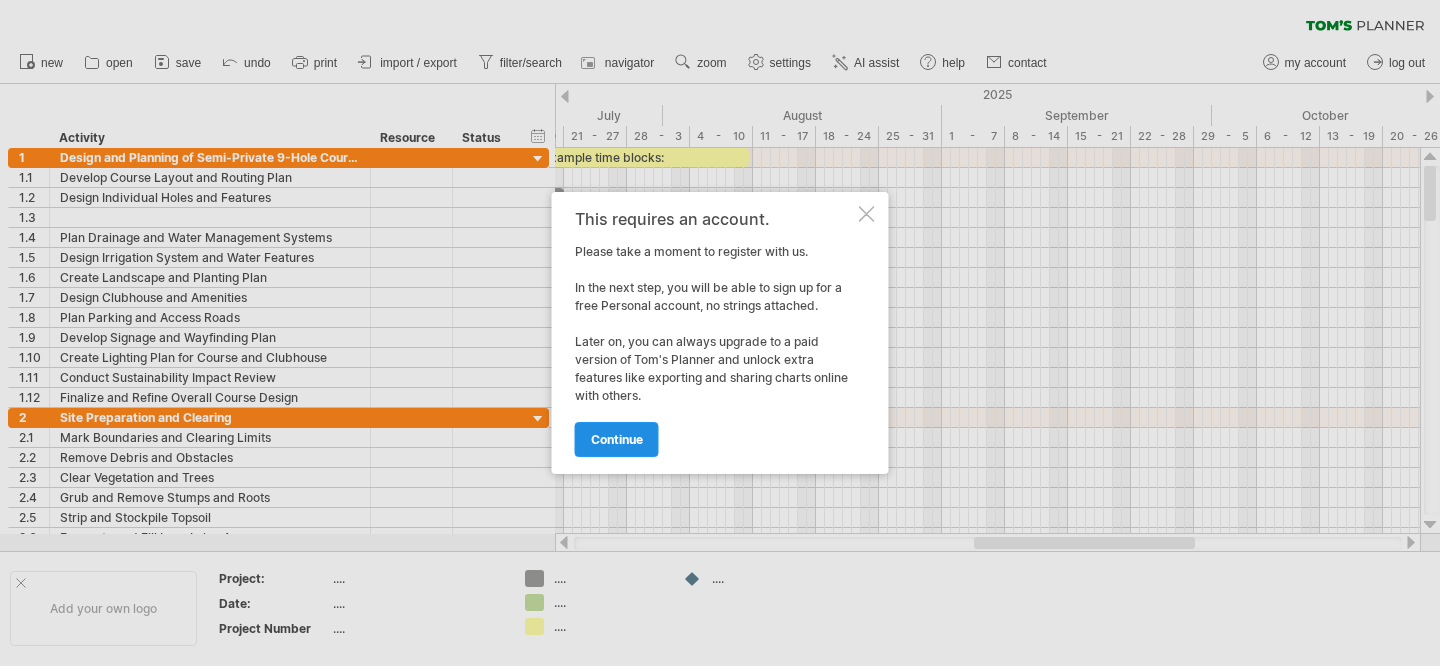 click on "continue" at bounding box center (617, 439) 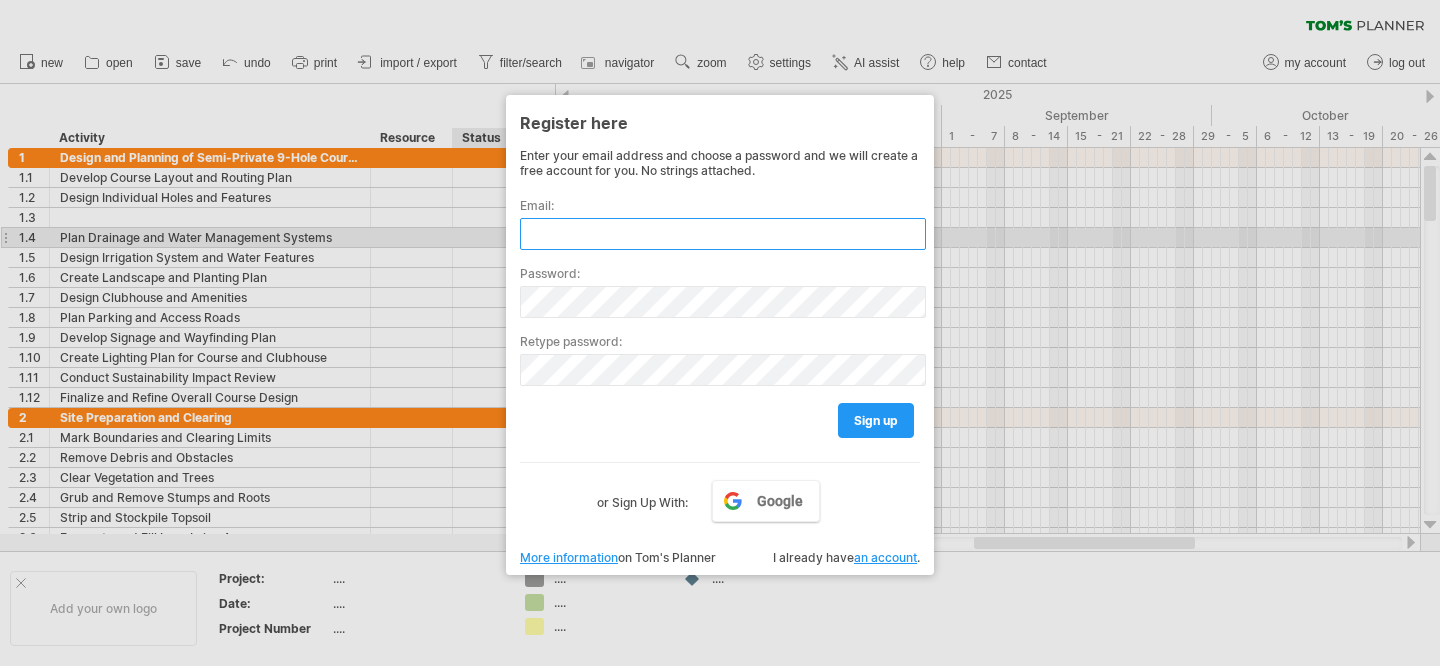 click at bounding box center (723, 234) 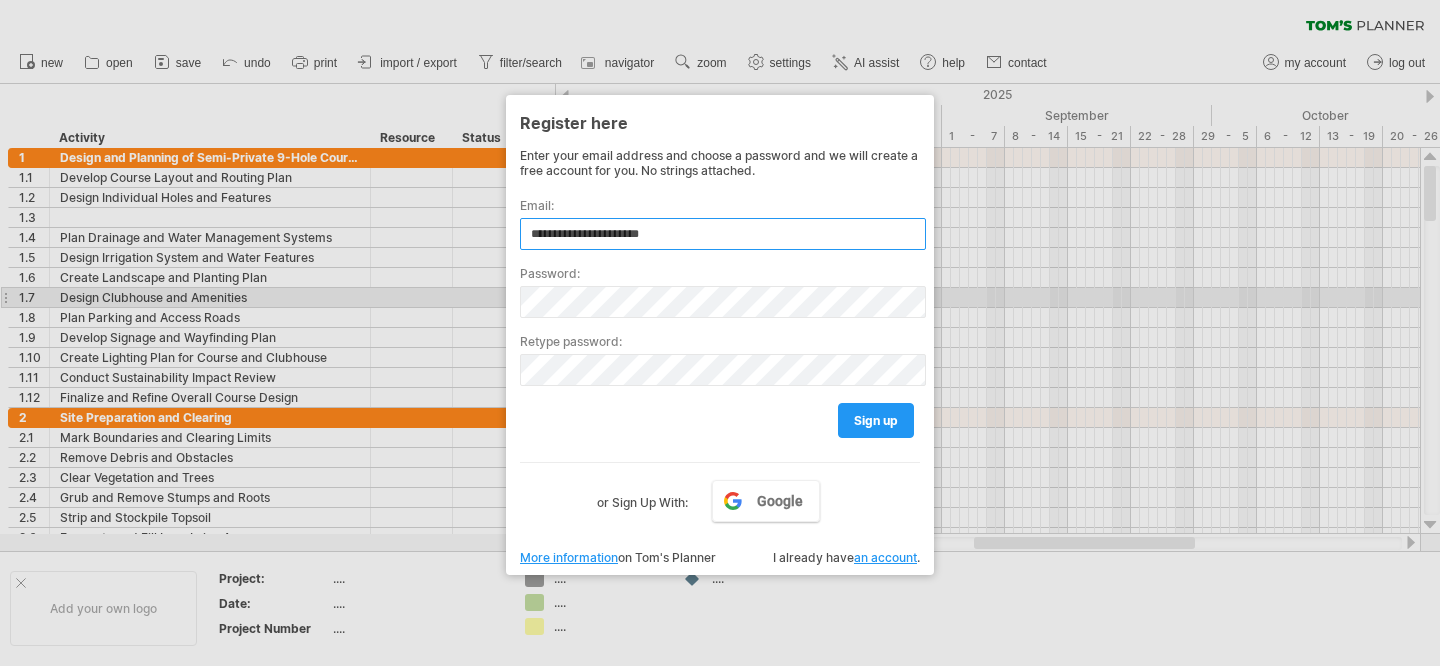 type on "**********" 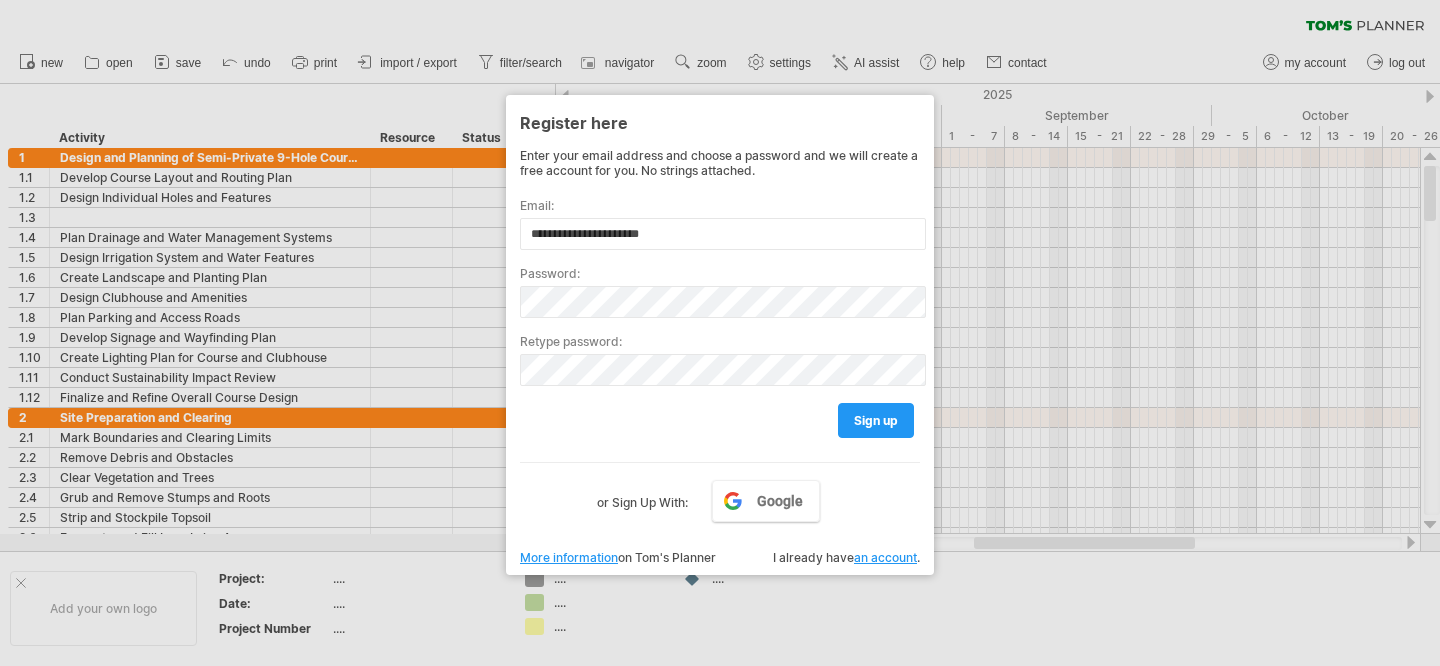 click at bounding box center [720, 333] 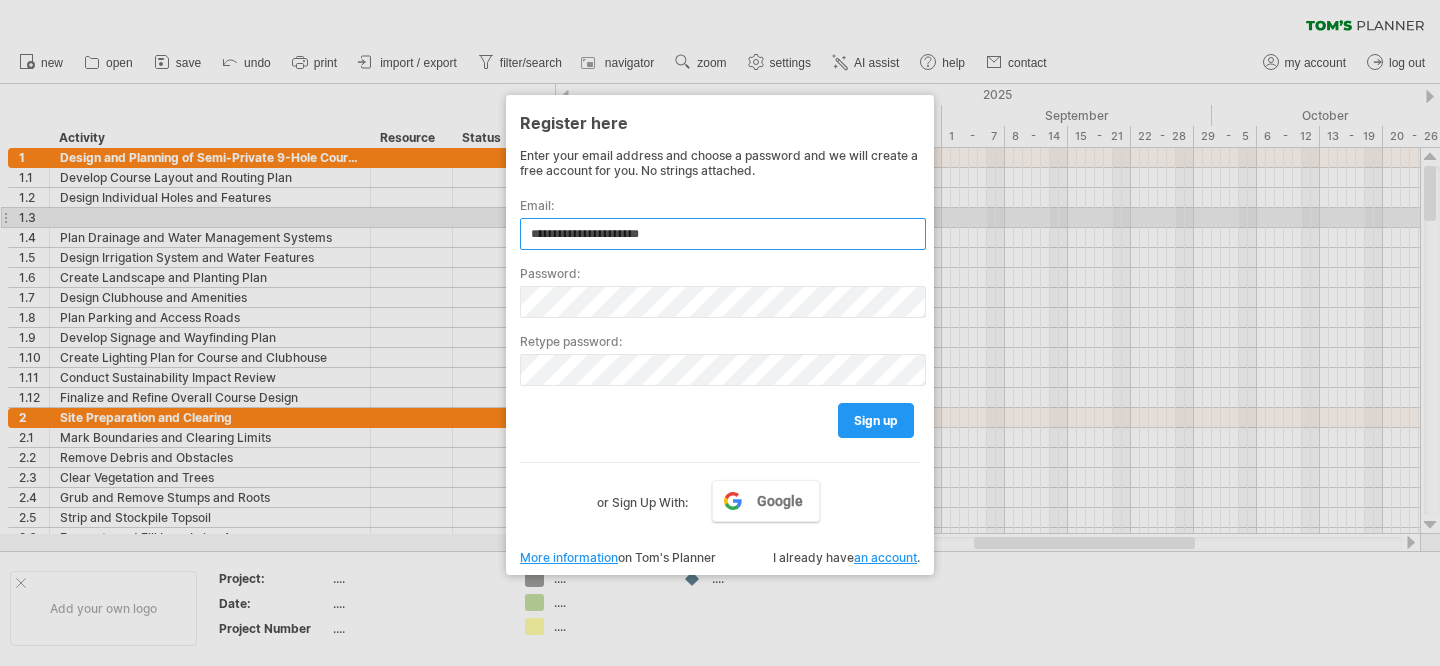 click on "**********" at bounding box center [723, 234] 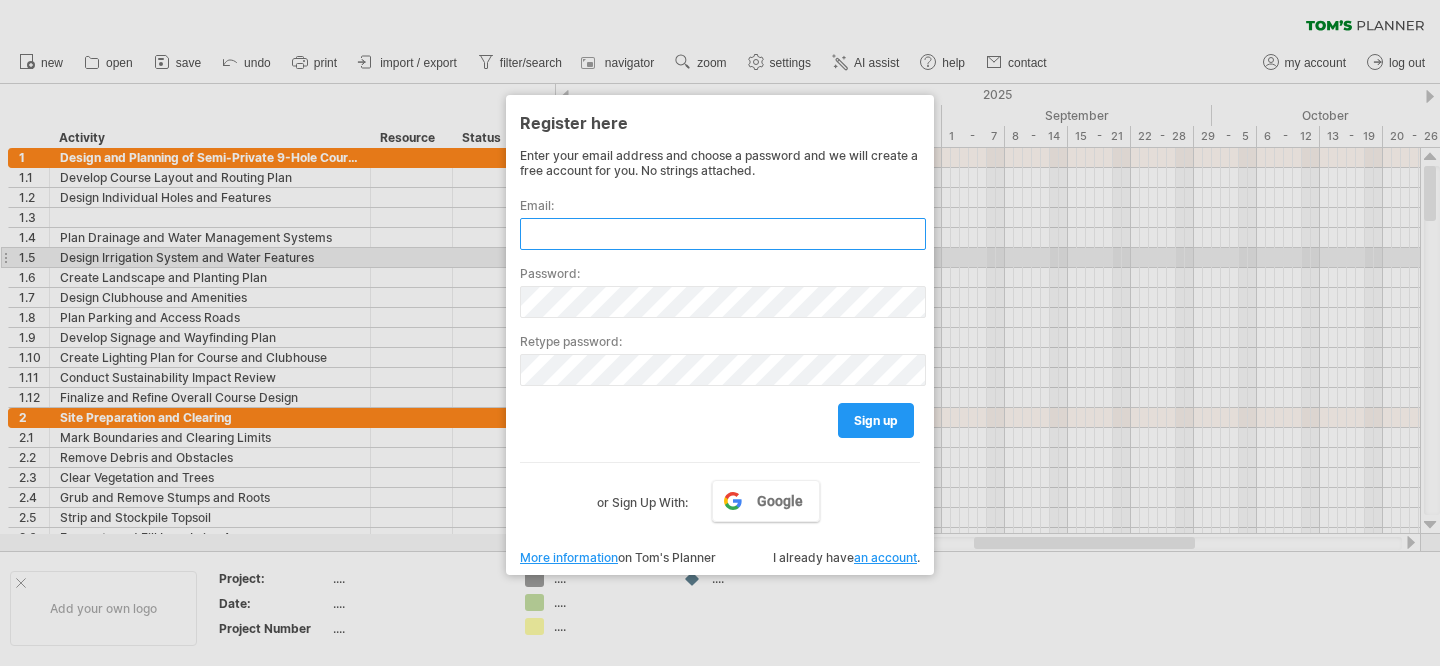 type 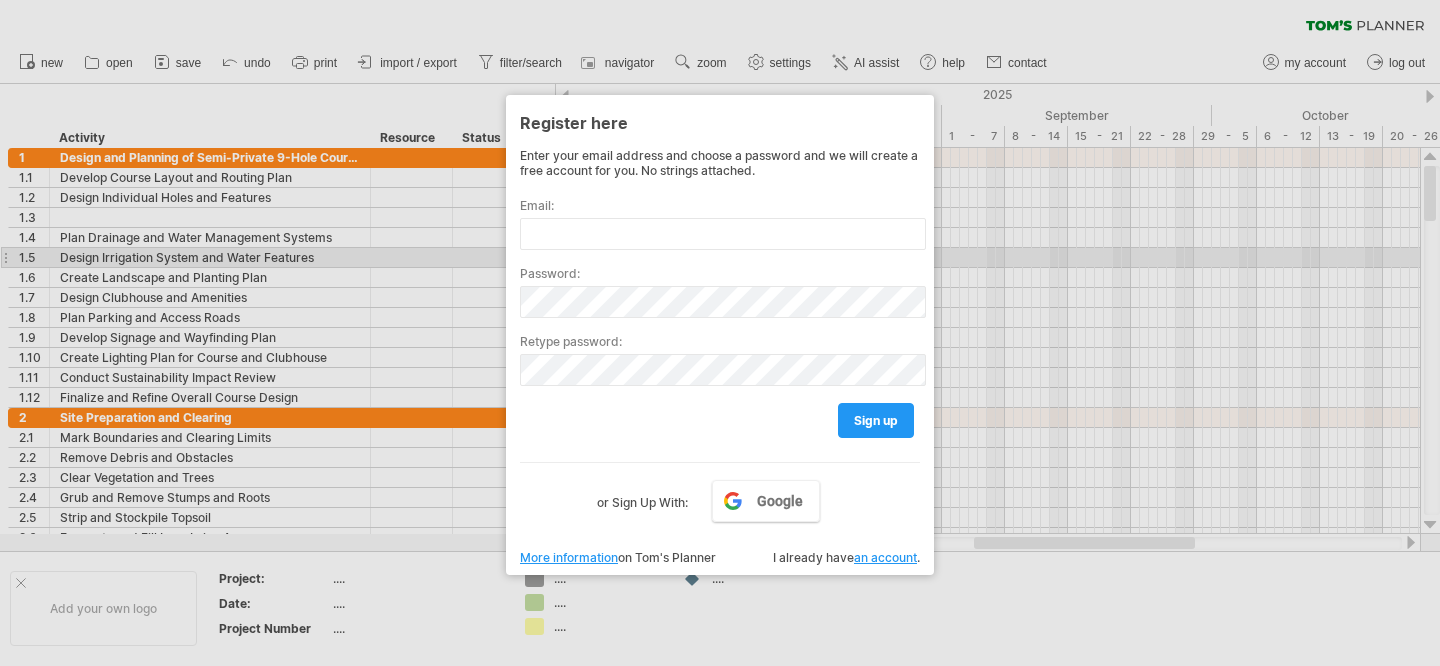 click at bounding box center [720, 333] 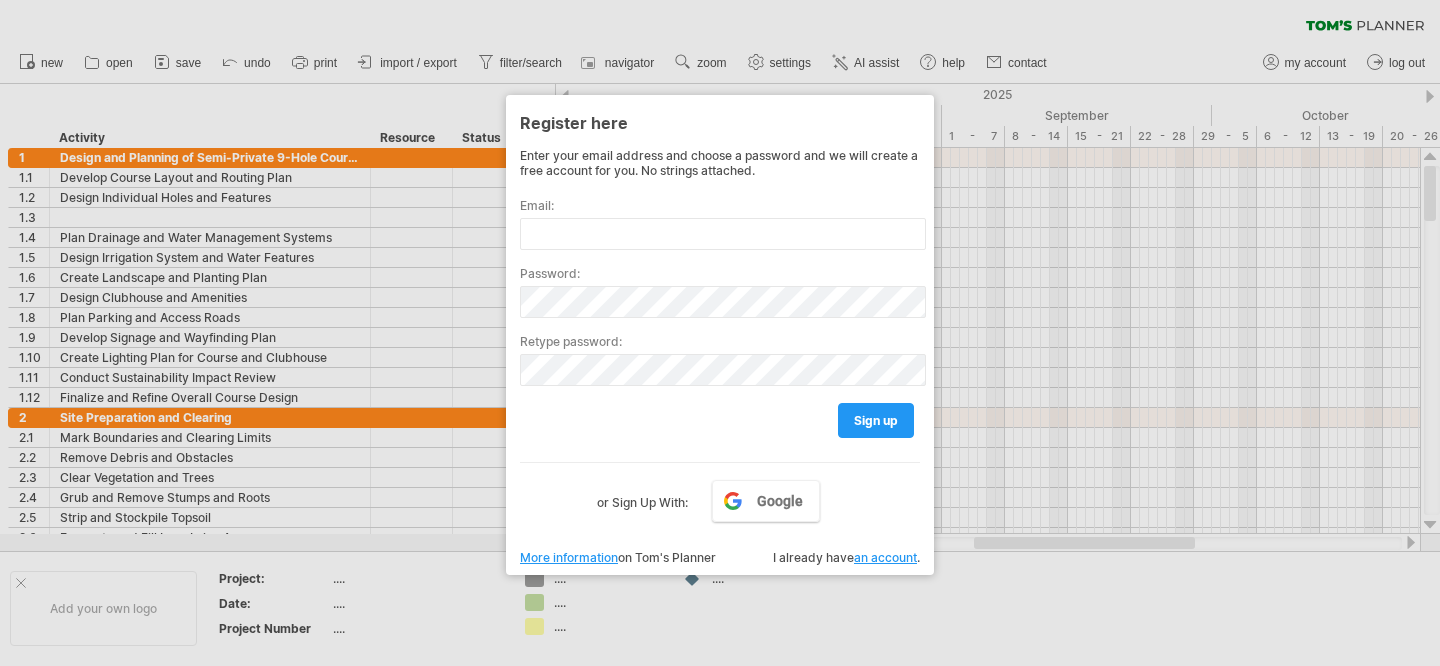 click on "an account" at bounding box center [885, 557] 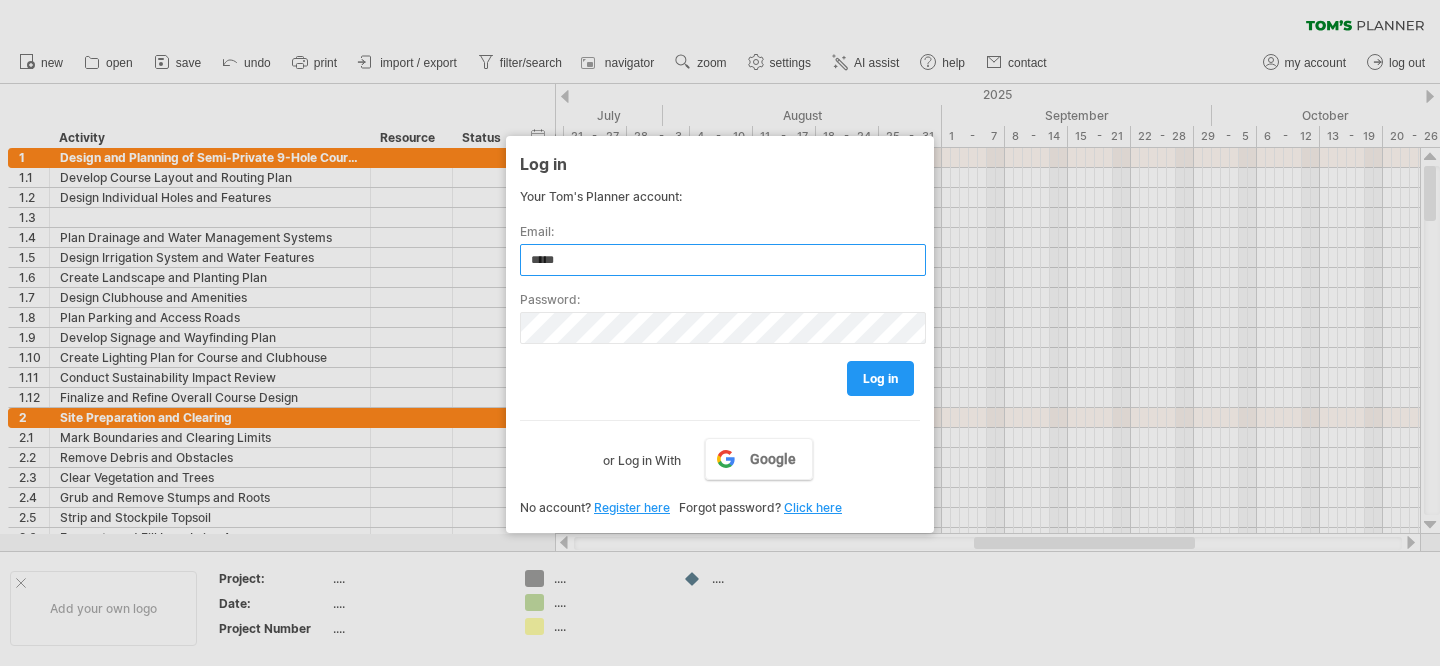 type on "**********" 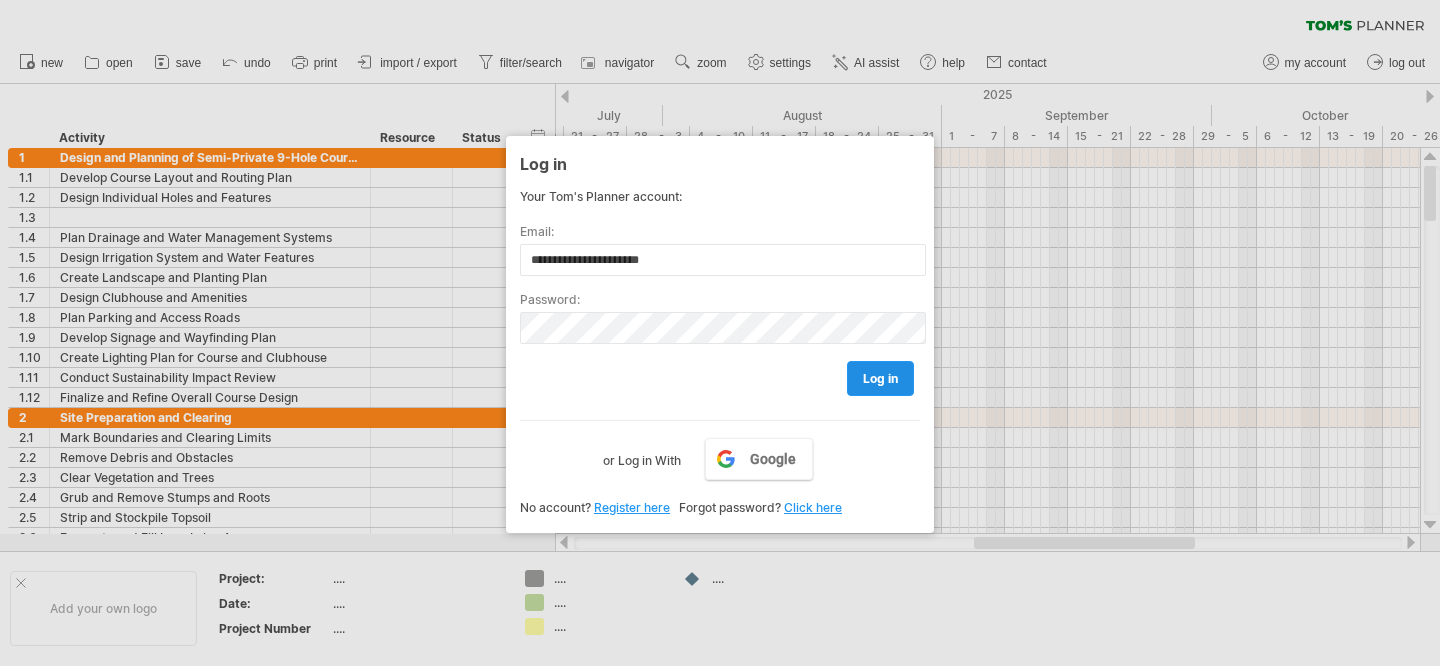 click on "log in" at bounding box center (880, 378) 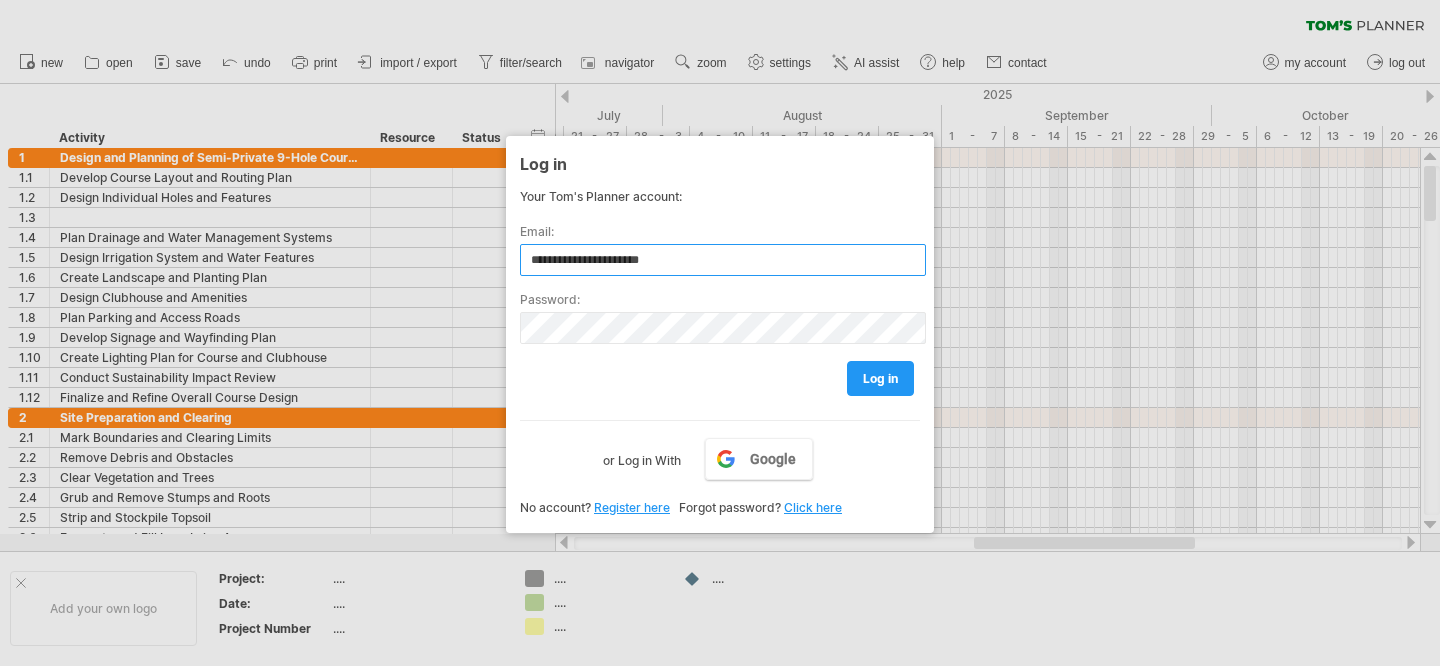 click on "**********" at bounding box center [723, 260] 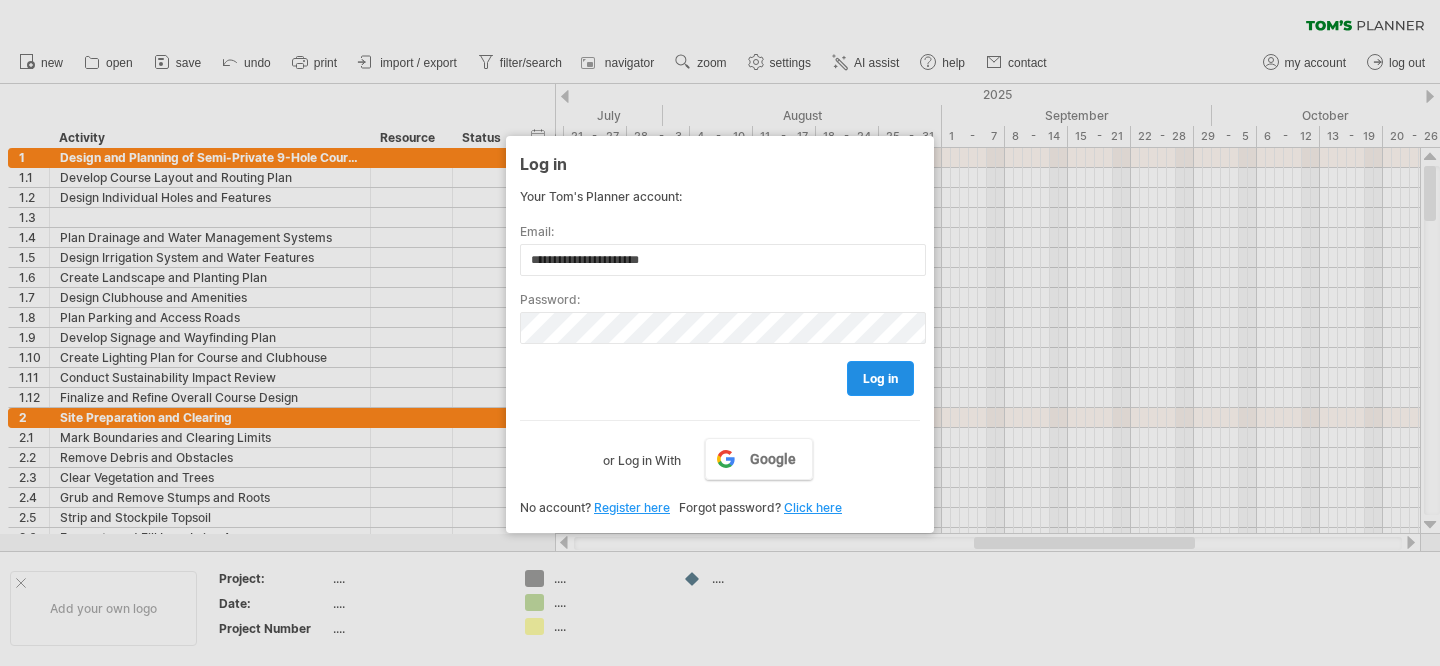 click on "log in" at bounding box center [880, 378] 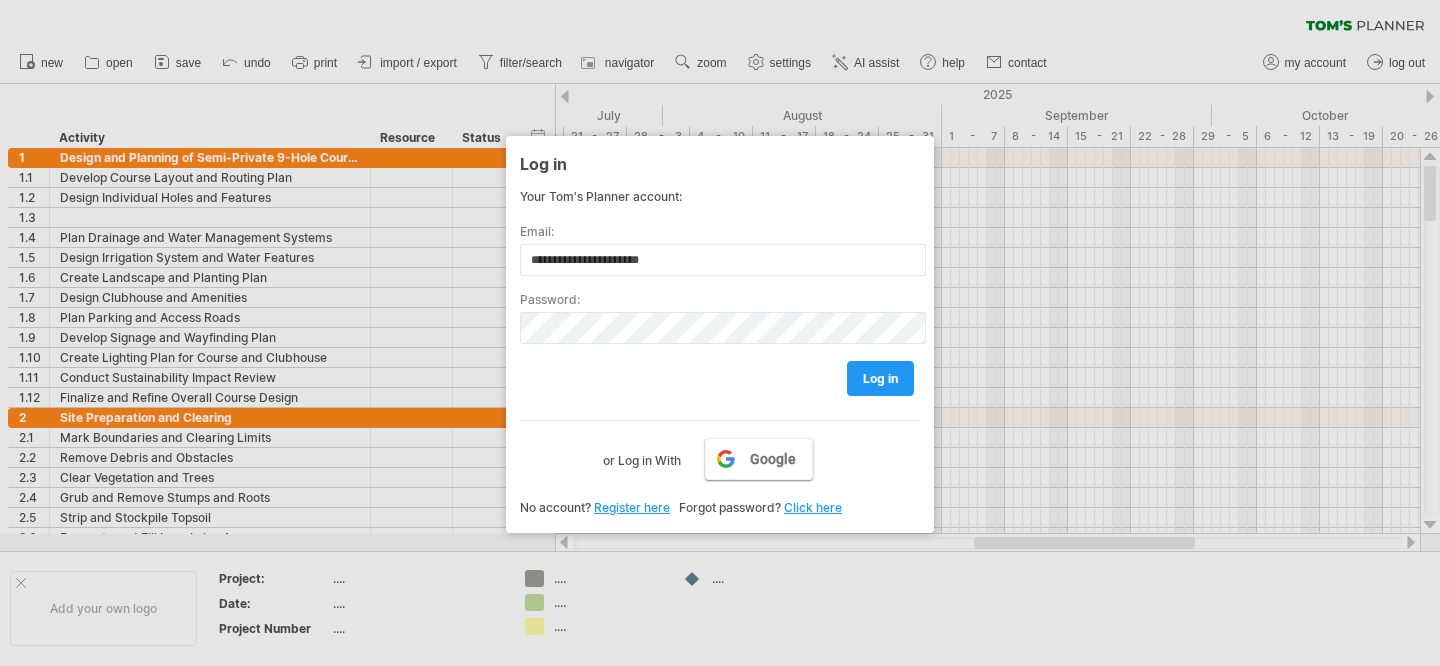 click on "Google" at bounding box center [773, 459] 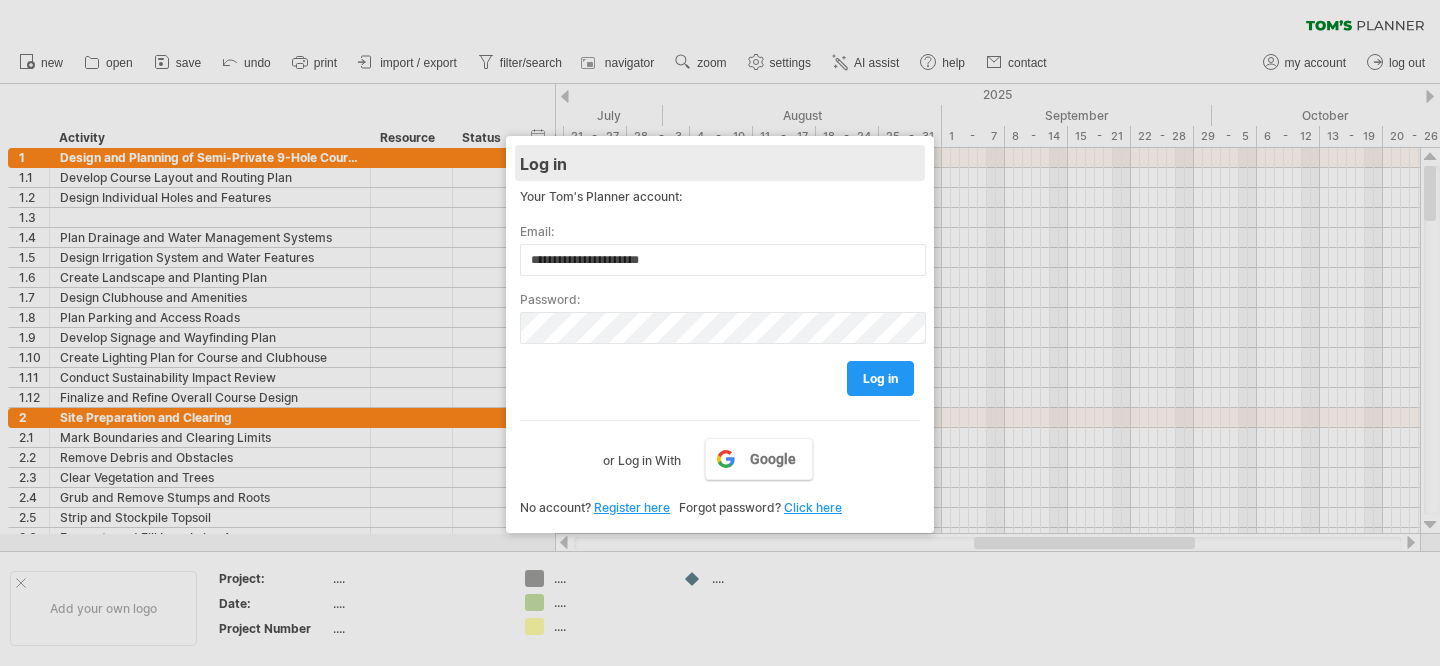 click on "Log in" at bounding box center [720, 163] 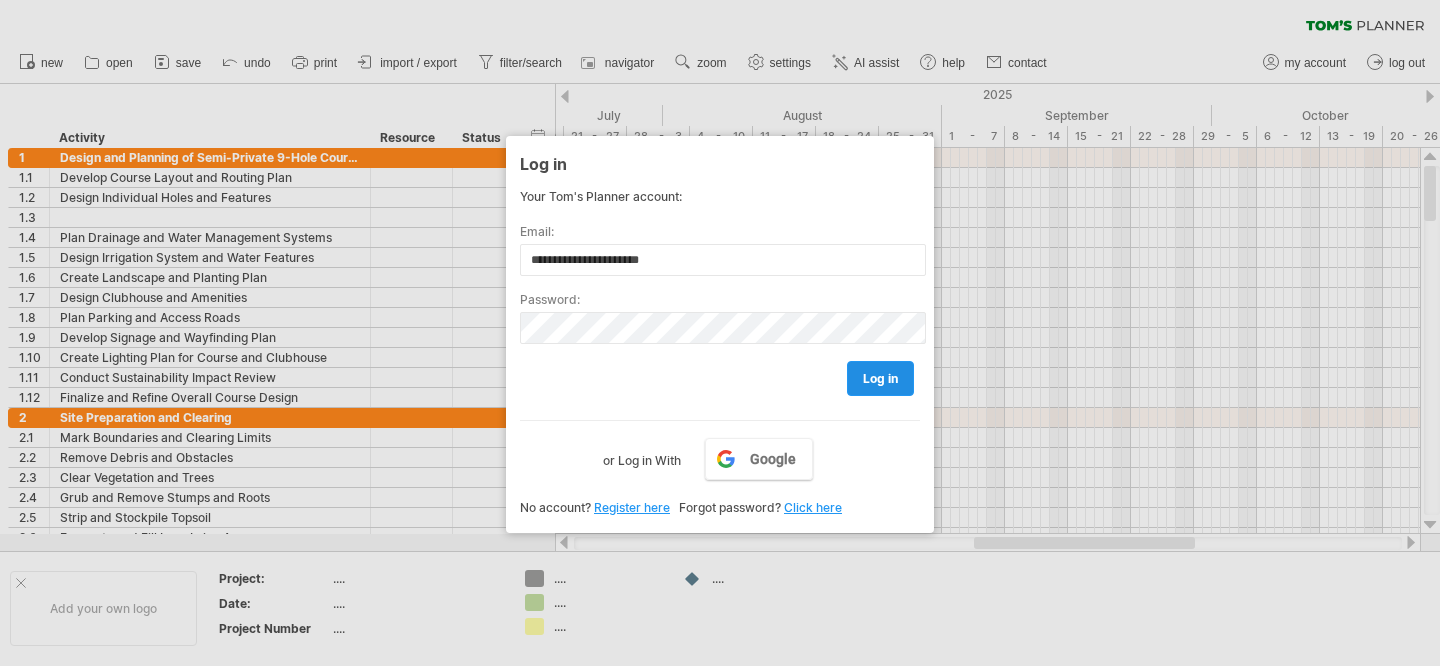 click on "log in" at bounding box center (880, 378) 